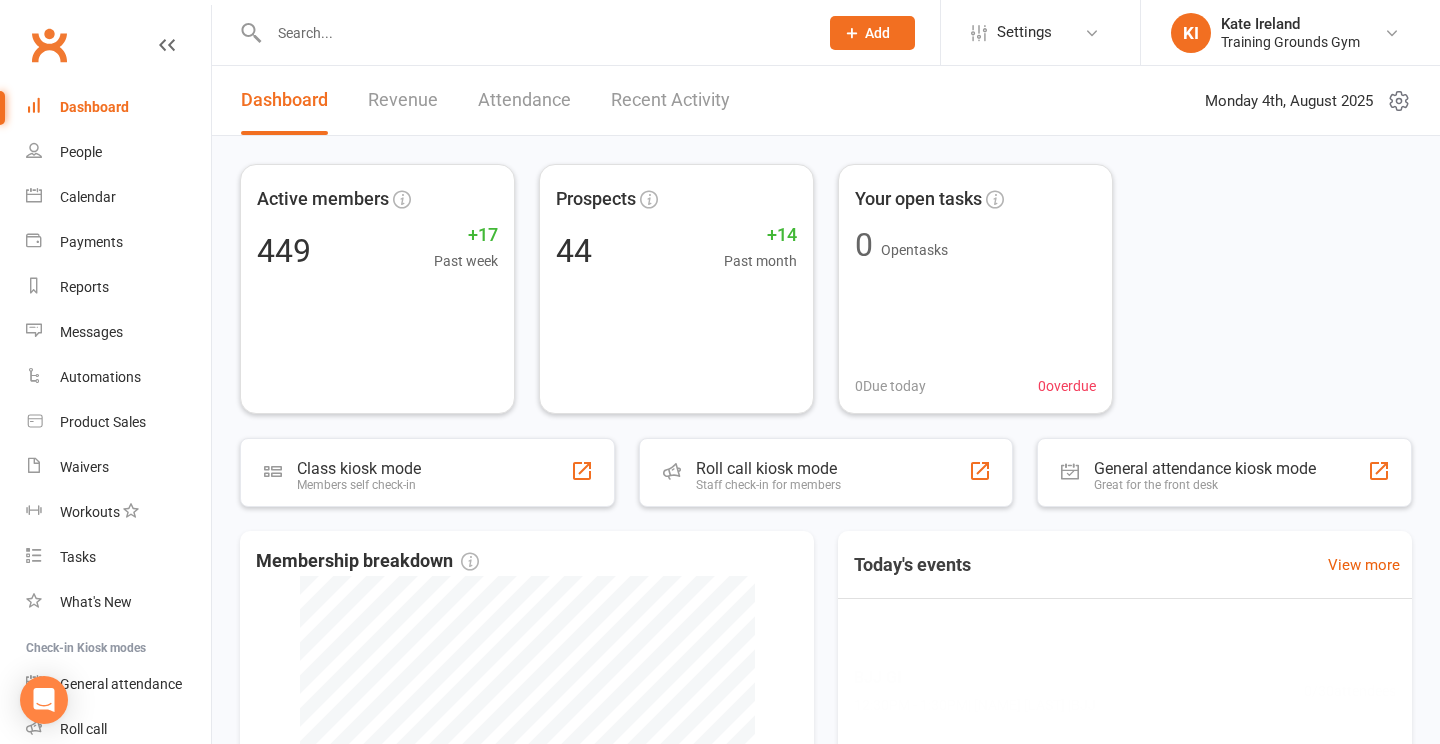 scroll, scrollTop: 0, scrollLeft: 0, axis: both 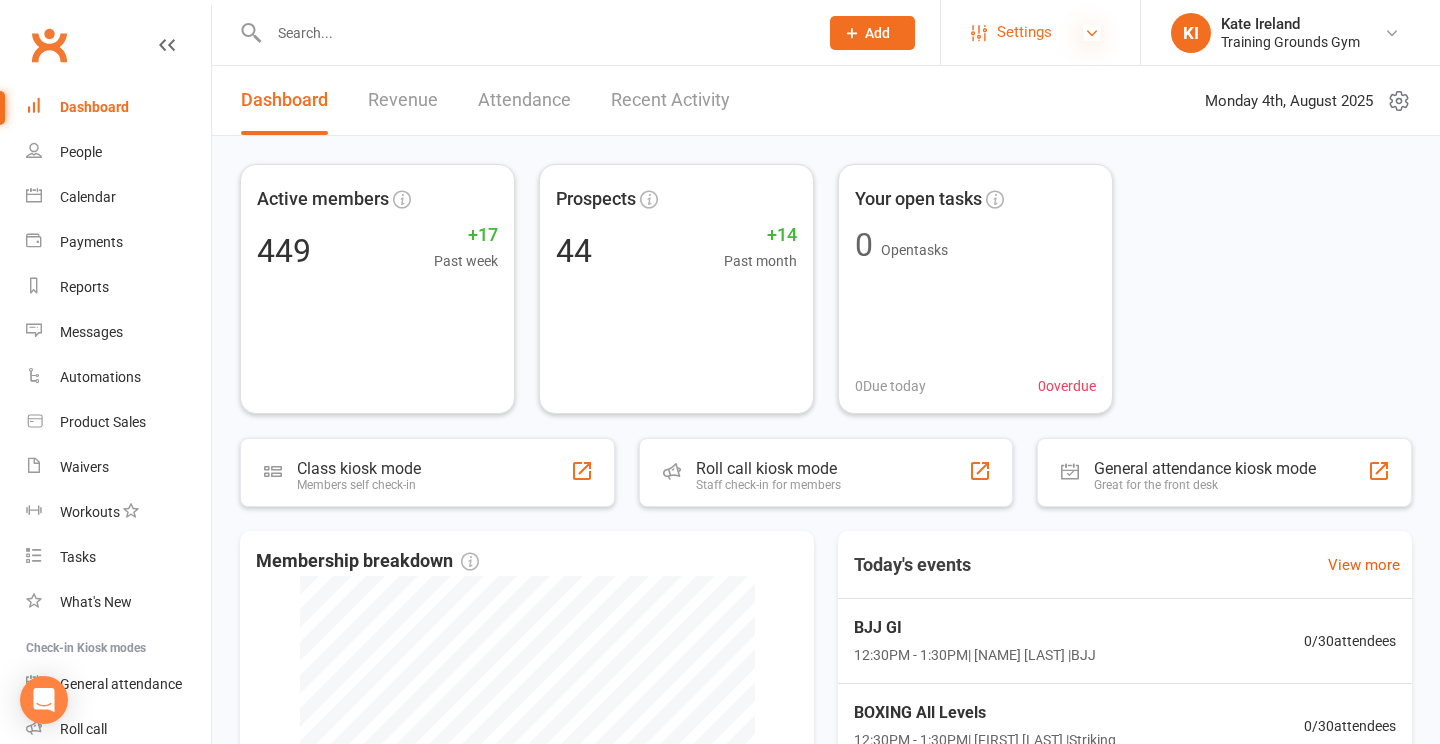 click at bounding box center (1092, 33) 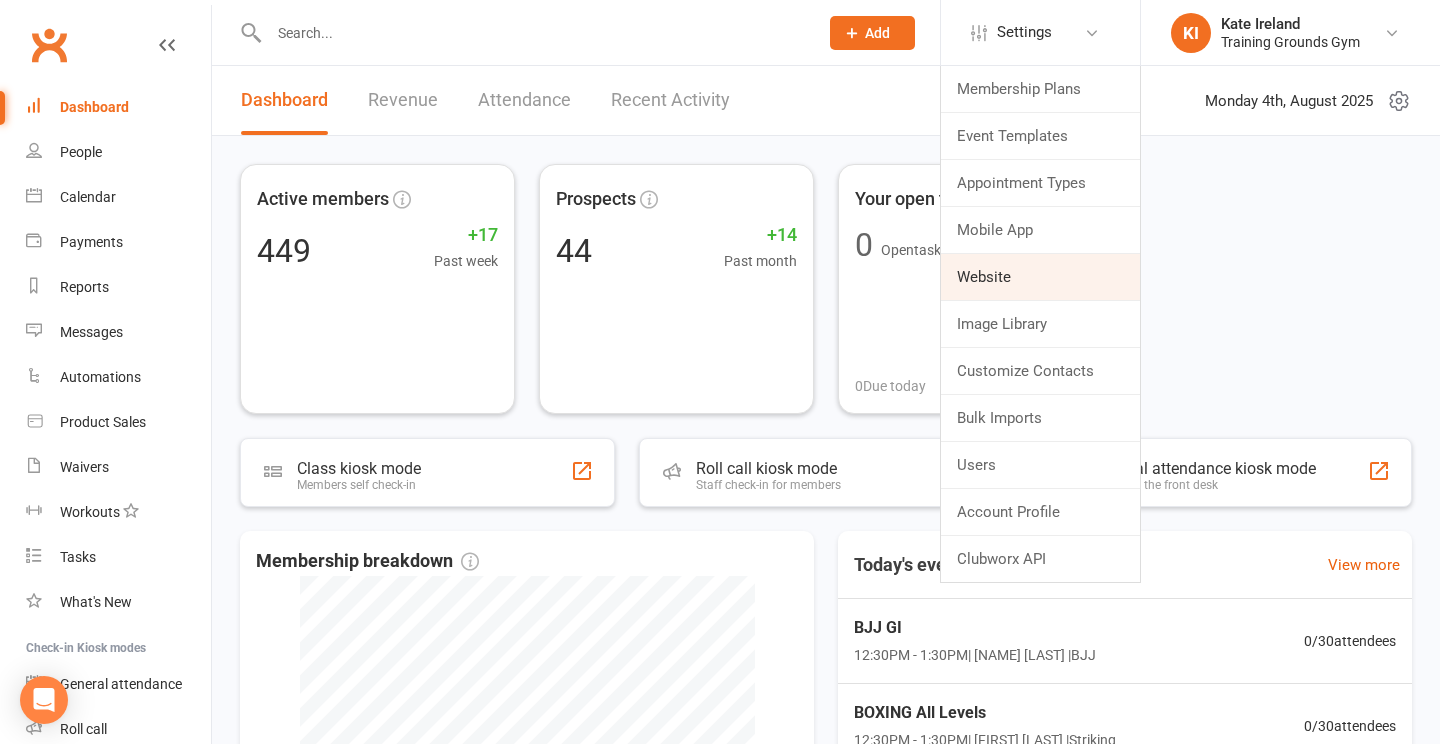 click on "Website" at bounding box center (1040, 277) 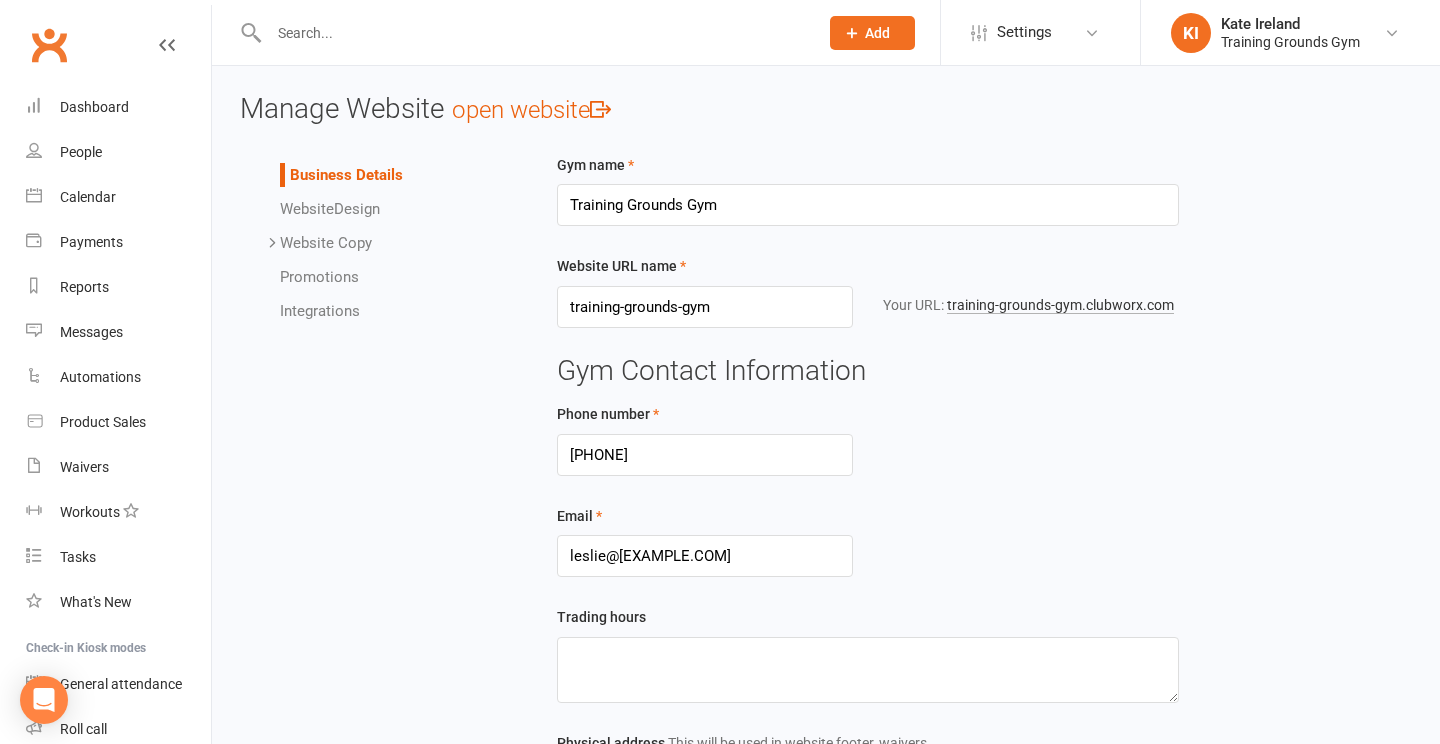click on "Website  Design" at bounding box center (330, 209) 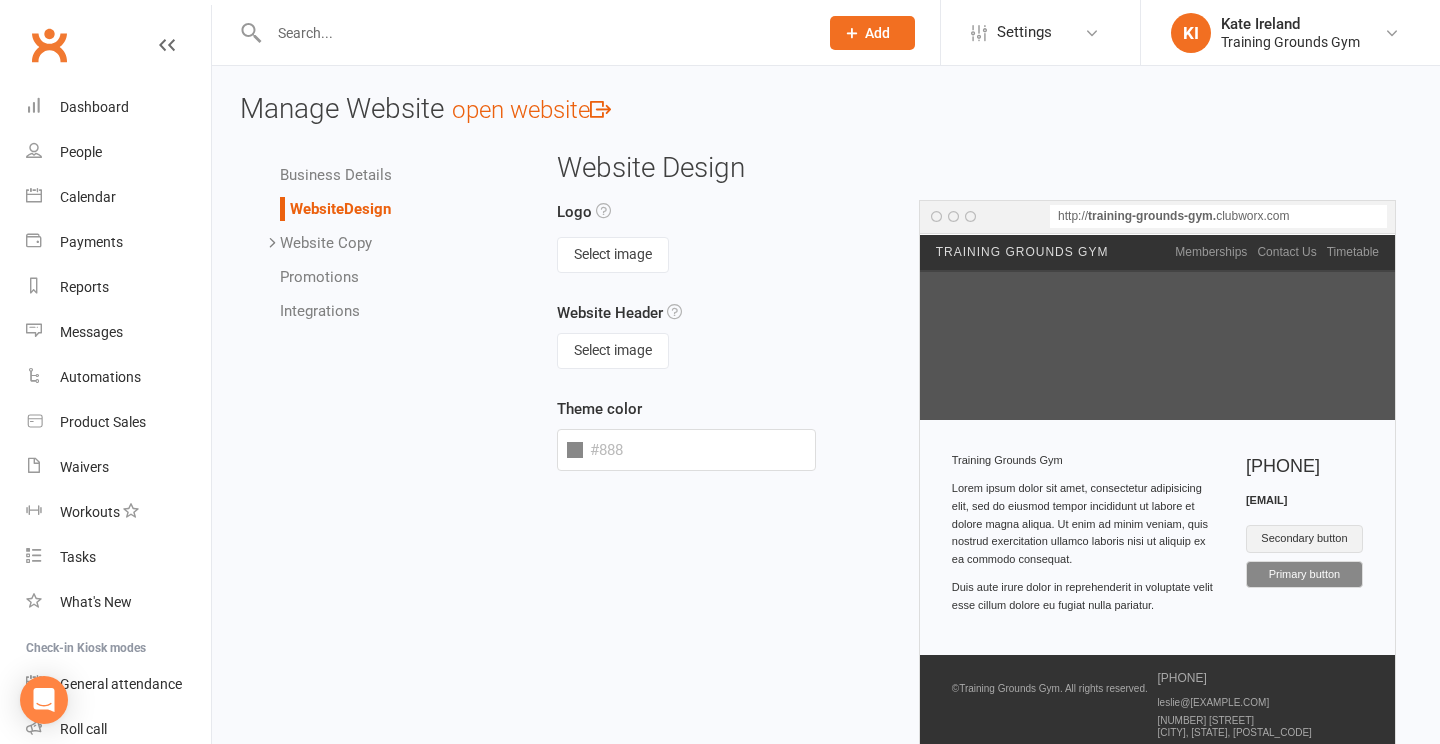 click on "Website Copy" at bounding box center [326, 243] 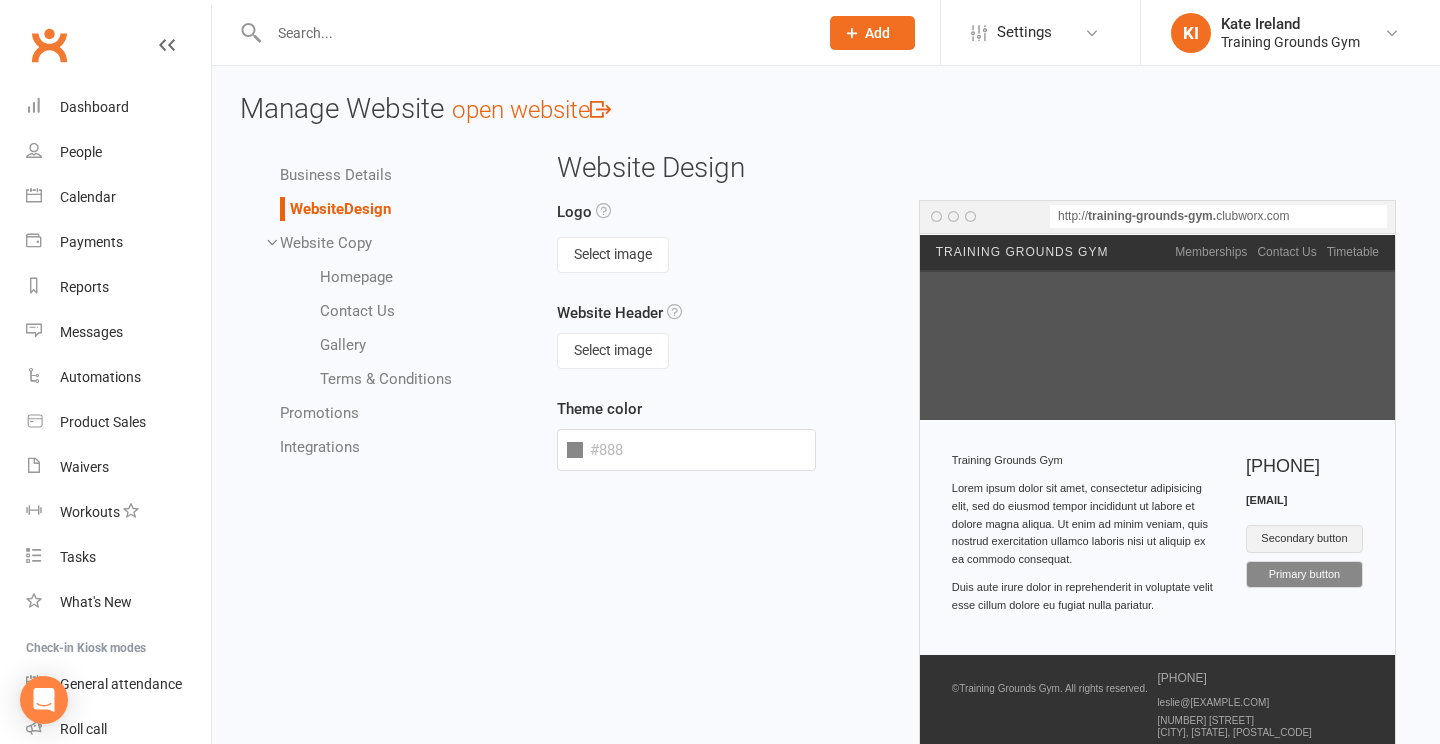 click on "Contact Us" at bounding box center [357, 311] 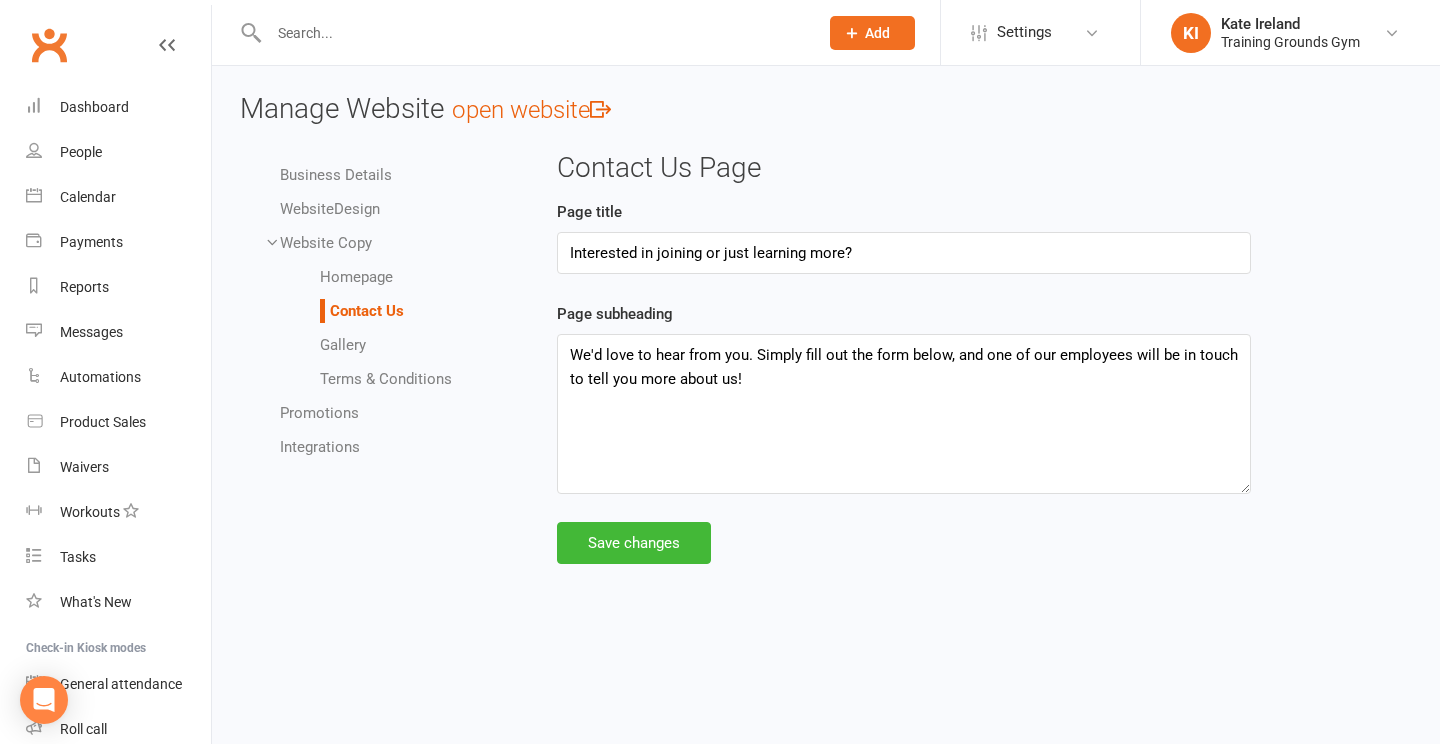 scroll, scrollTop: 0, scrollLeft: 0, axis: both 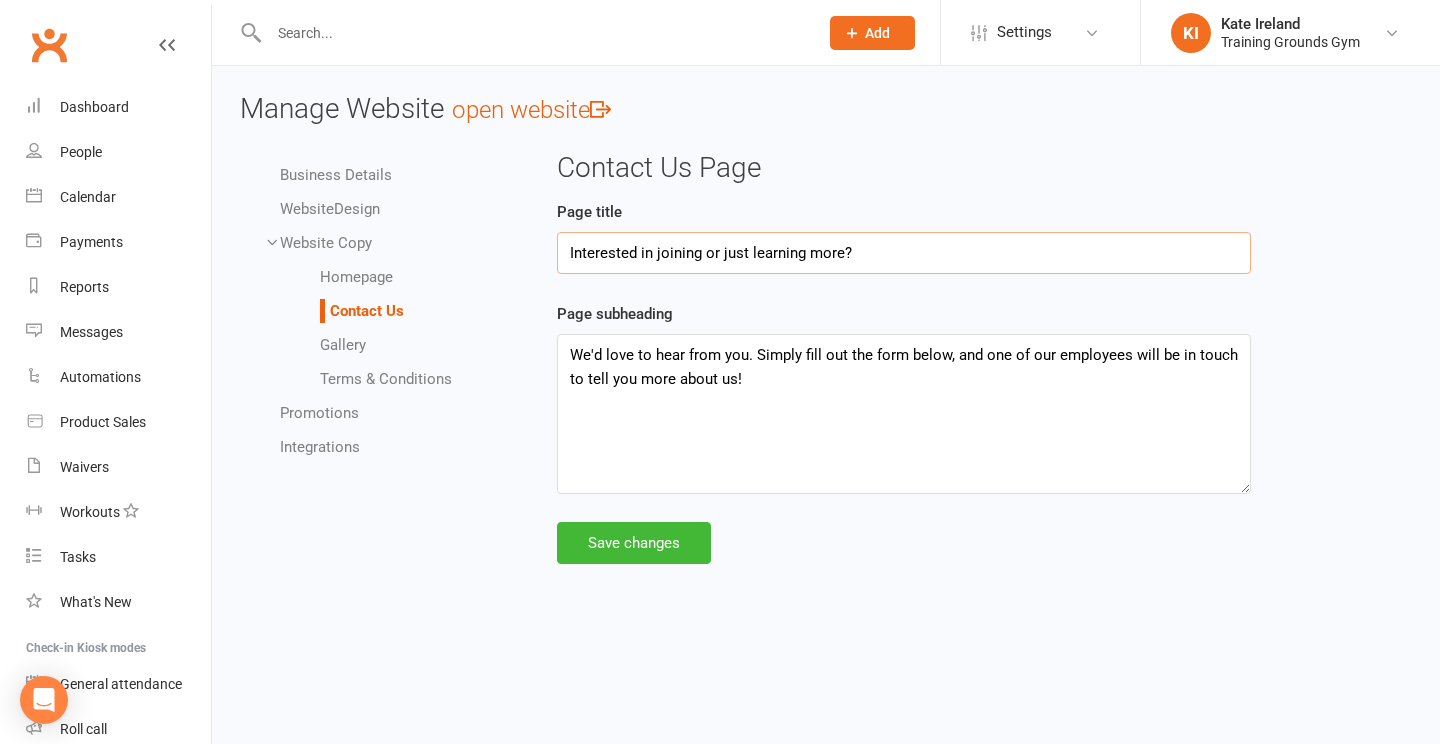 drag, startPoint x: 870, startPoint y: 246, endPoint x: 522, endPoint y: 244, distance: 348.00574 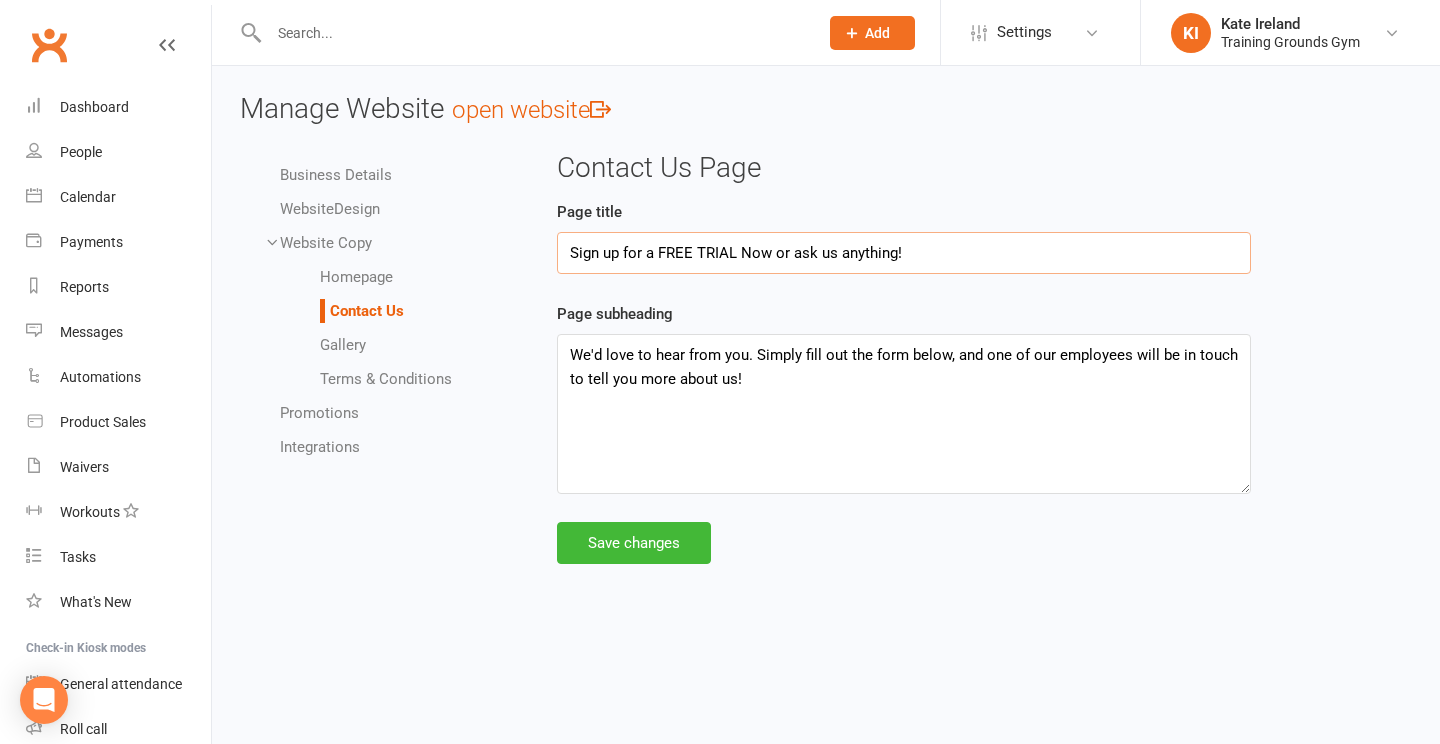 type on "Sign up for a FREE TRIAL Now or ask us anything!" 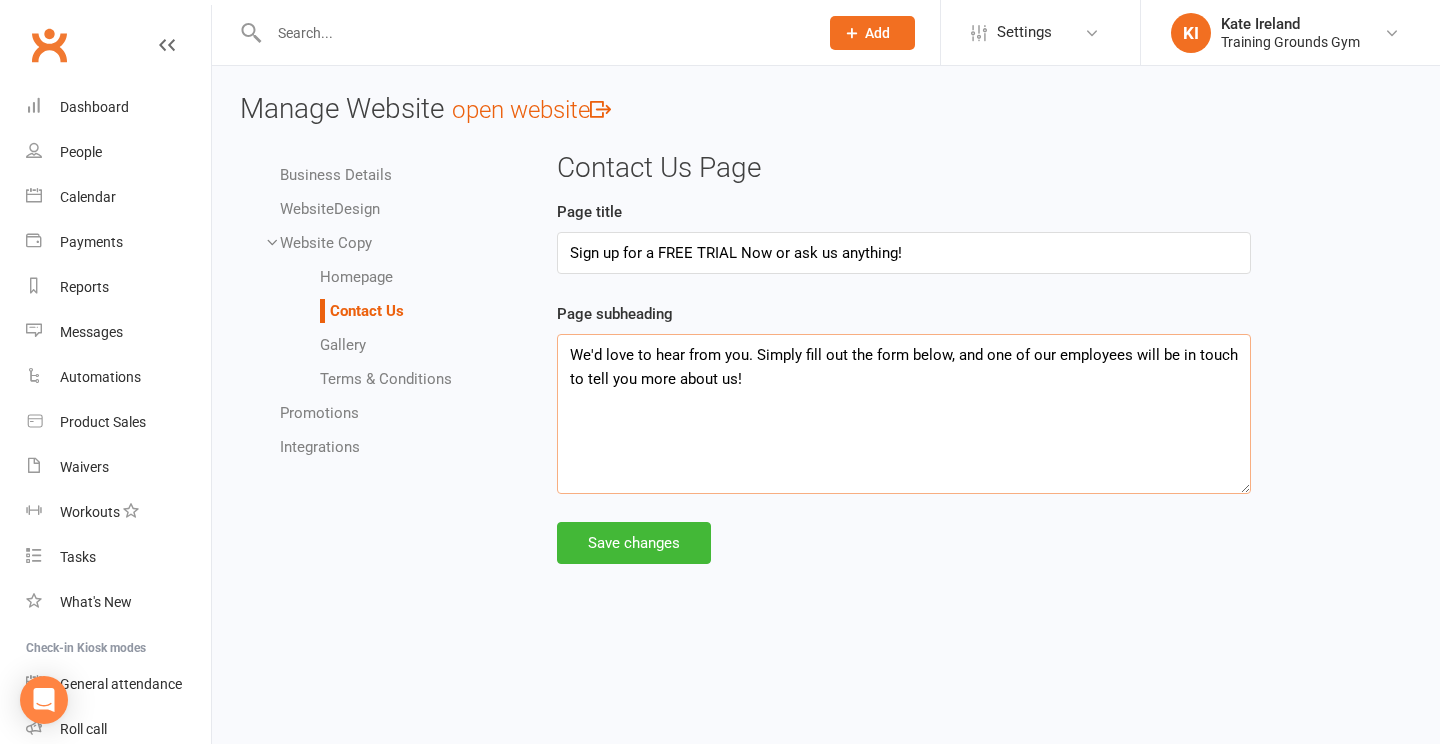 click on "We'd love to hear from you. Simply fill out the form below, and one of our employees will be in touch to tell you more about us!" at bounding box center (904, 414) 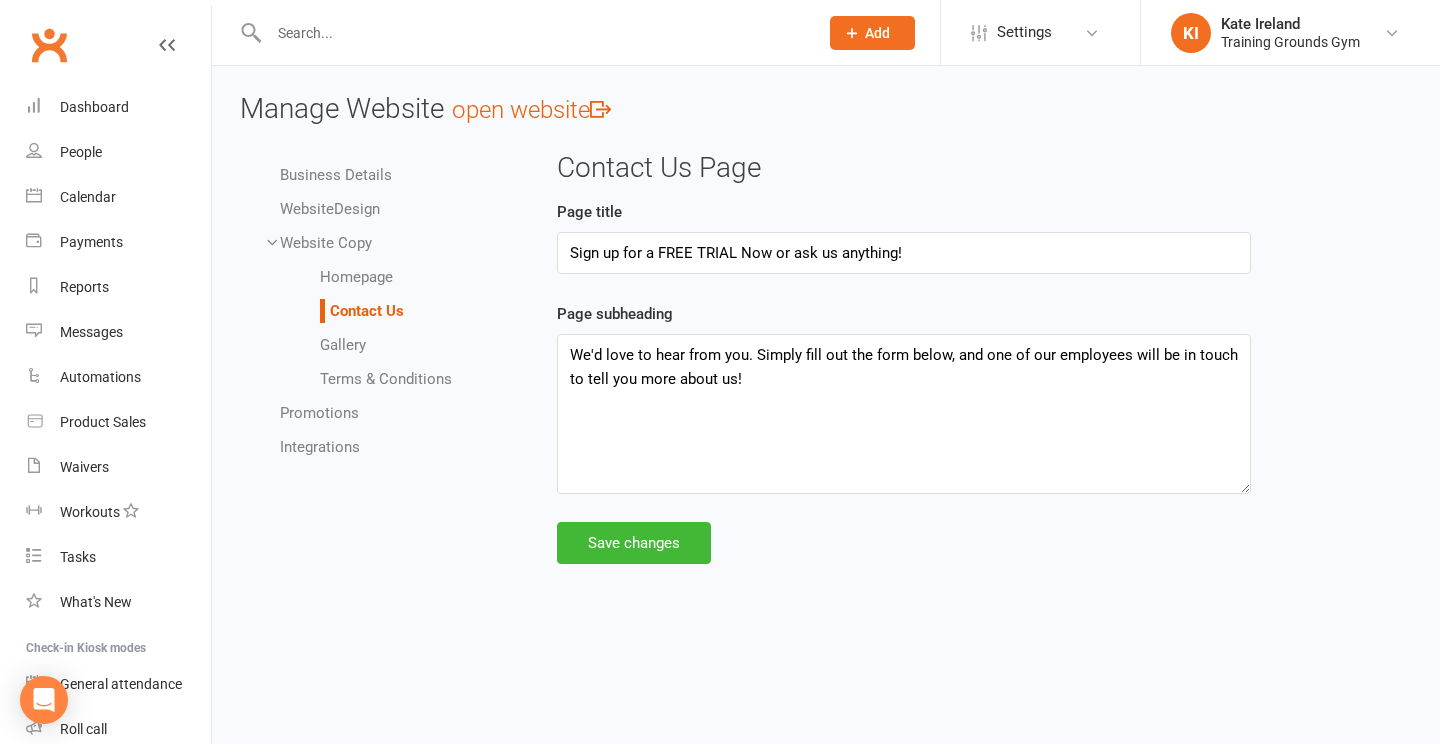 click on "Business Details Website  Design Website Copy  Homepage Contact Us Gallery Terms & Conditions Promotions Integrations Contact Us Page Page title Sign up for a FREE TRIAL Now or ask us anything! Page subheading We'd love to hear from you. Simply fill out the form below, and one of our employees will be in touch to tell you more about us! Save changes" at bounding box center [826, 374] 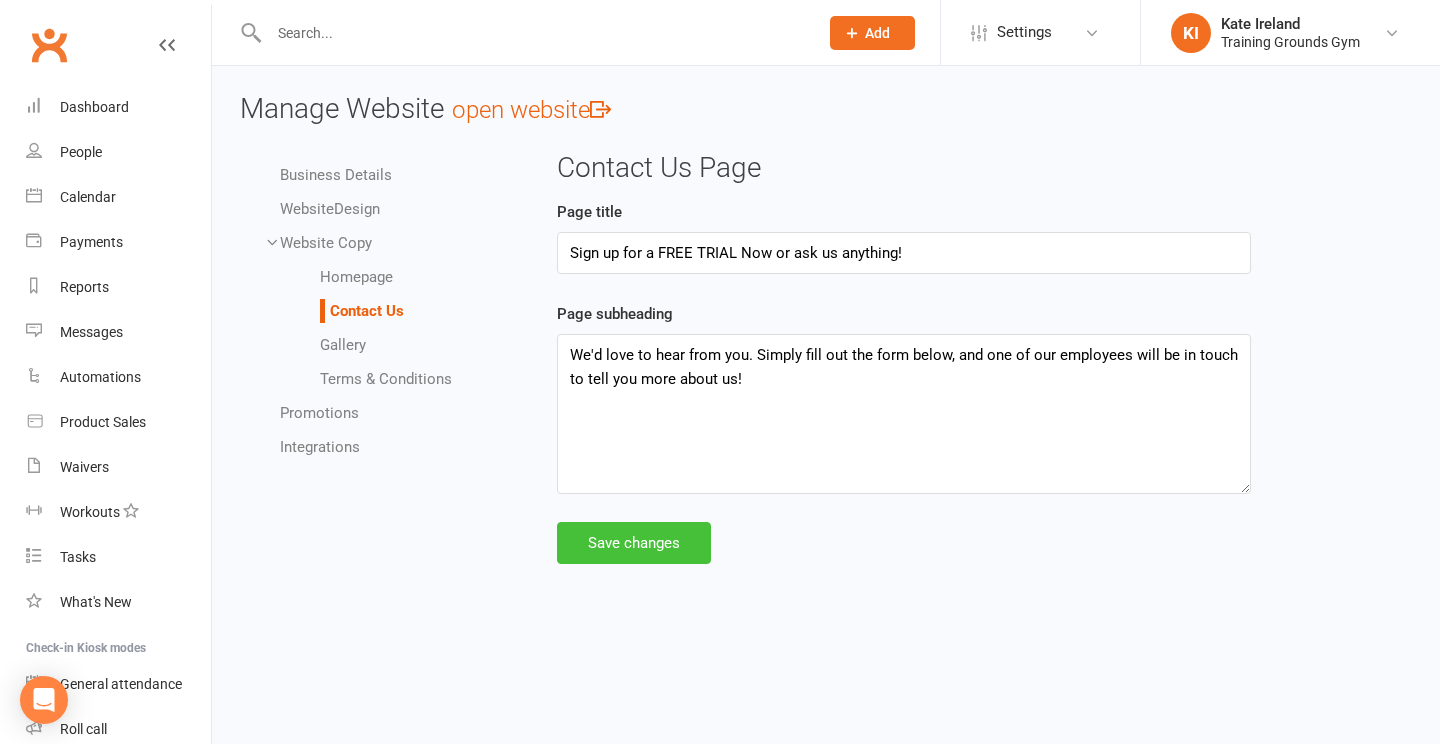 click on "Save changes" at bounding box center [634, 543] 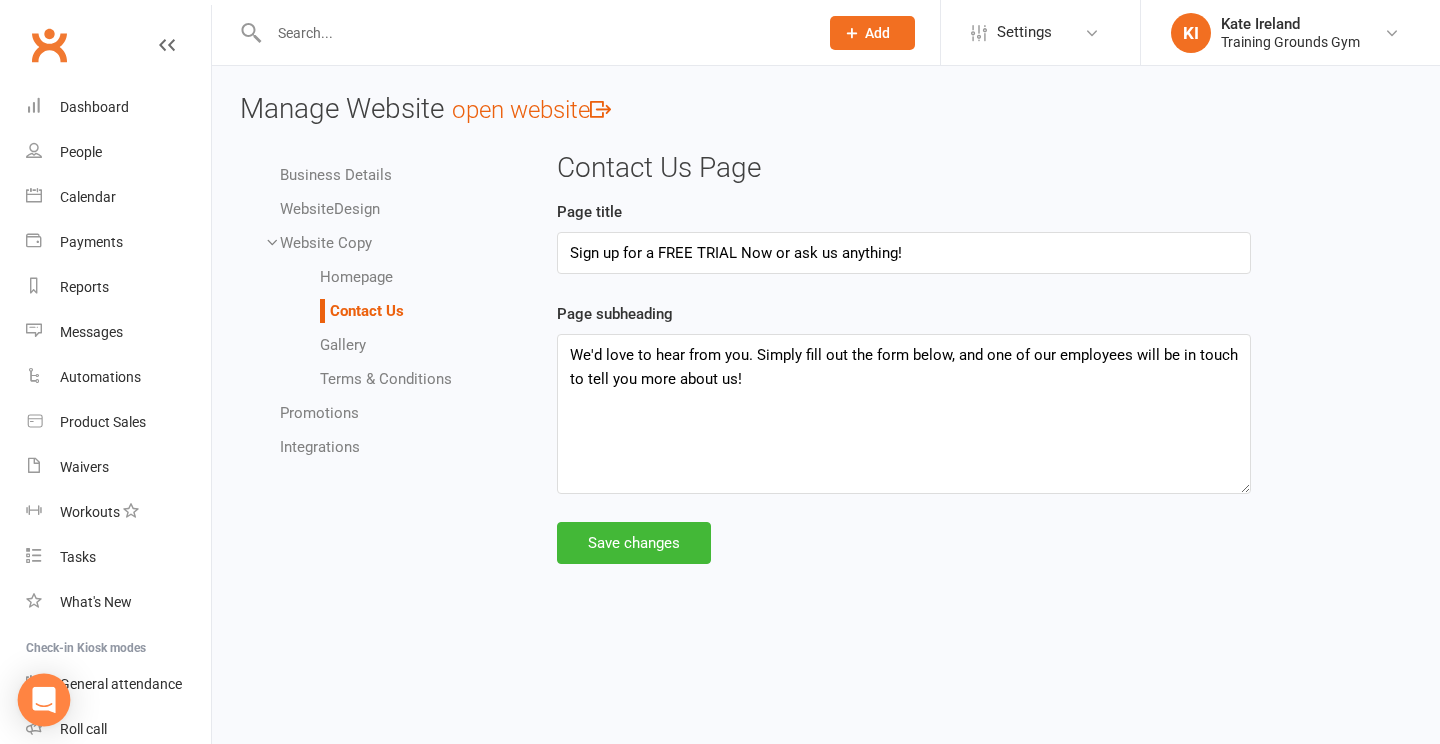 click 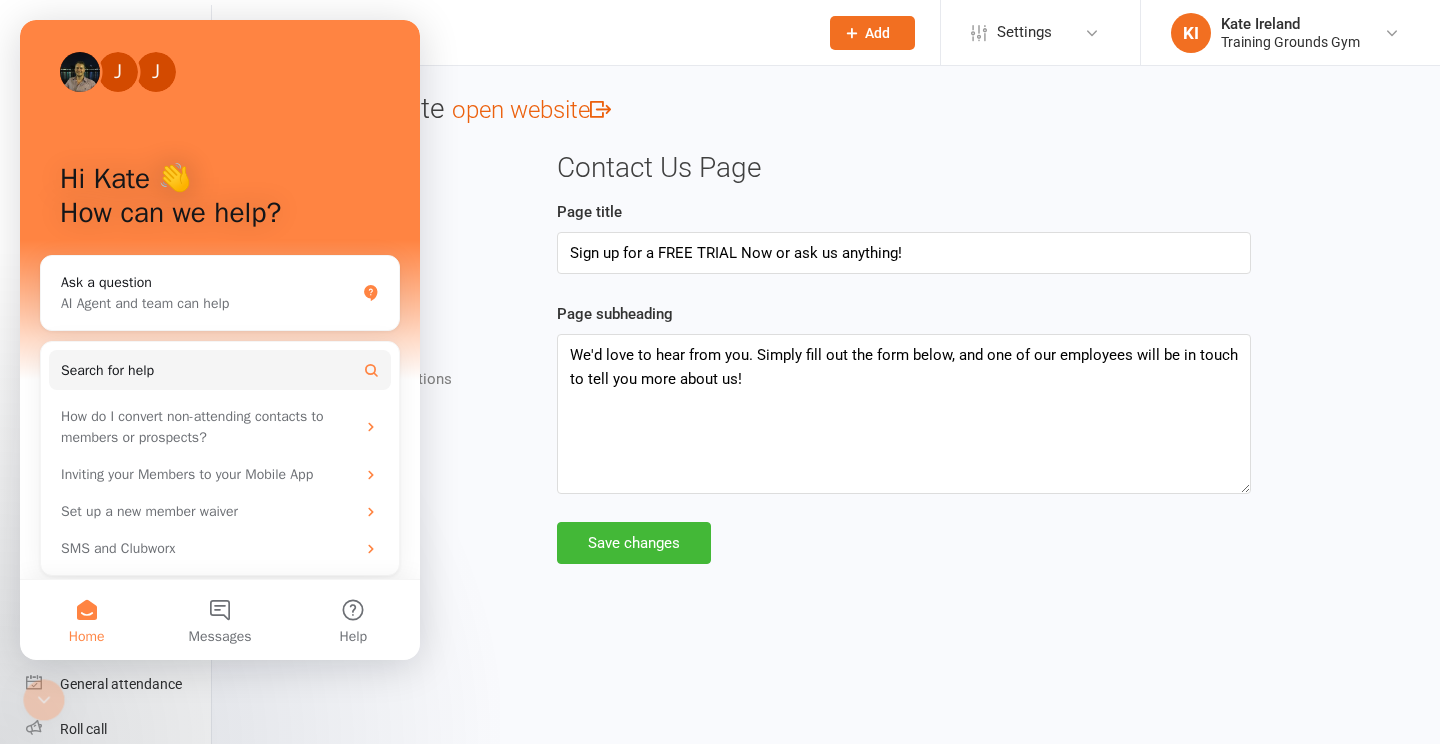 scroll, scrollTop: 0, scrollLeft: 0, axis: both 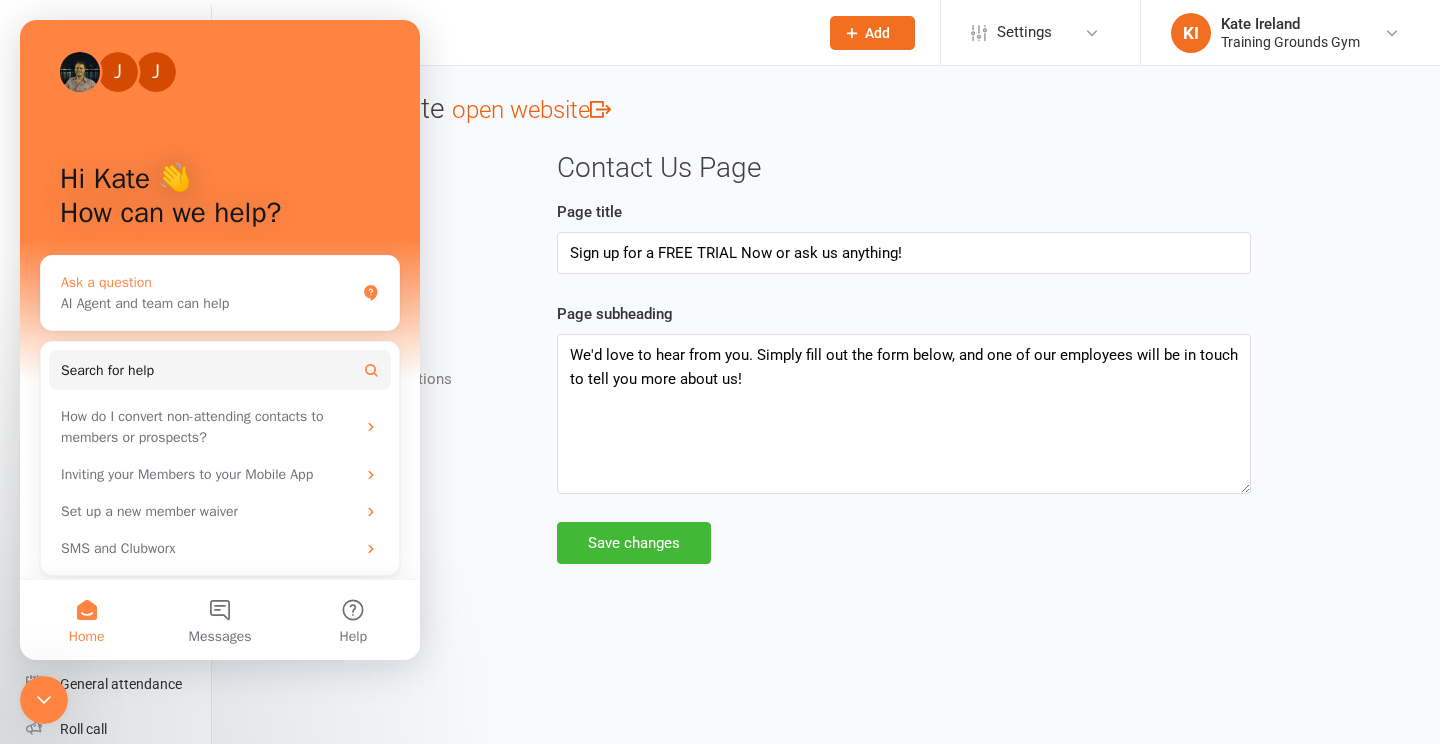 click on "AI Agent and team can help" at bounding box center [208, 303] 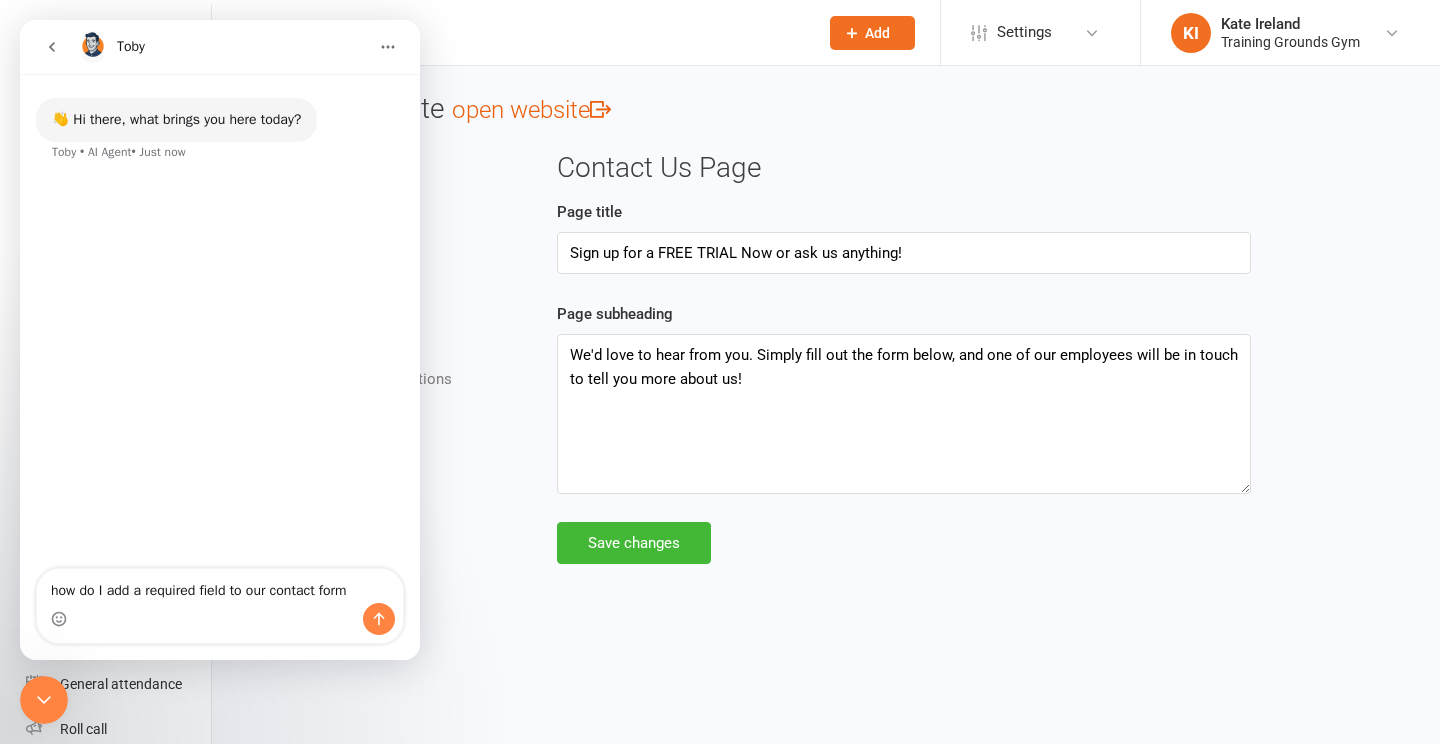 type on "how do I add a required field to our contact form?" 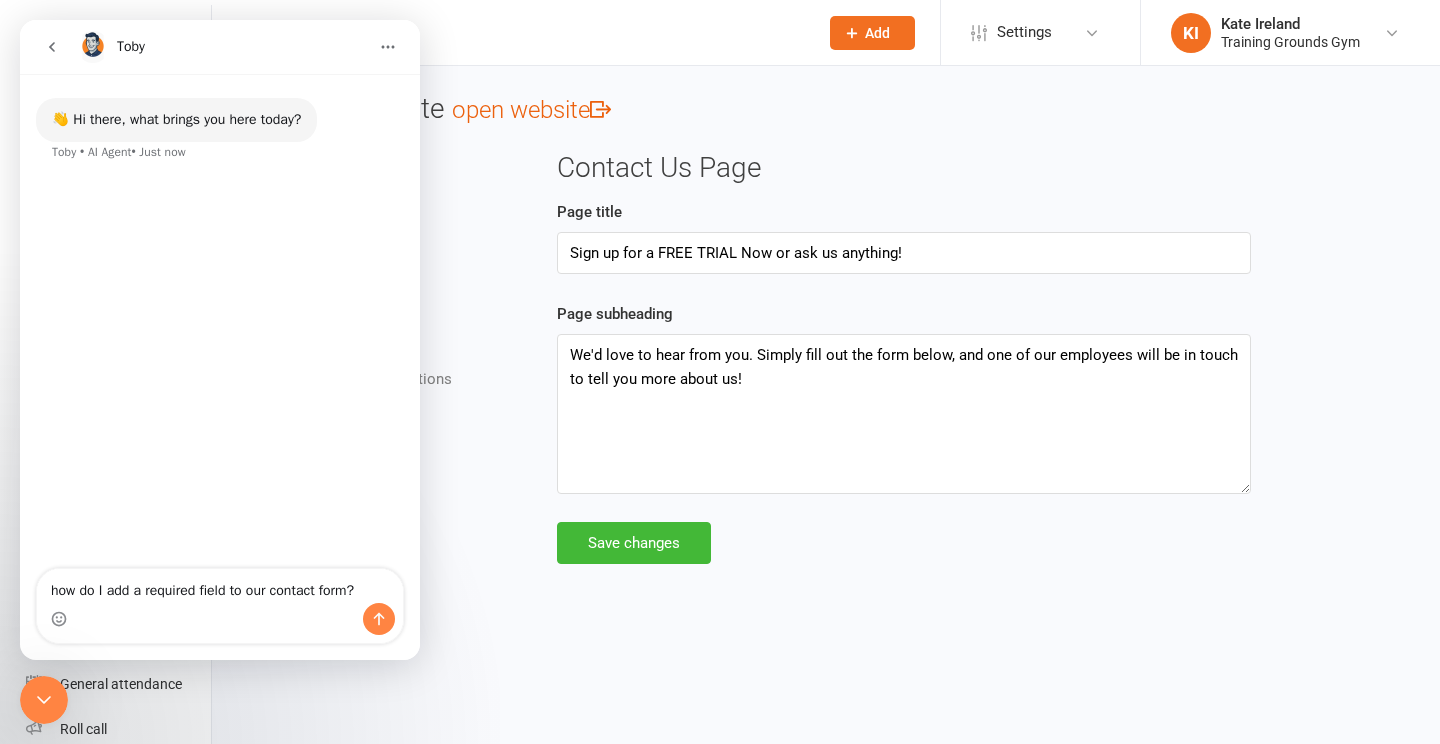 type 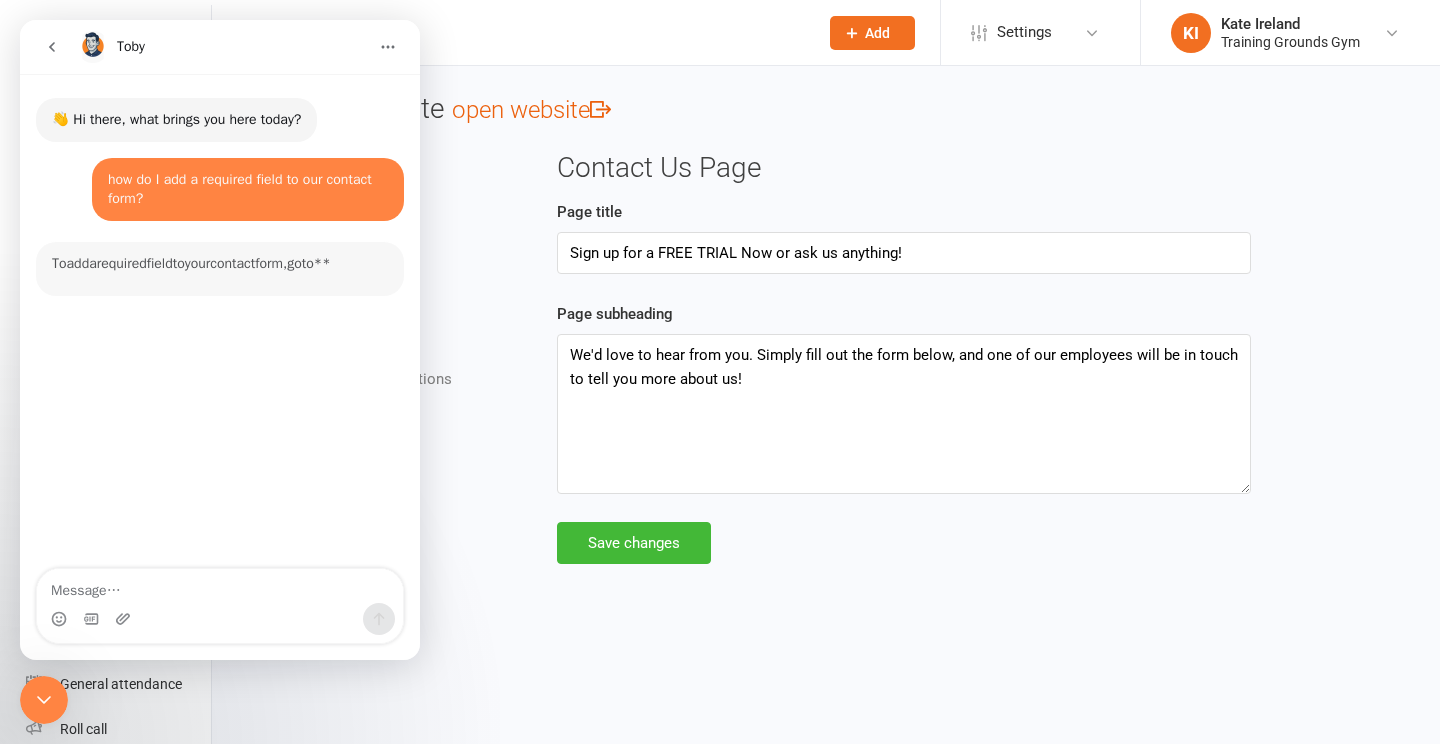 scroll, scrollTop: 3, scrollLeft: 0, axis: vertical 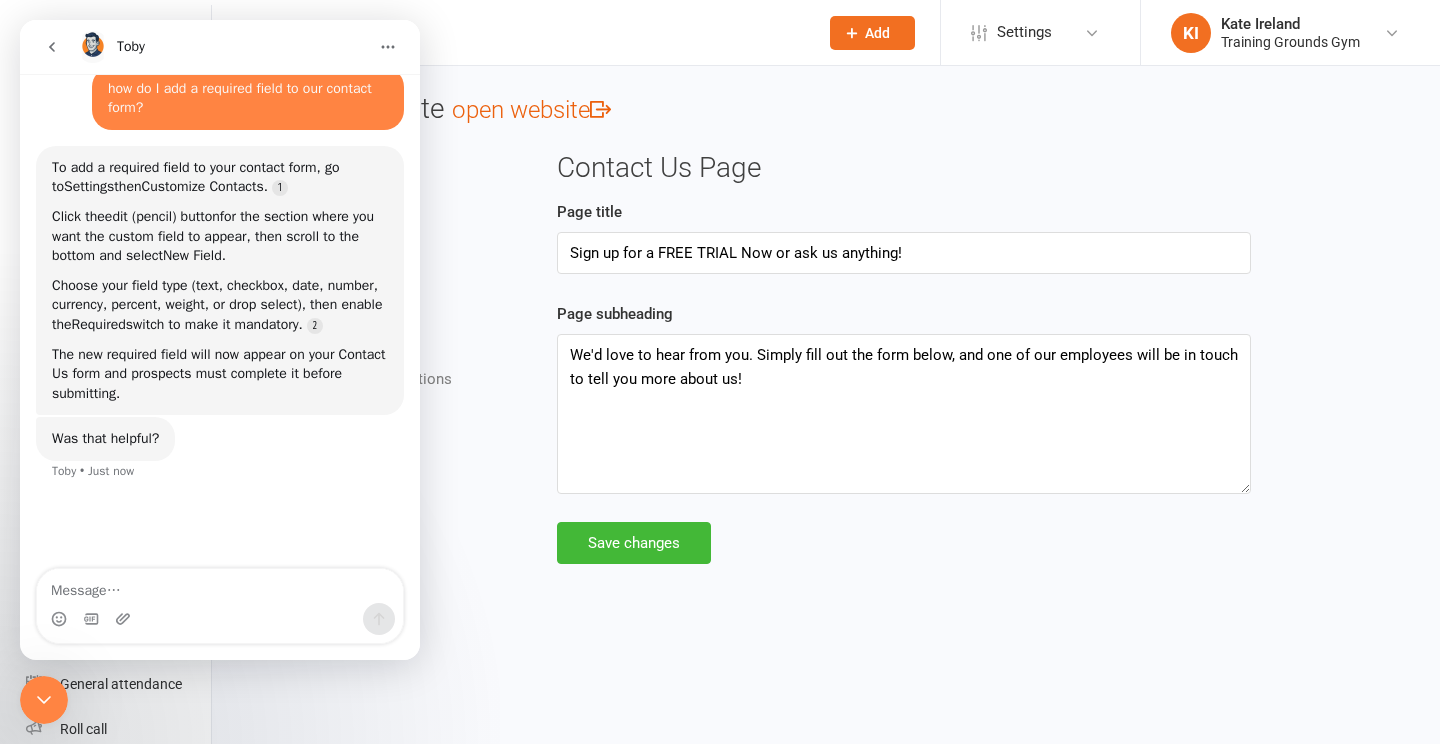 click on "Business Details Website  Design Website Copy  Homepage Contact Us Gallery Terms & Conditions Promotions Integrations" at bounding box center [375, 311] 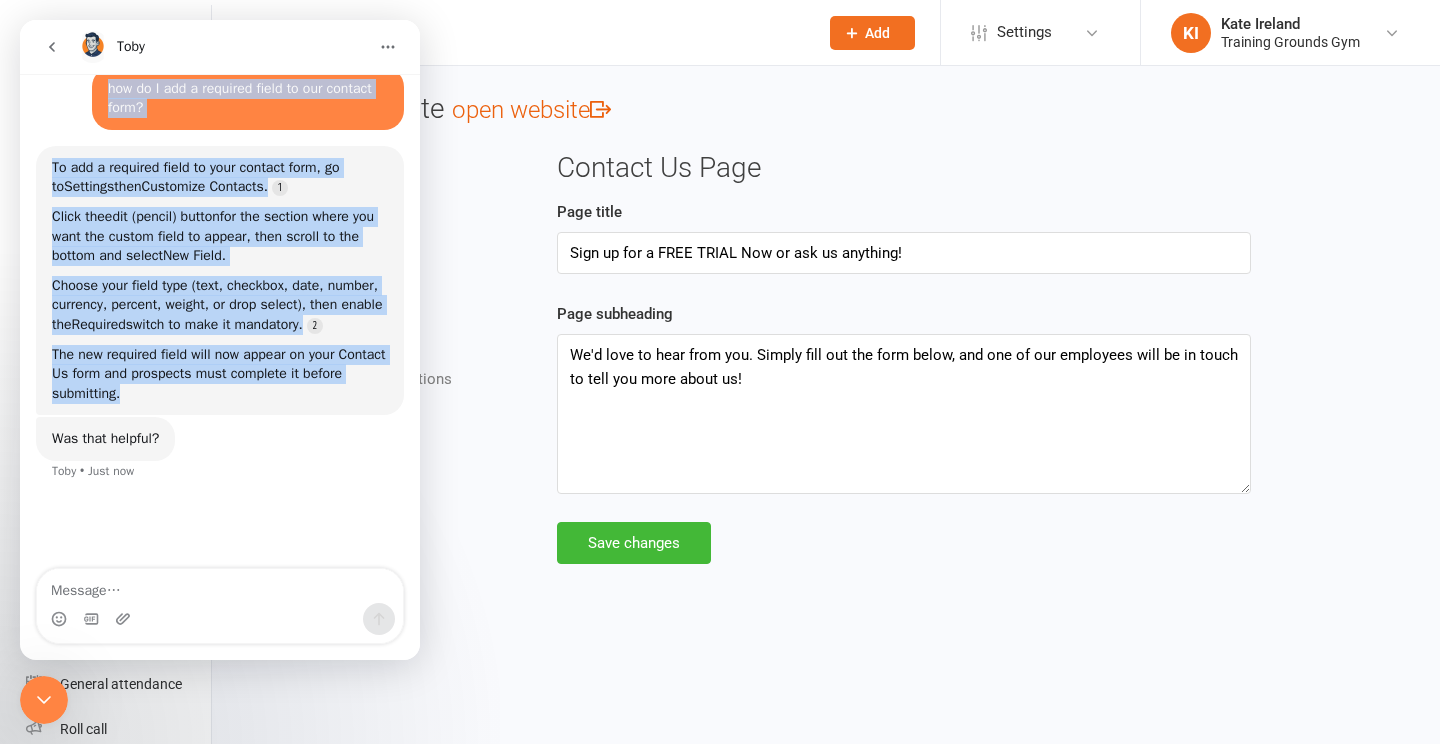 drag, startPoint x: 185, startPoint y: 412, endPoint x: -1, endPoint y: 134, distance: 334.48468 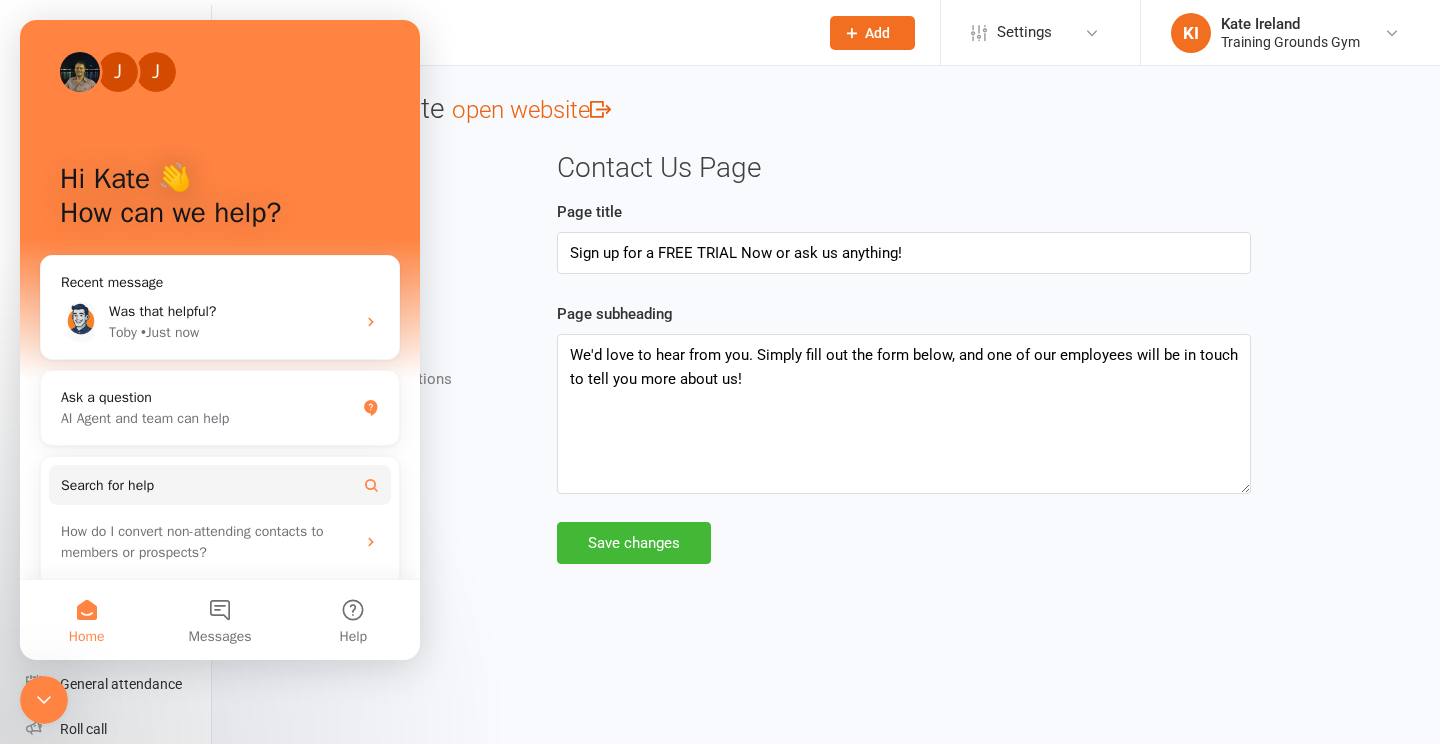 click on "Business Details Website  Design Website Copy  Homepage Contact Us Gallery Terms & Conditions Promotions Integrations" at bounding box center (375, 311) 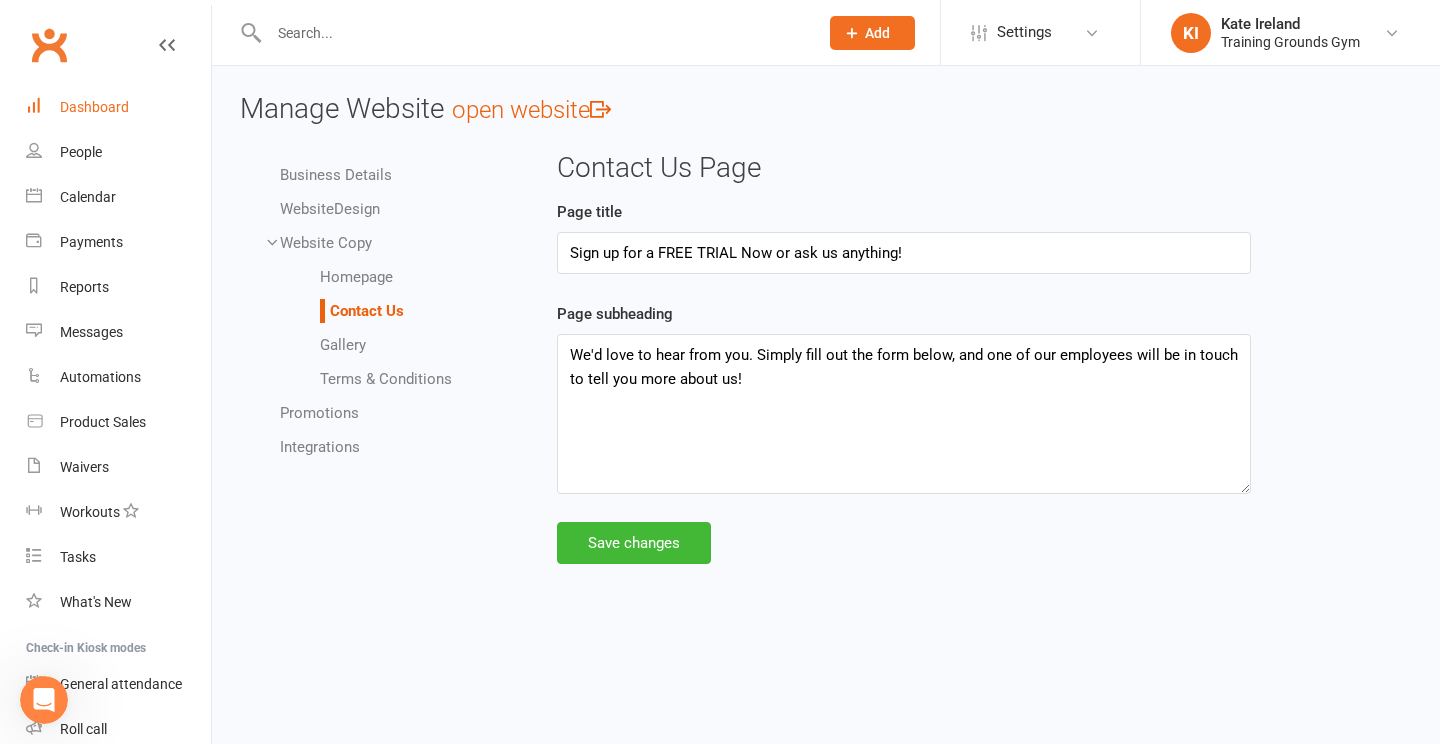 click on "Dashboard" at bounding box center (94, 107) 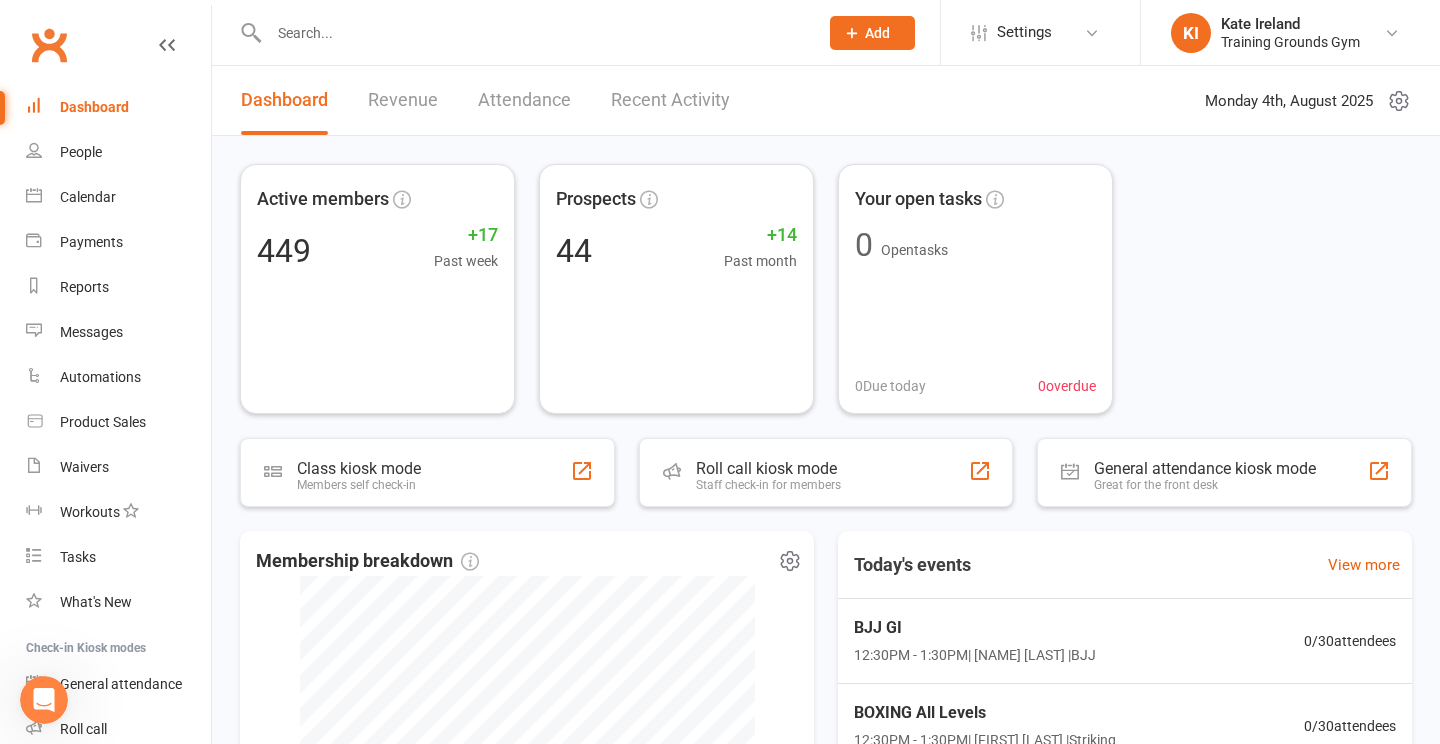 scroll, scrollTop: 0, scrollLeft: 0, axis: both 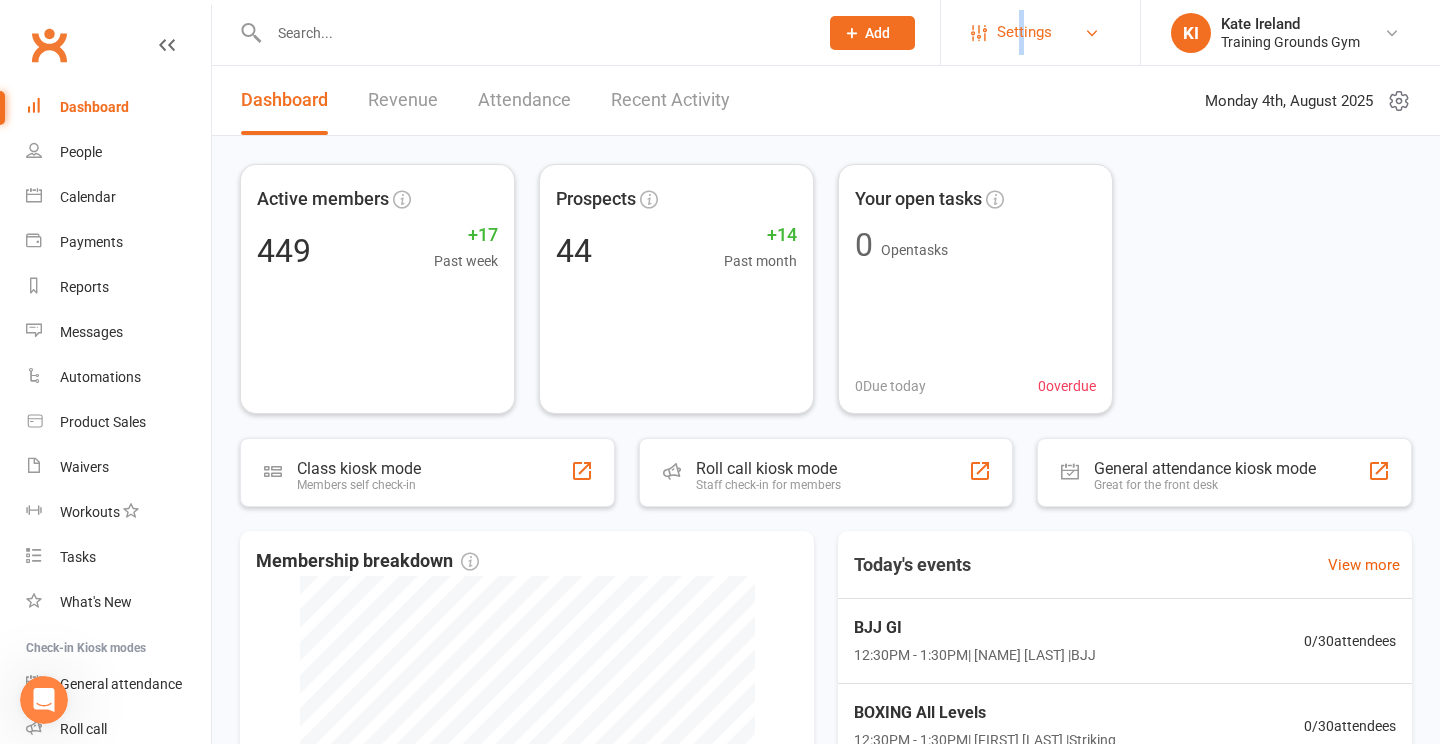 click on "Settings" at bounding box center [1024, 32] 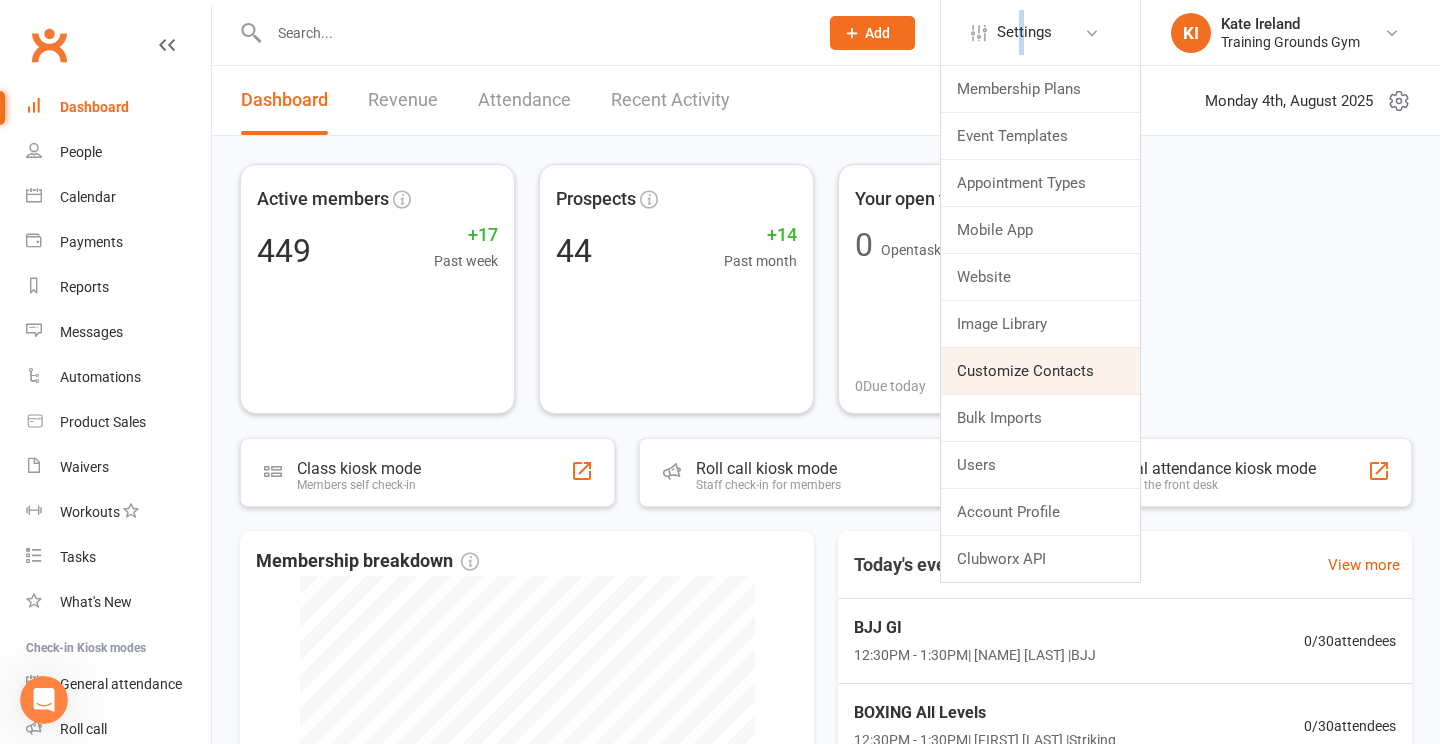 click on "Customize Contacts" at bounding box center (1040, 371) 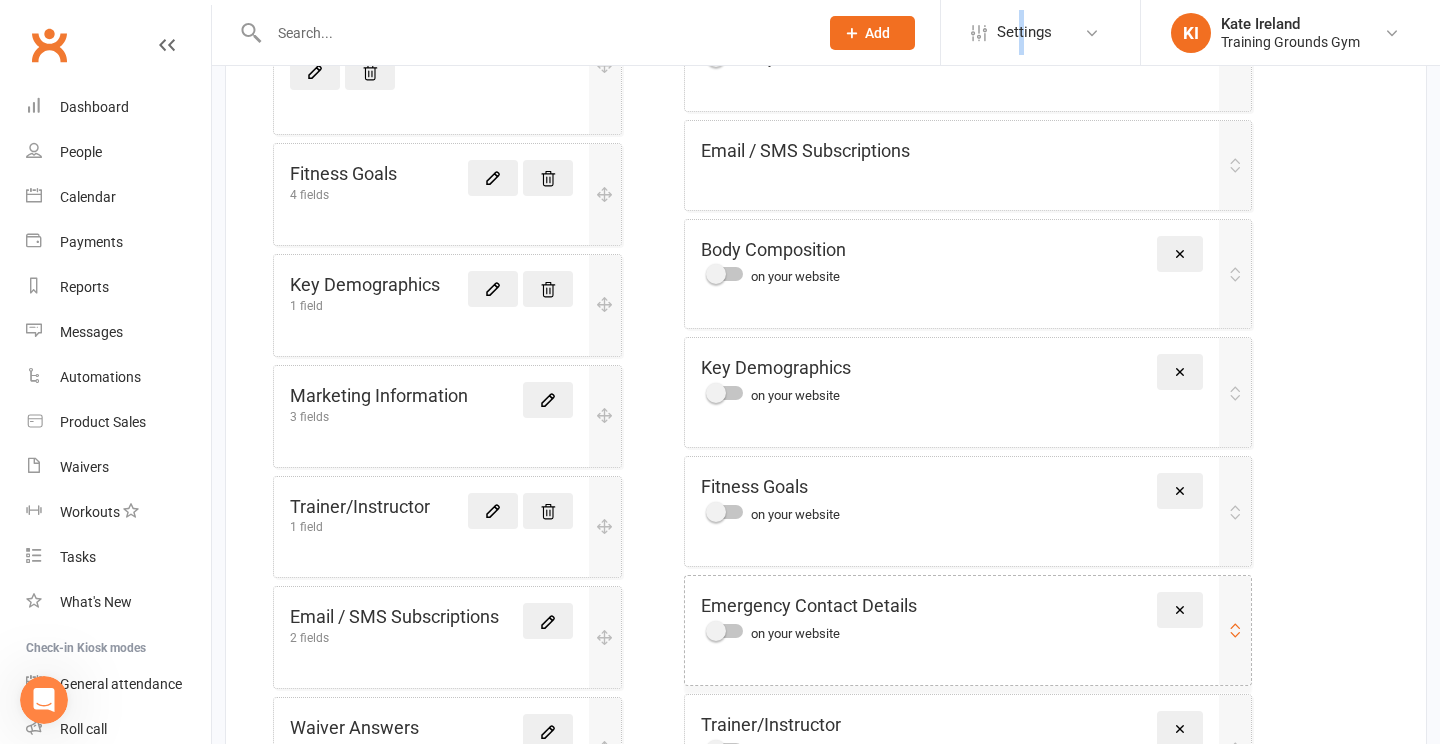 scroll, scrollTop: 662, scrollLeft: 0, axis: vertical 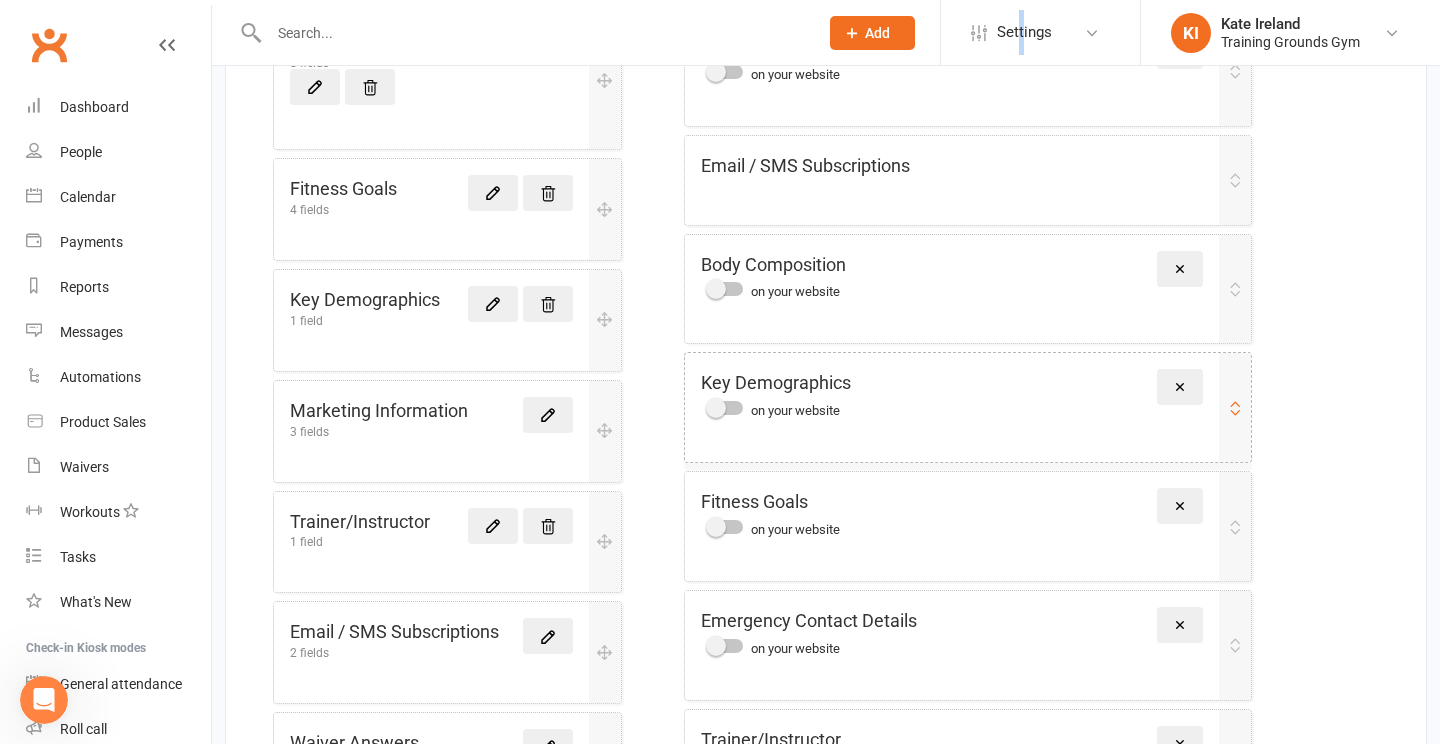 click at bounding box center (726, 408) 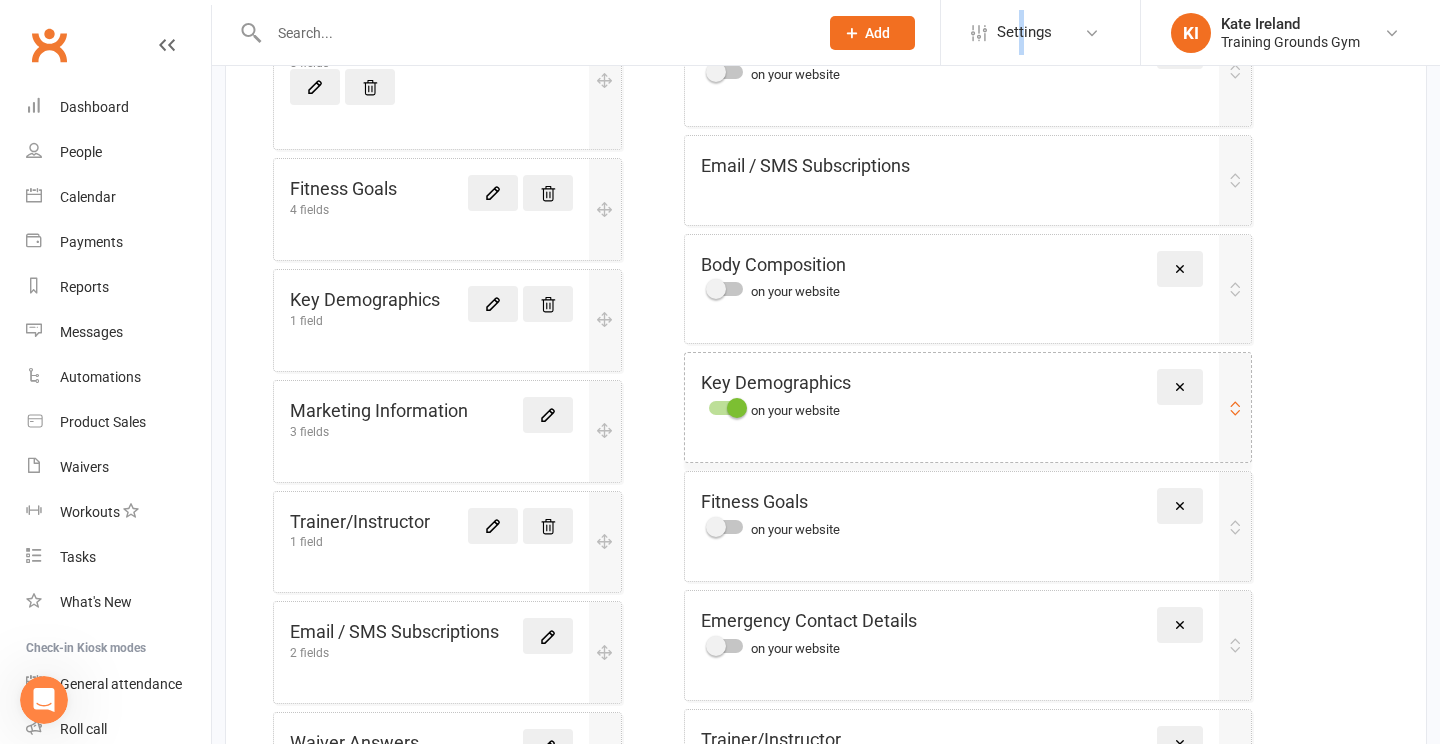 click at bounding box center (1235, 408) 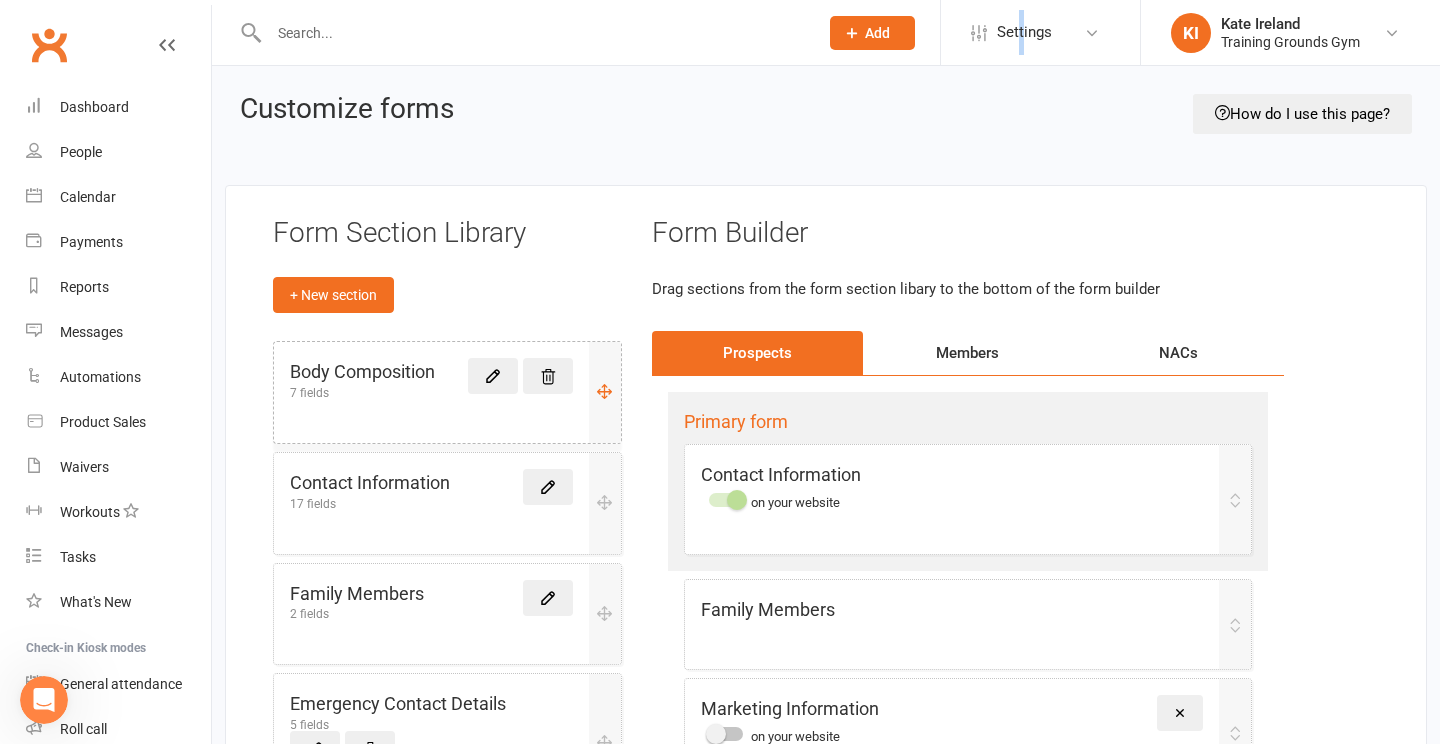 scroll, scrollTop: 0, scrollLeft: 0, axis: both 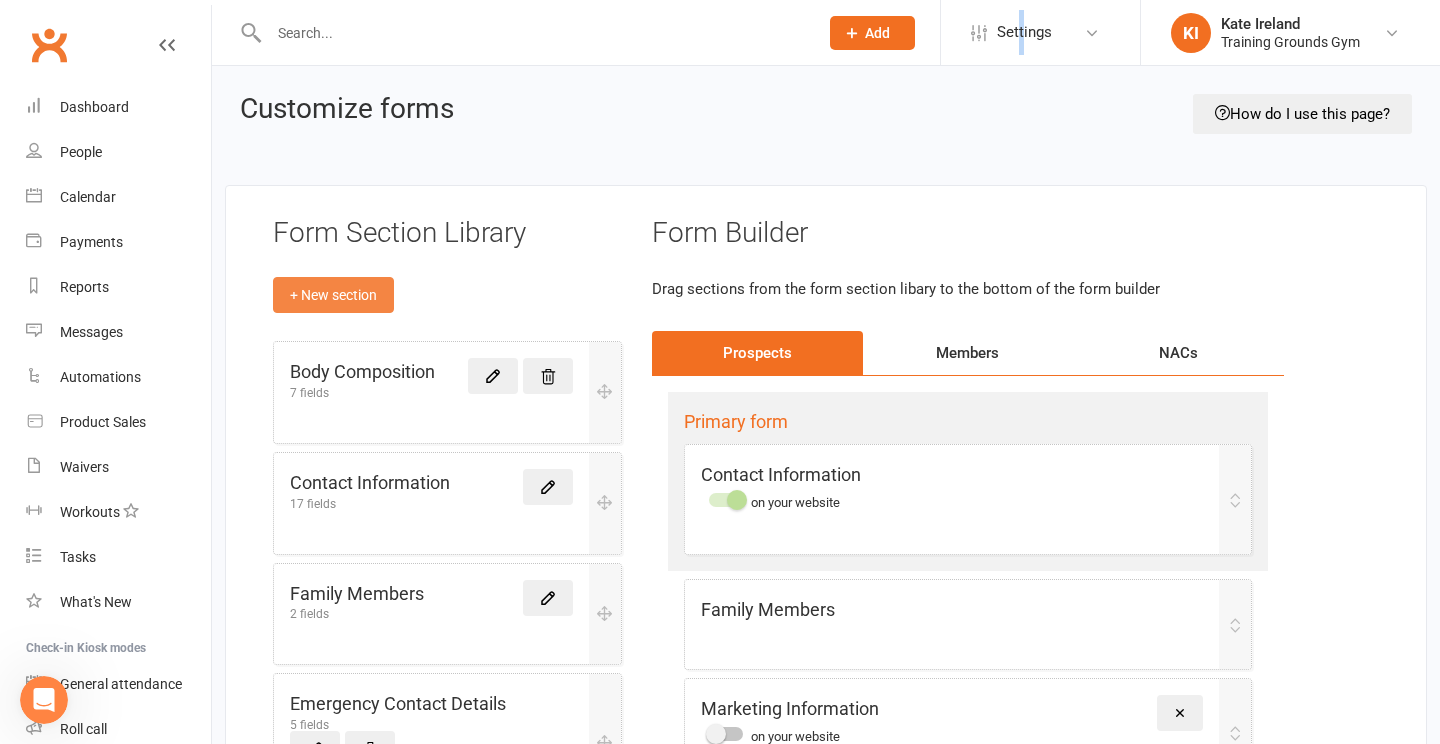 click on "+ New section" at bounding box center (333, 295) 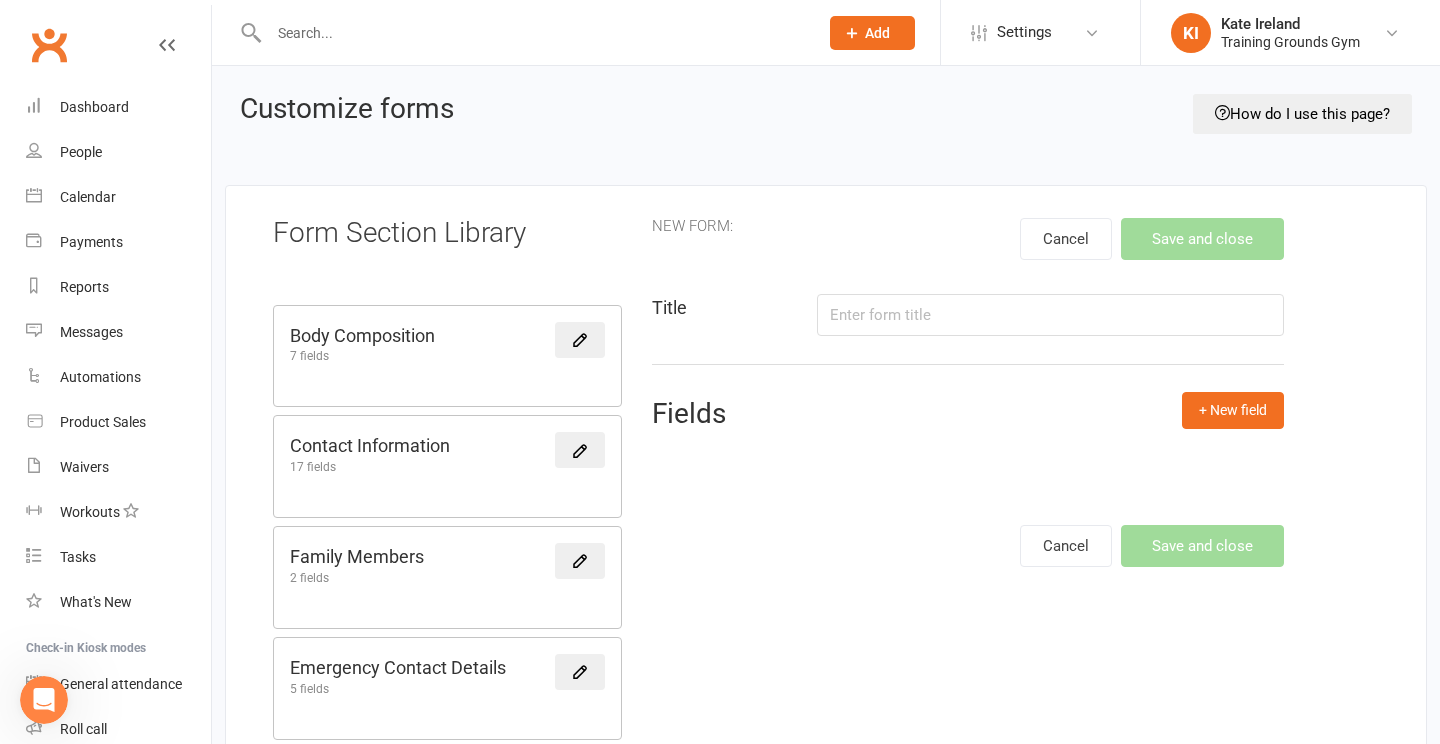 click on "17 fields" at bounding box center (370, 467) 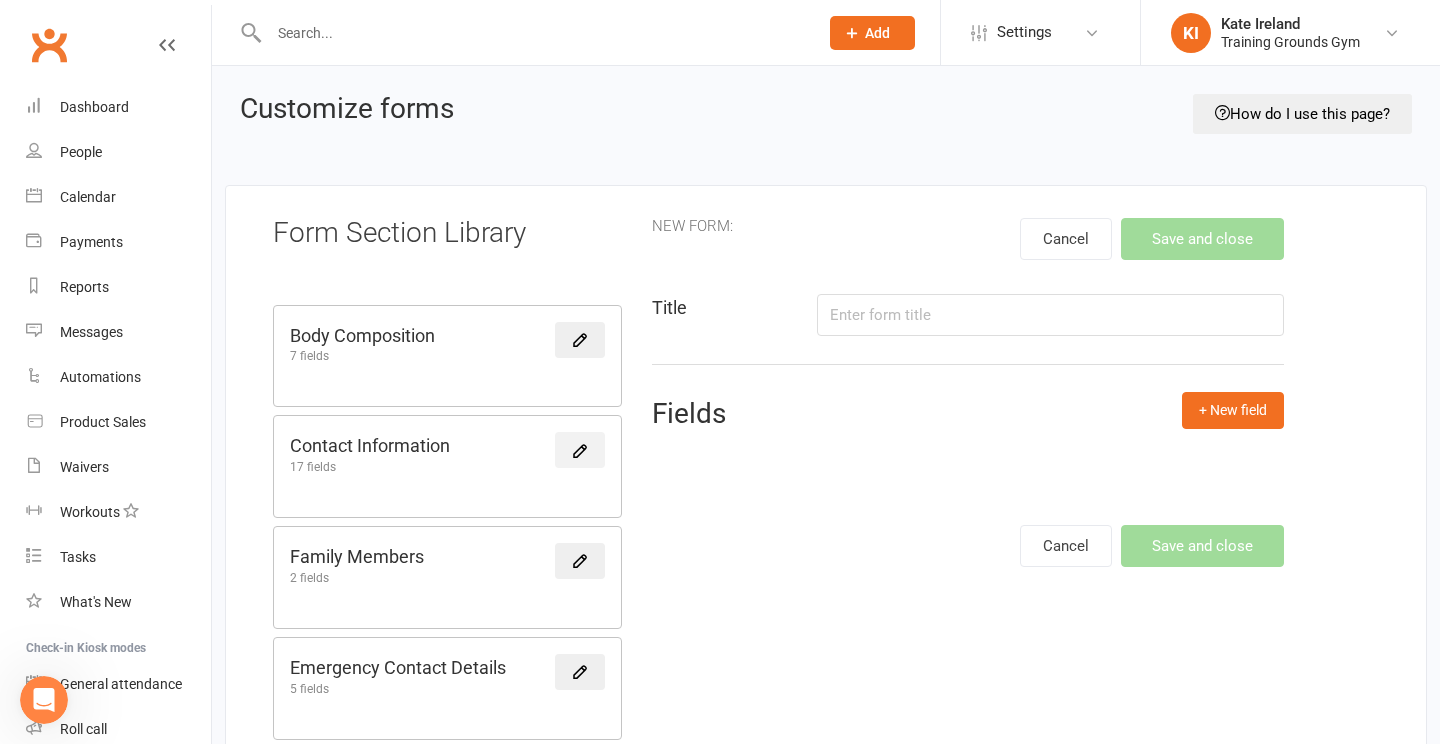 click 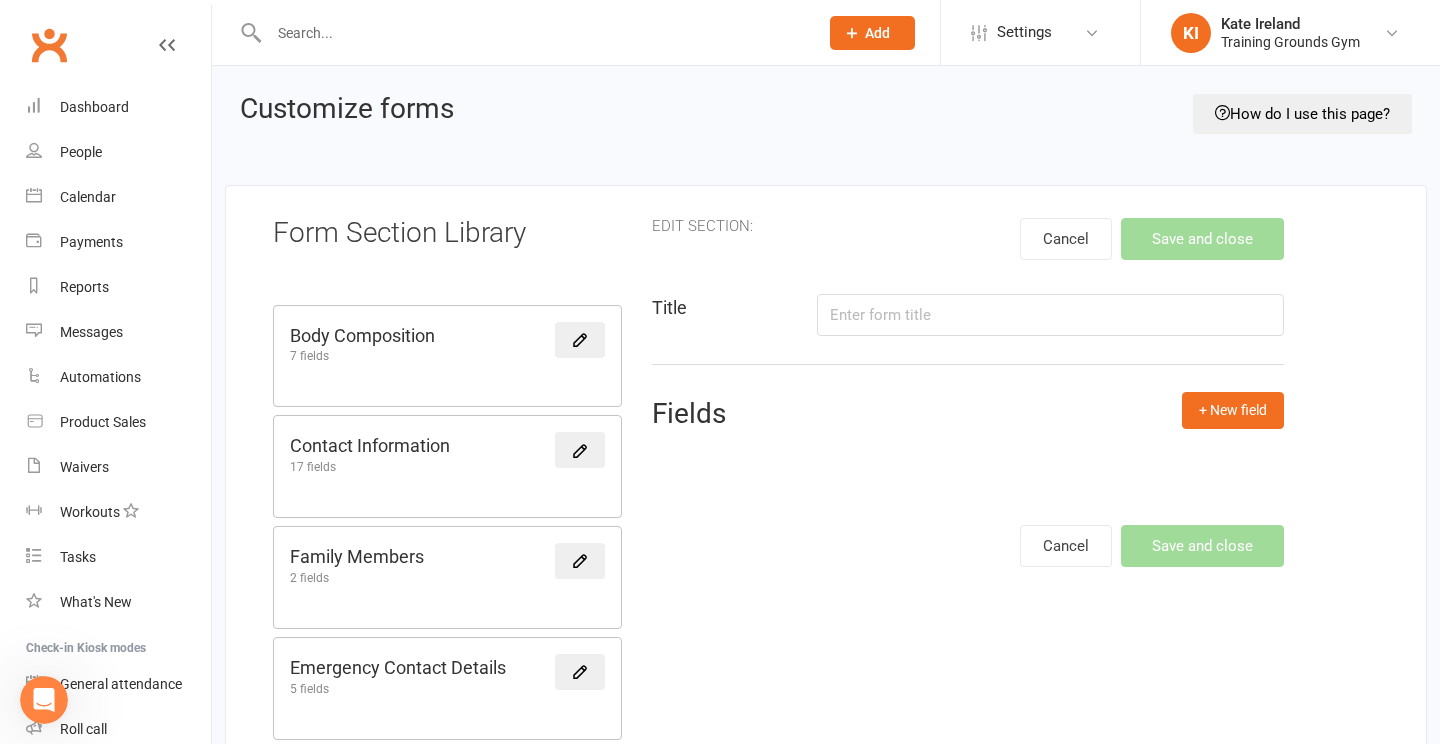 type on "Contact Information" 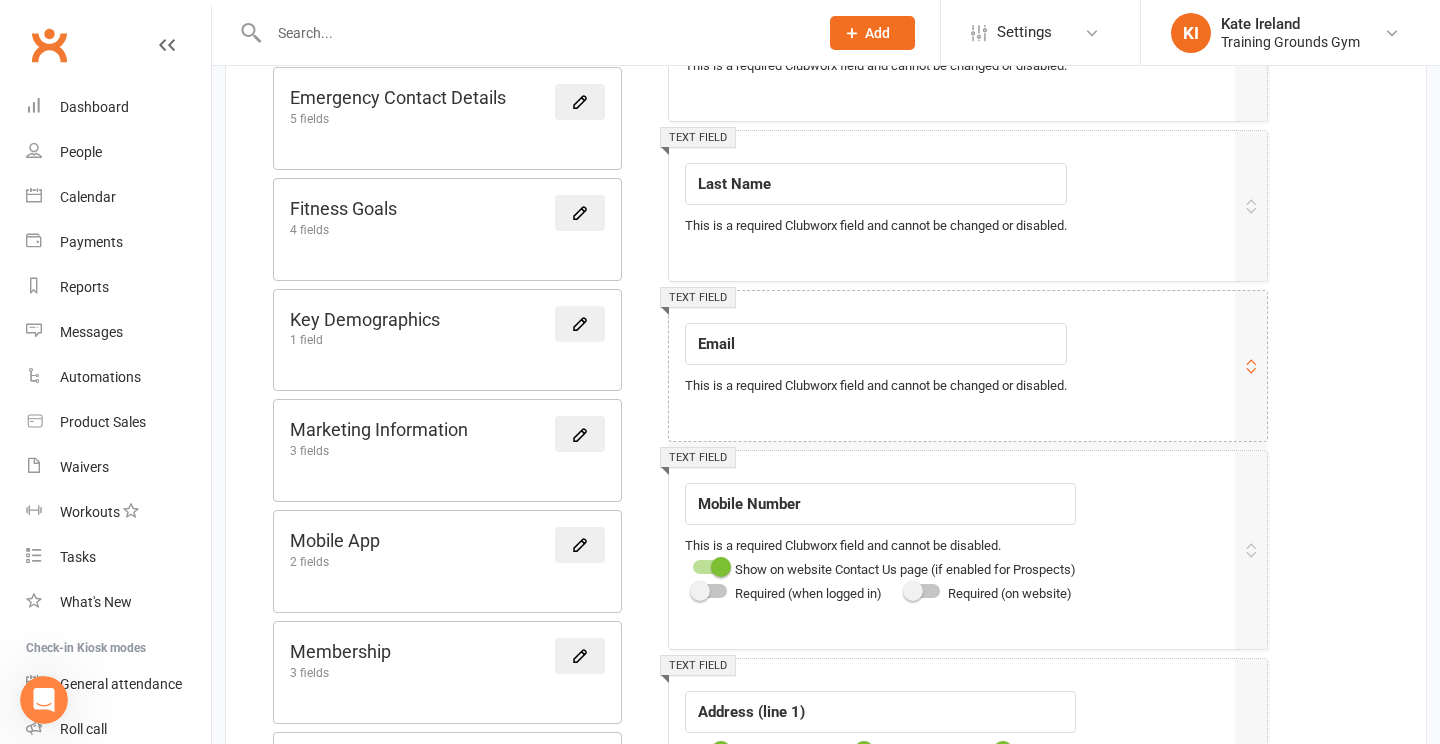 scroll, scrollTop: 585, scrollLeft: 0, axis: vertical 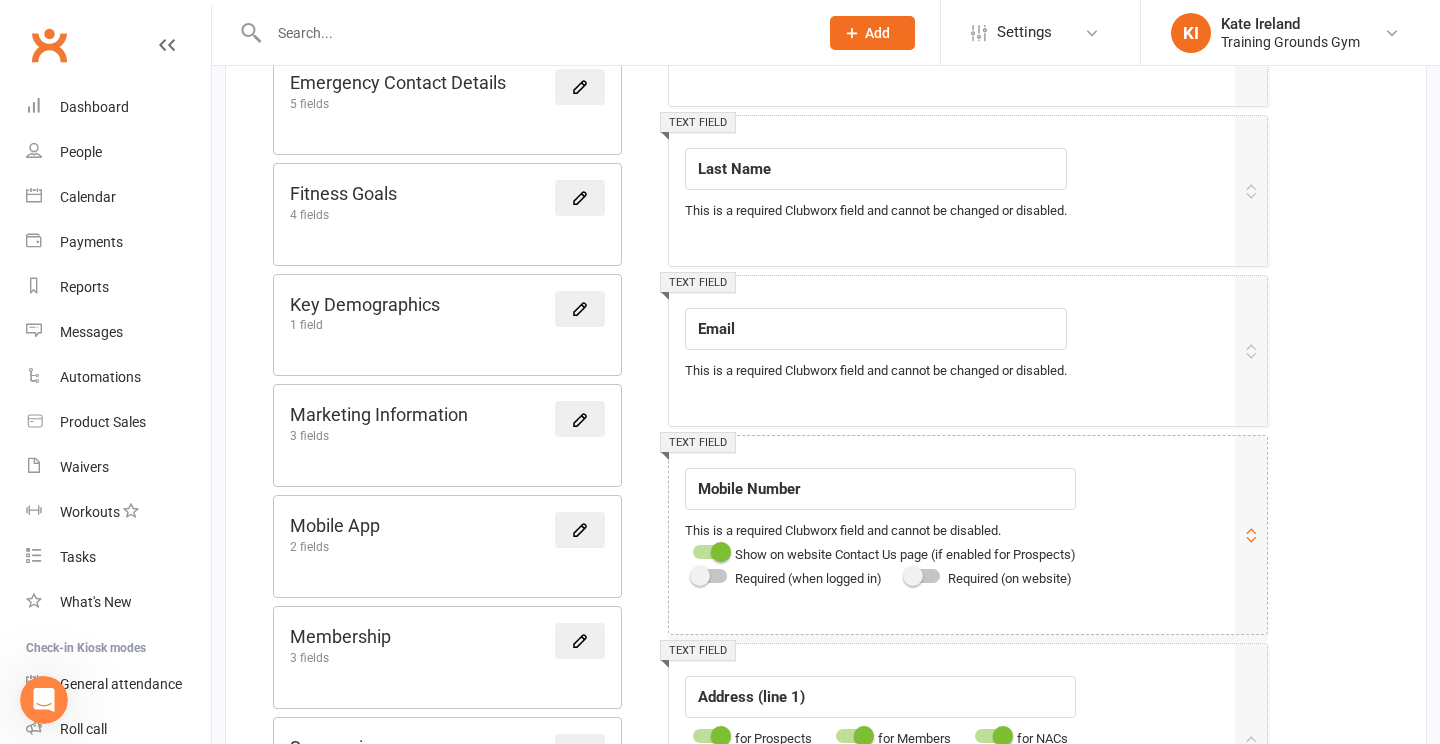 click at bounding box center [923, 576] 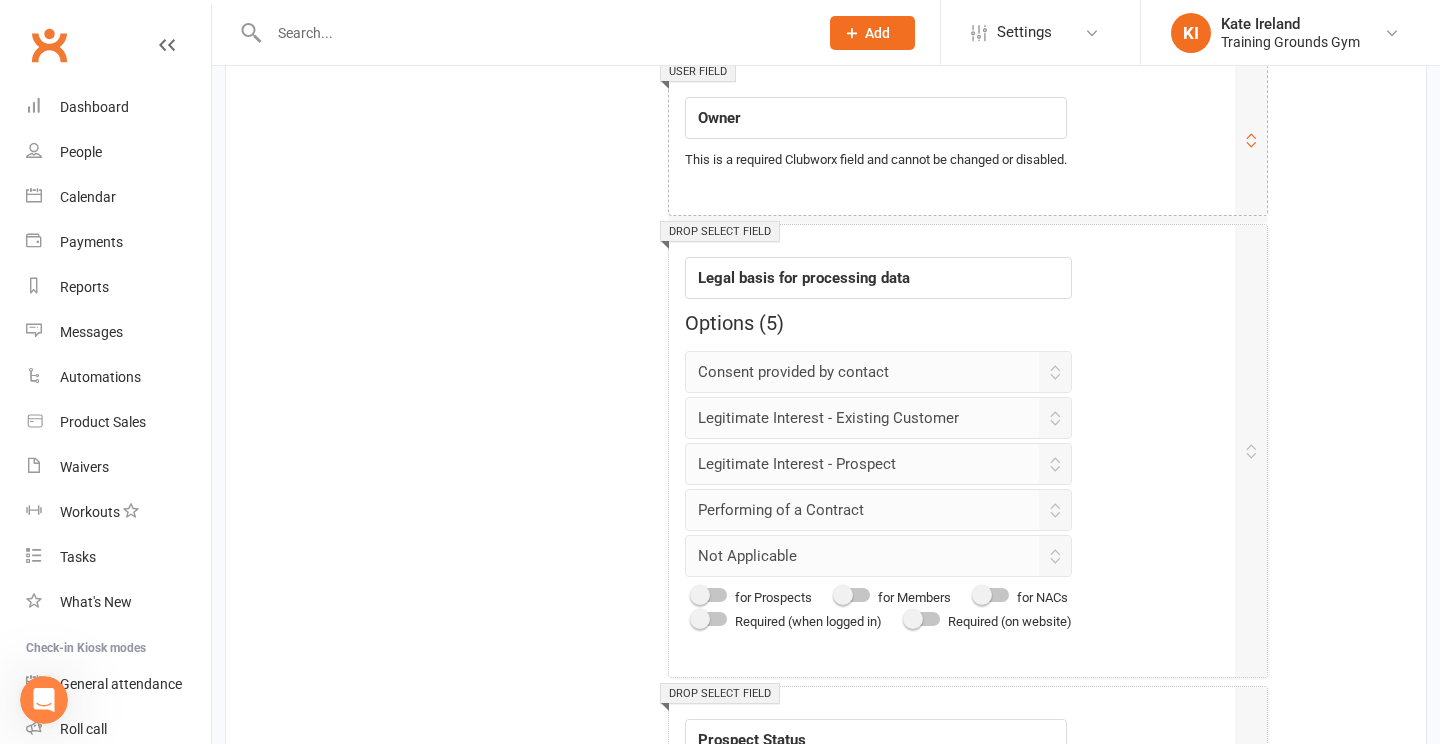 scroll, scrollTop: 2597, scrollLeft: 0, axis: vertical 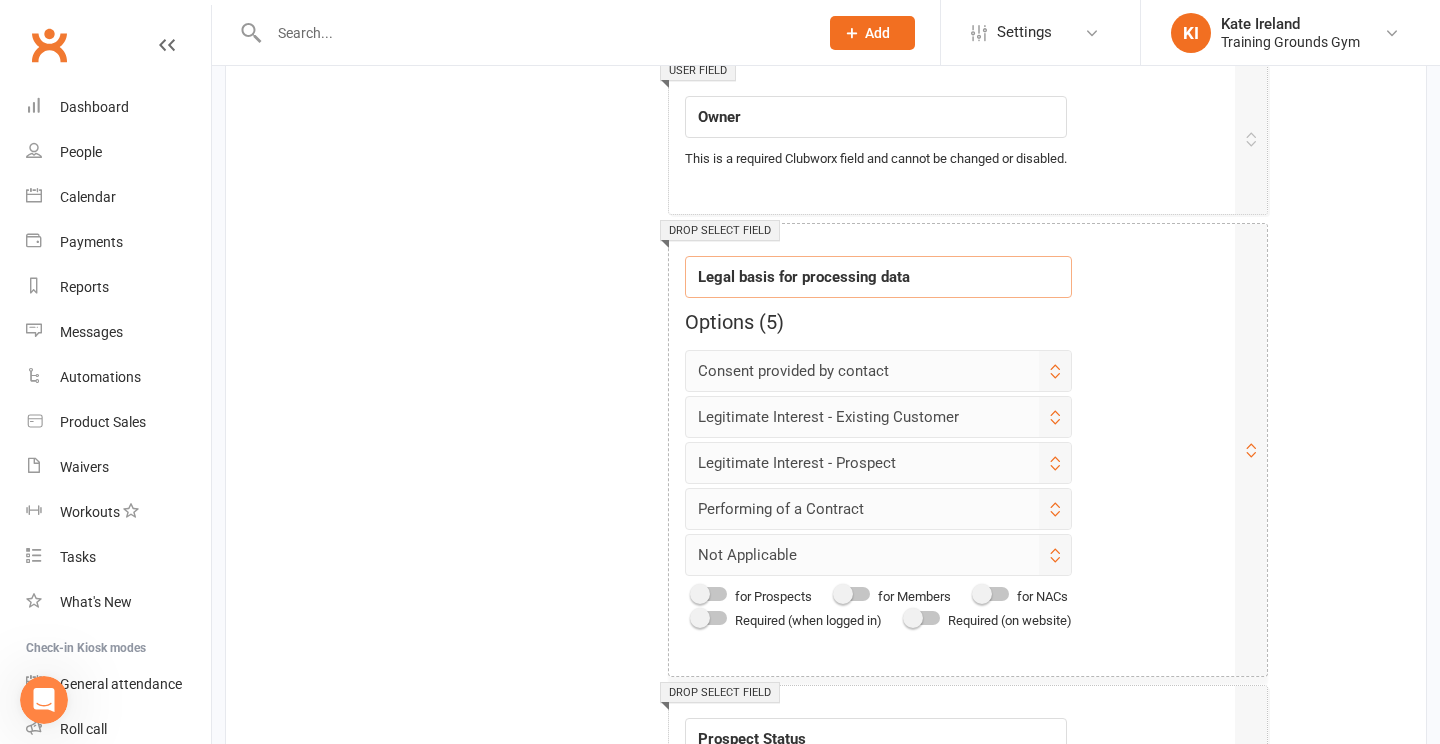 click on "Legal basis for processing data" at bounding box center (878, 277) 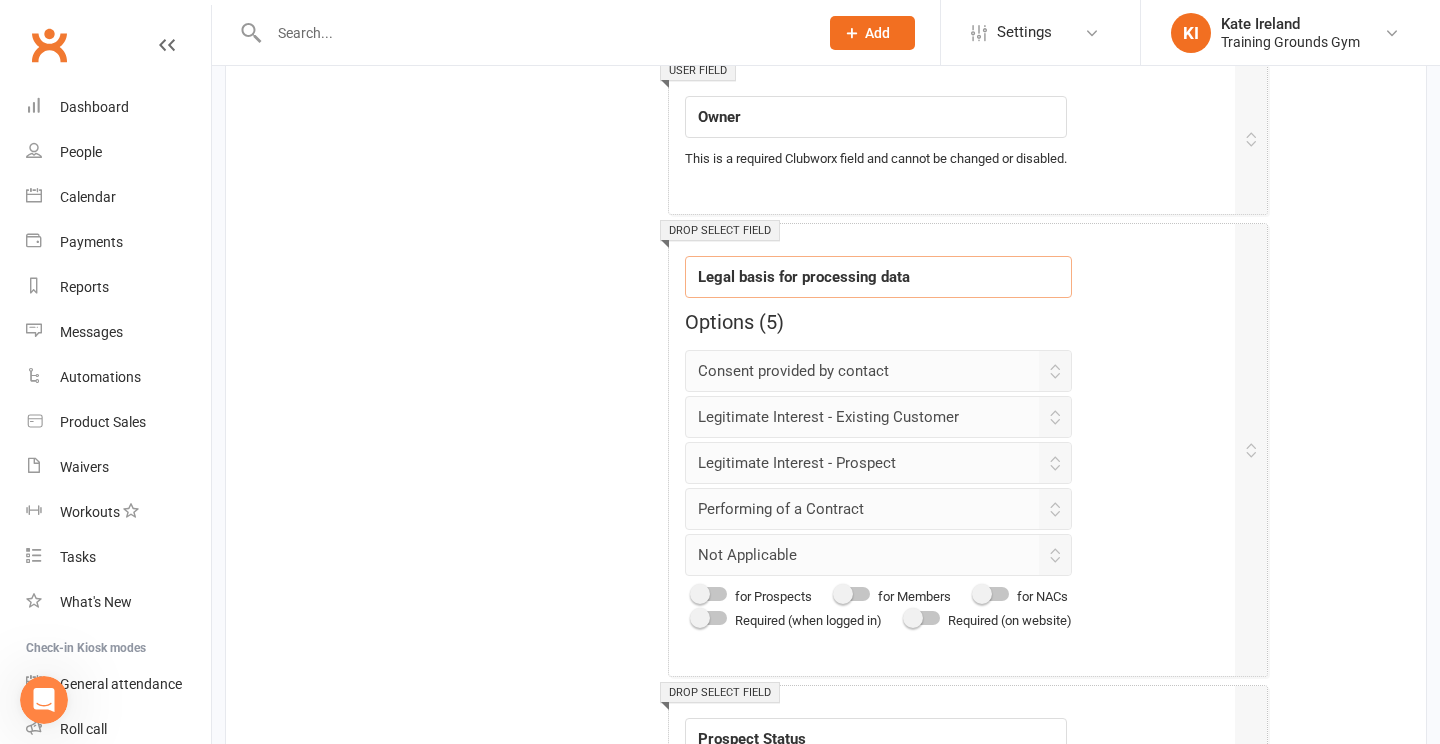 drag, startPoint x: 945, startPoint y: 270, endPoint x: 666, endPoint y: 267, distance: 279.01614 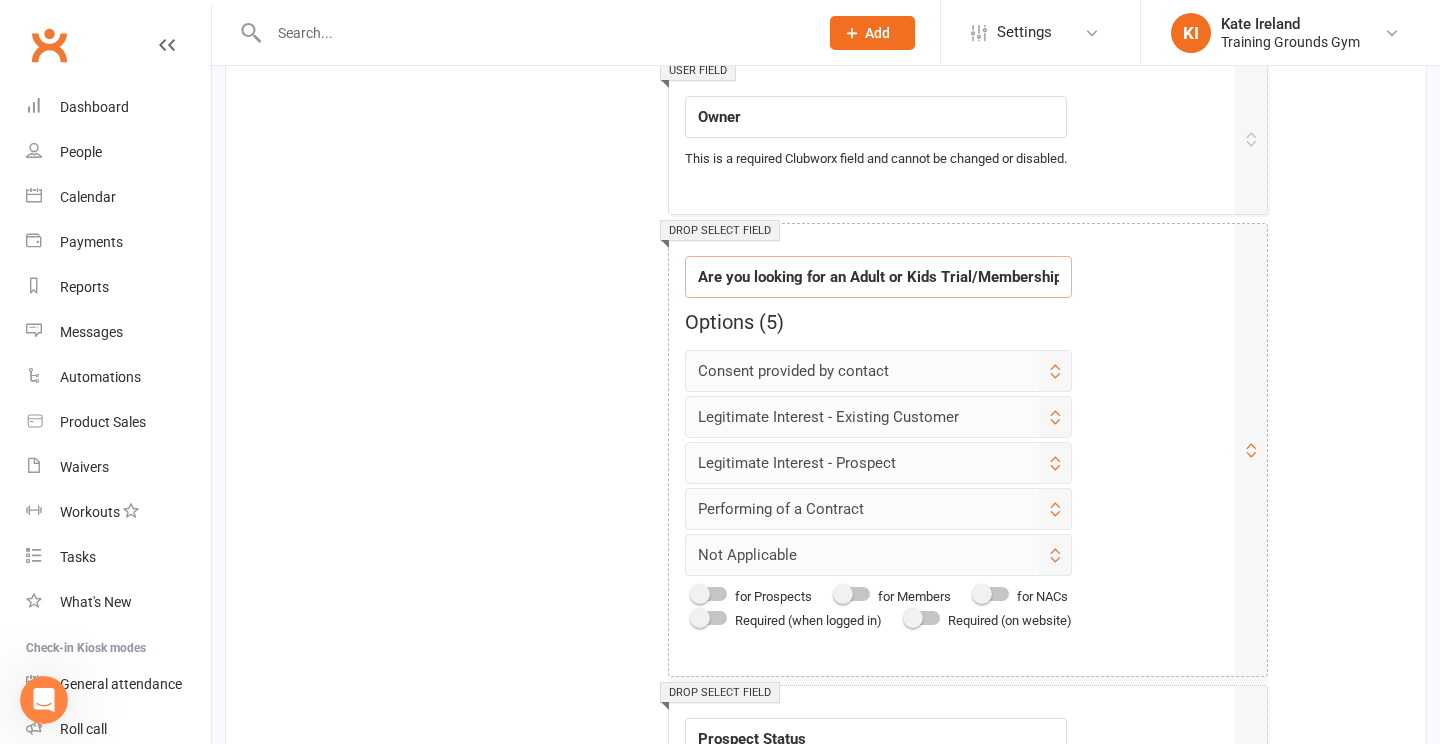 type on "Are you looking for an Adult or Kids Trial/Membership?" 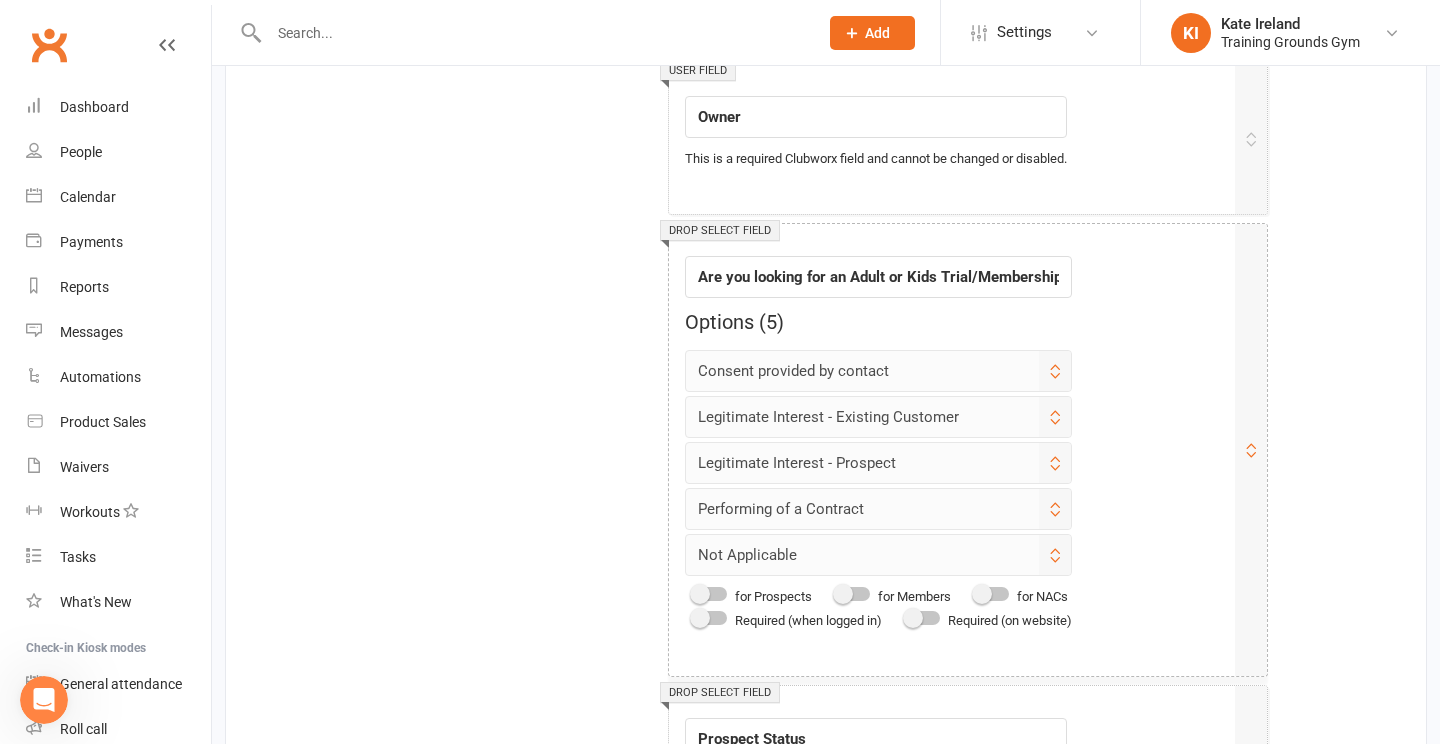 click on "Consent provided by contact" at bounding box center [878, 371] 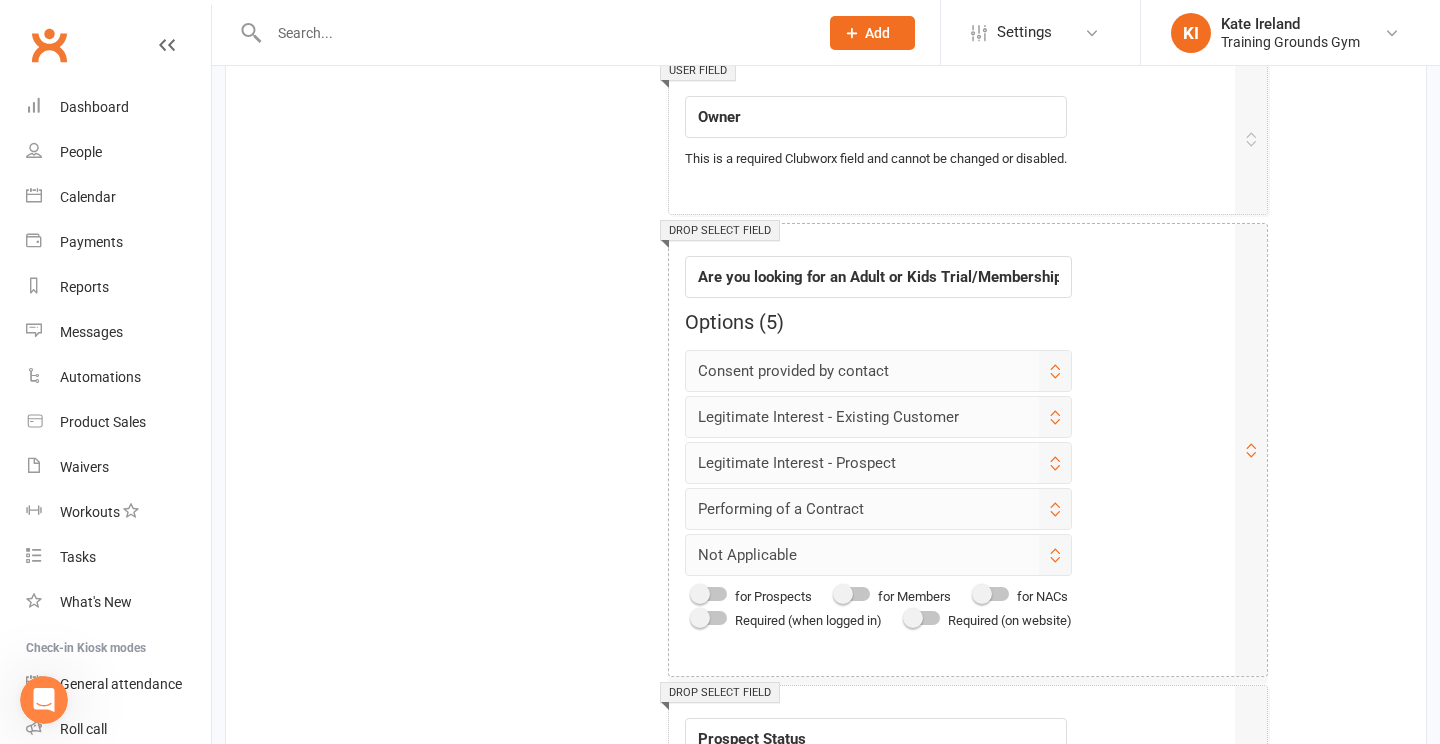 click at bounding box center (710, 594) 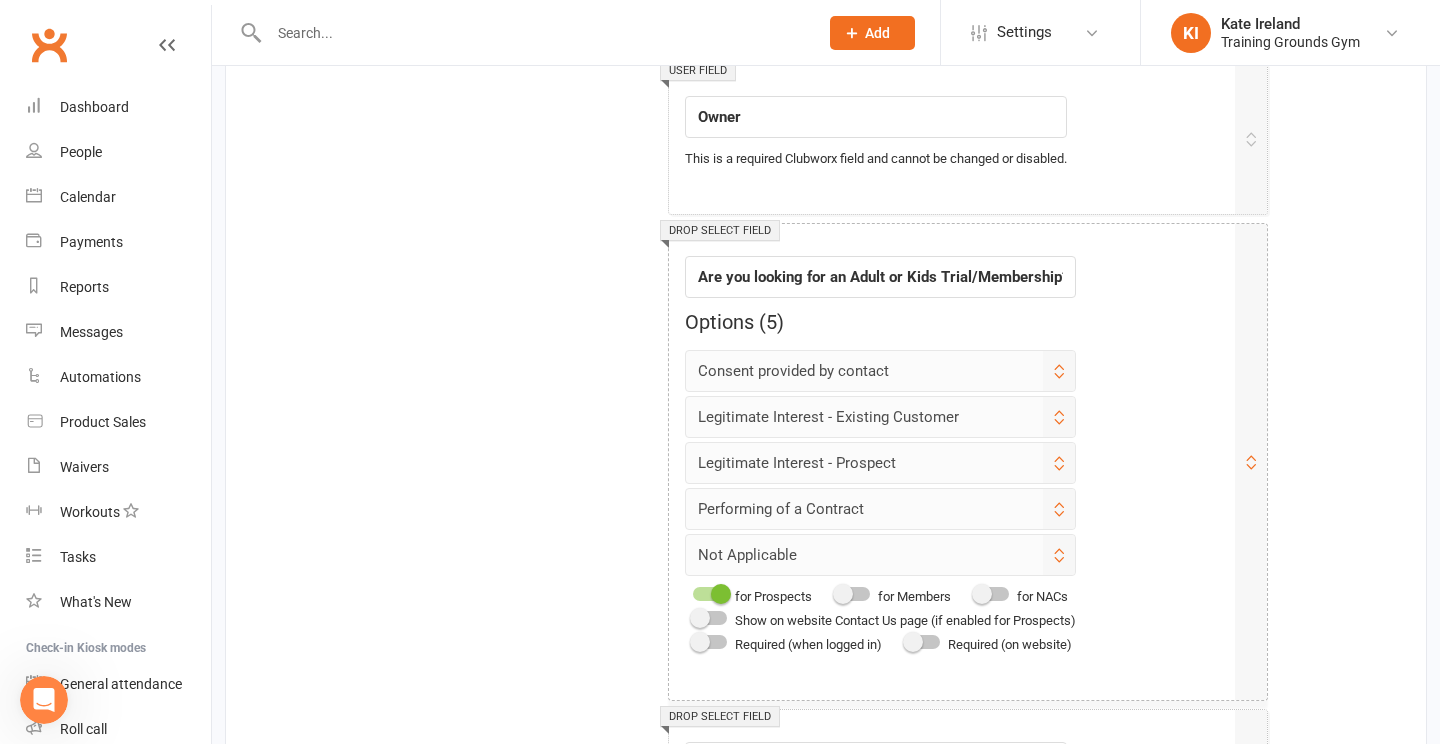 click on "Required (on website)" at bounding box center [985, 644] 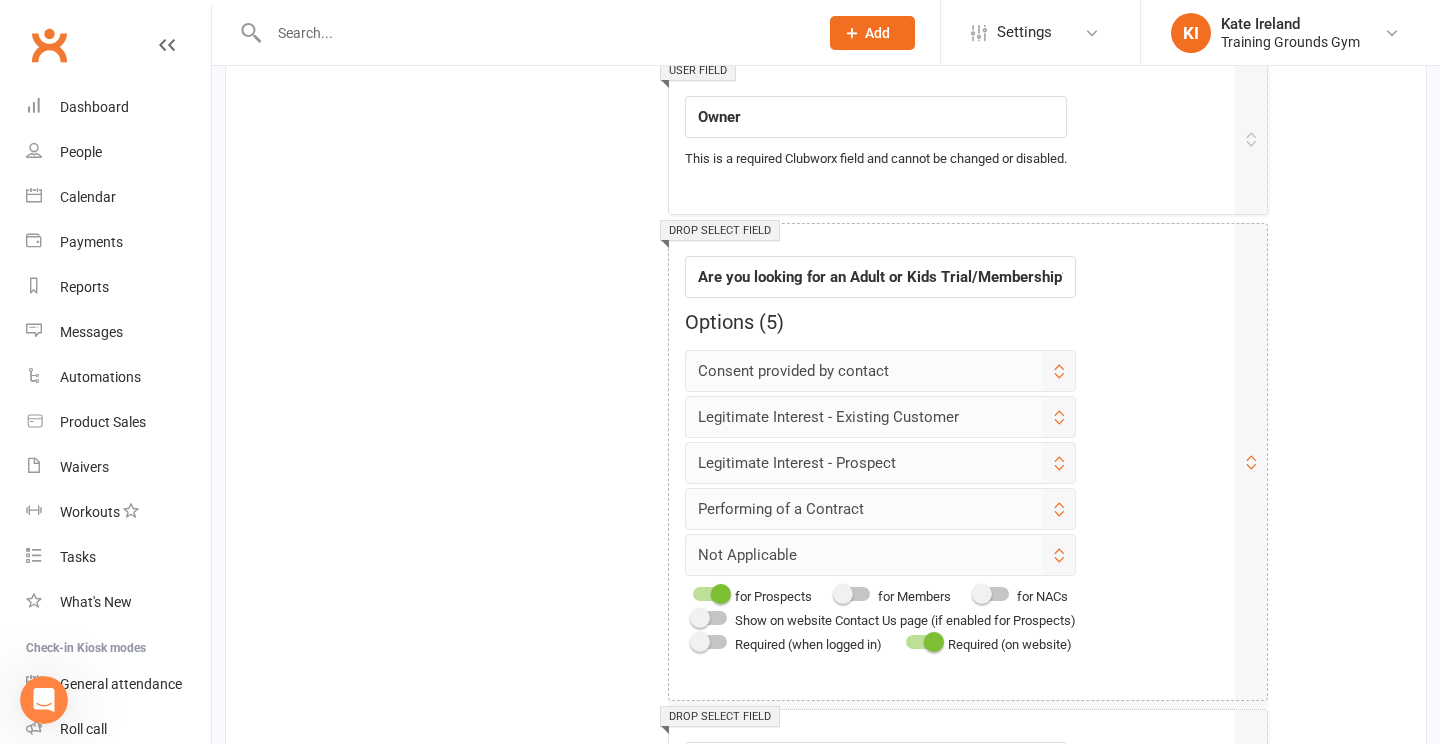 click on "Consent provided by contact" at bounding box center [880, 371] 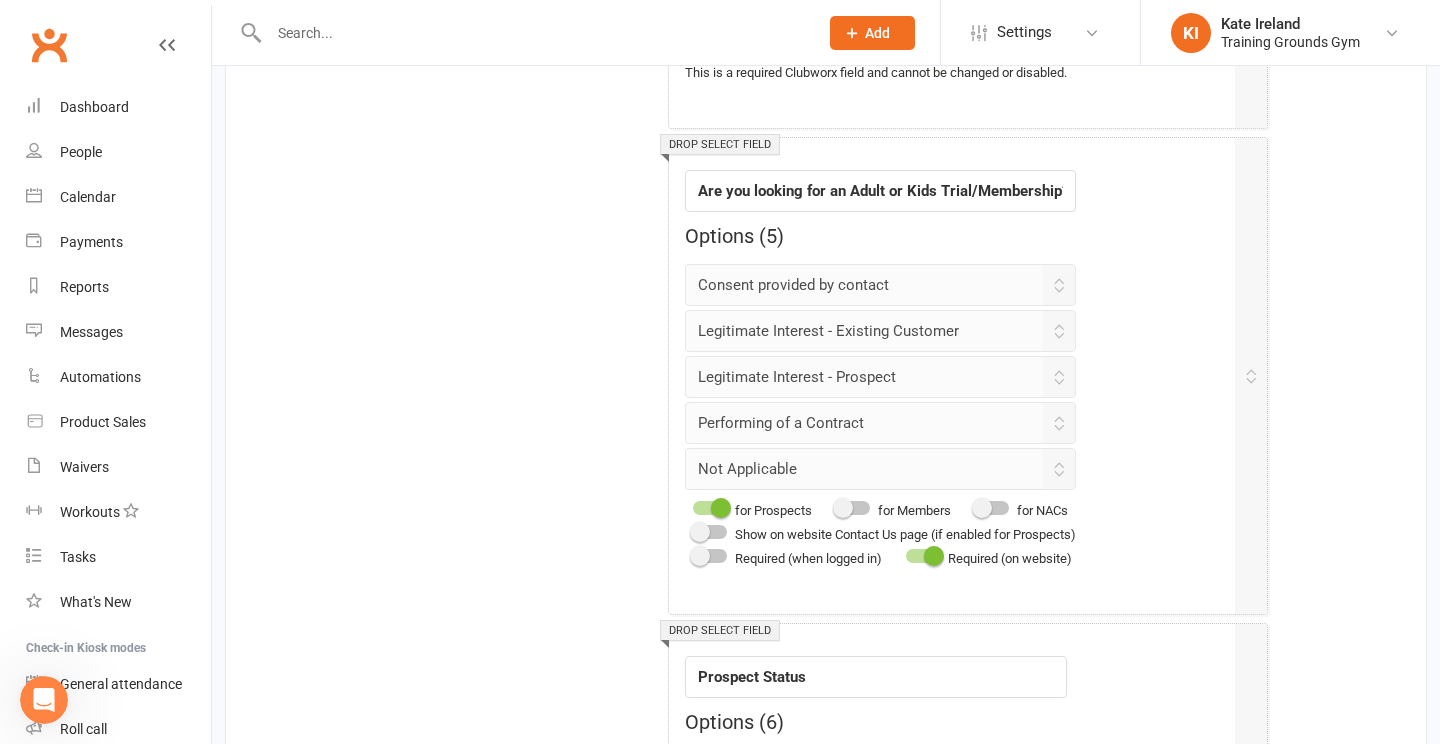 scroll, scrollTop: 2681, scrollLeft: 0, axis: vertical 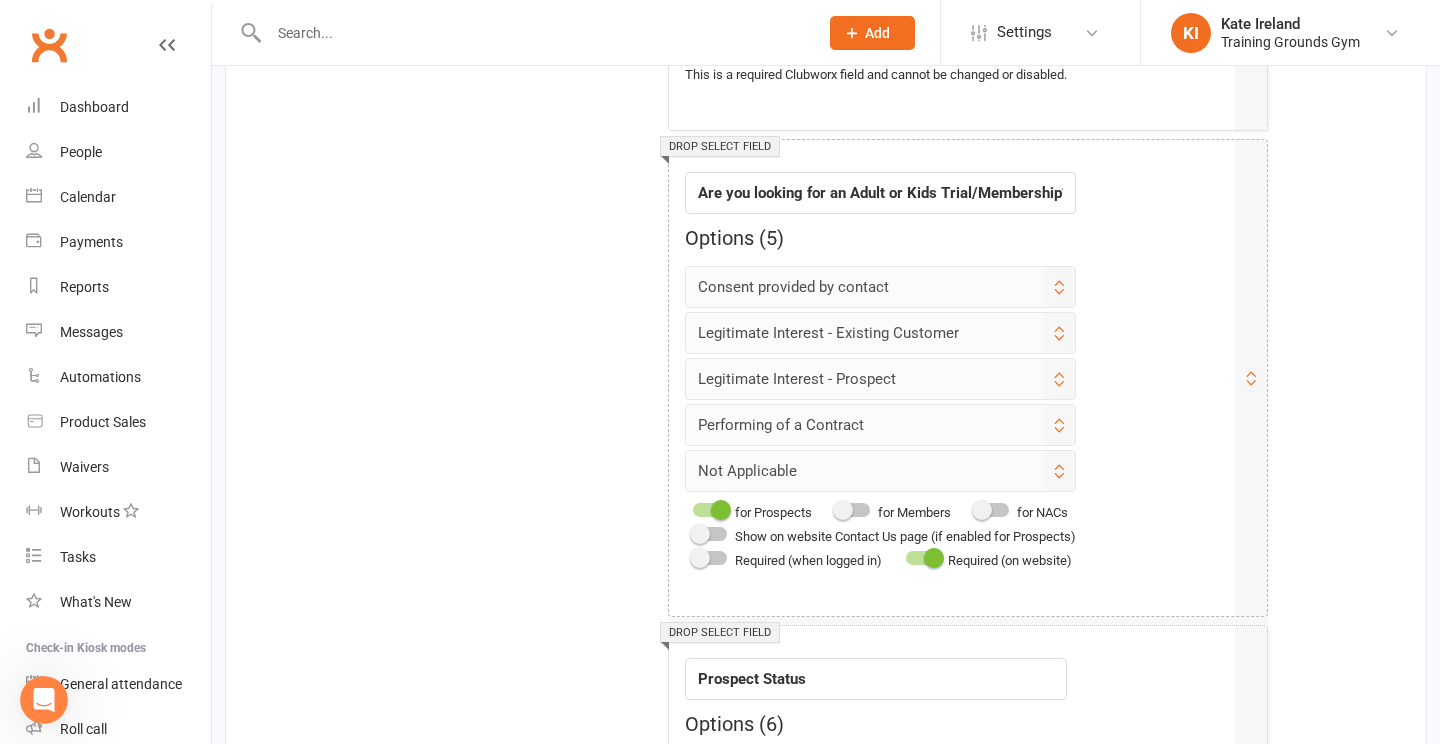 click at bounding box center [710, 510] 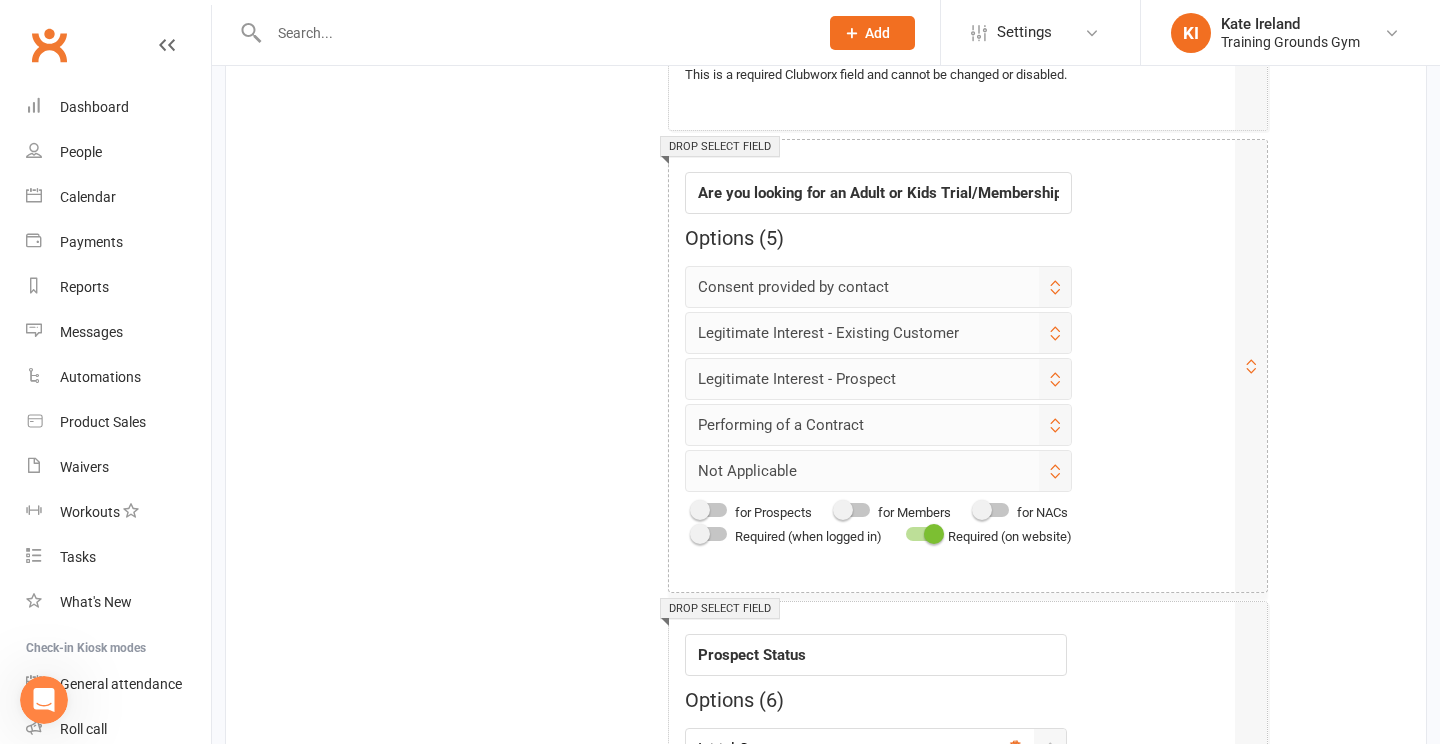 click at bounding box center [934, 534] 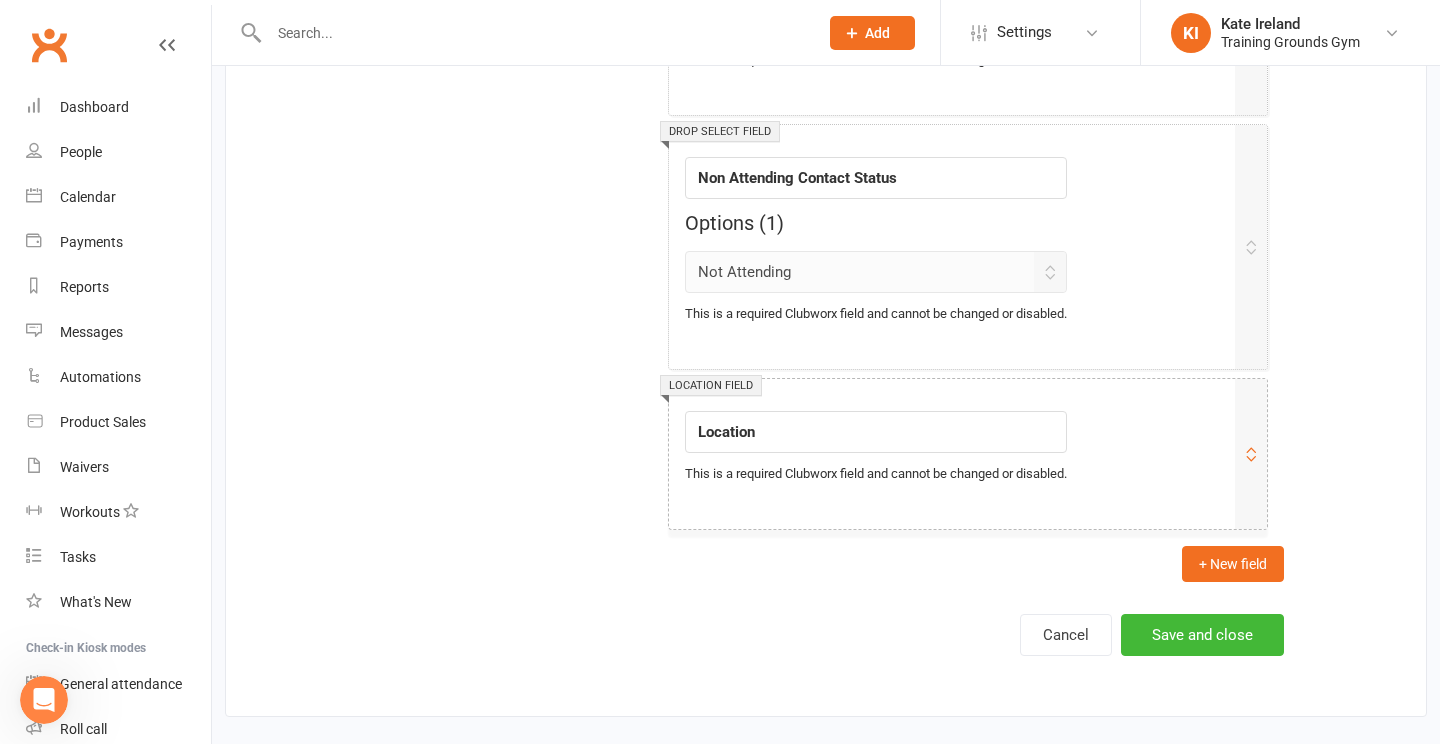 scroll, scrollTop: 4016, scrollLeft: 0, axis: vertical 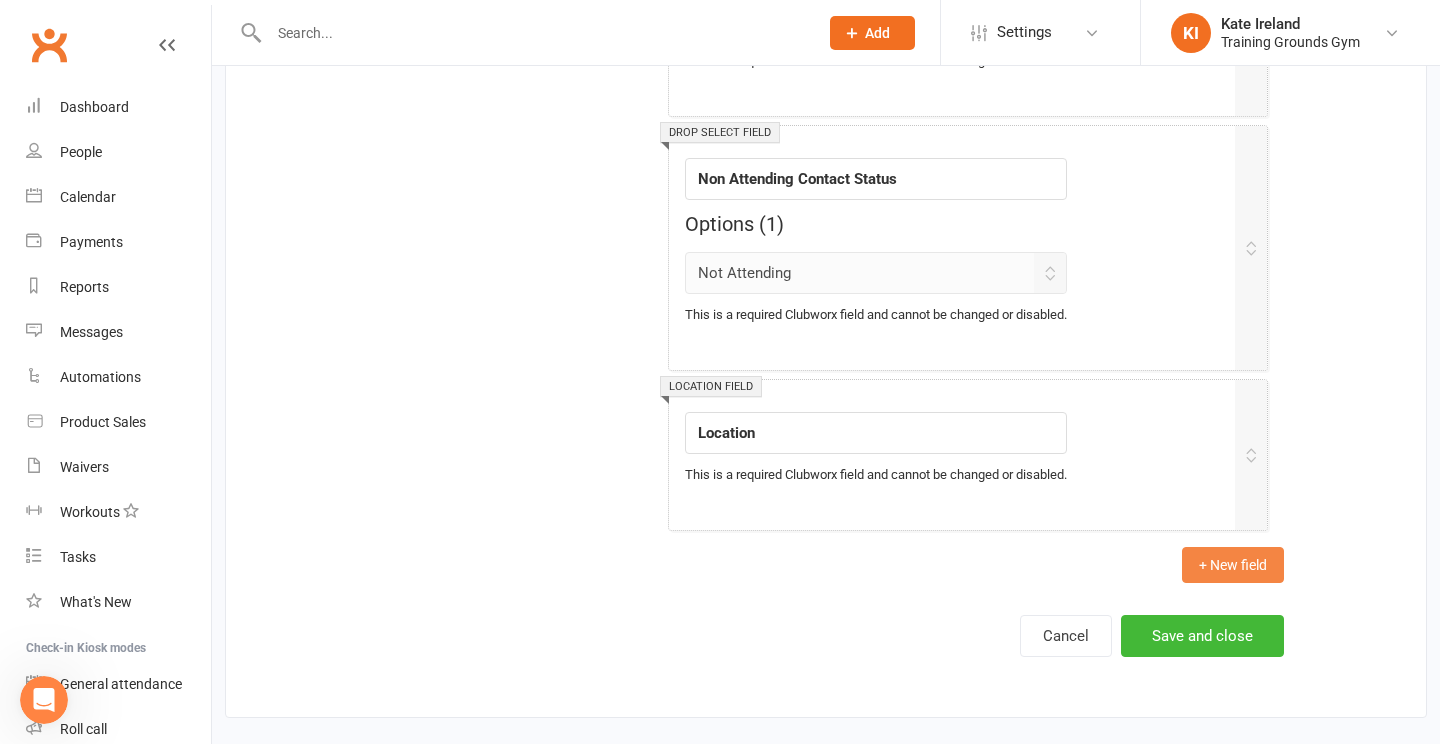 click on "+ New field" at bounding box center (1233, 565) 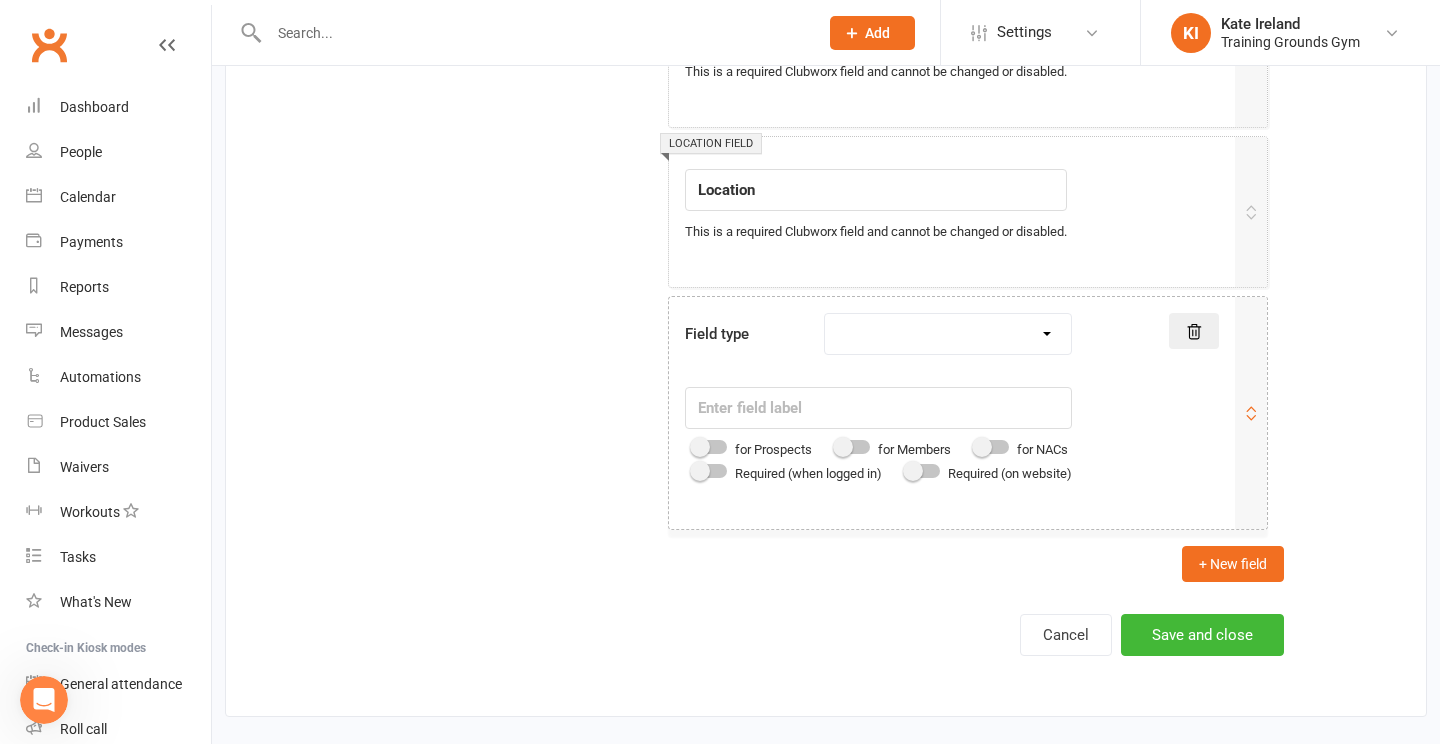 scroll, scrollTop: 4258, scrollLeft: 0, axis: vertical 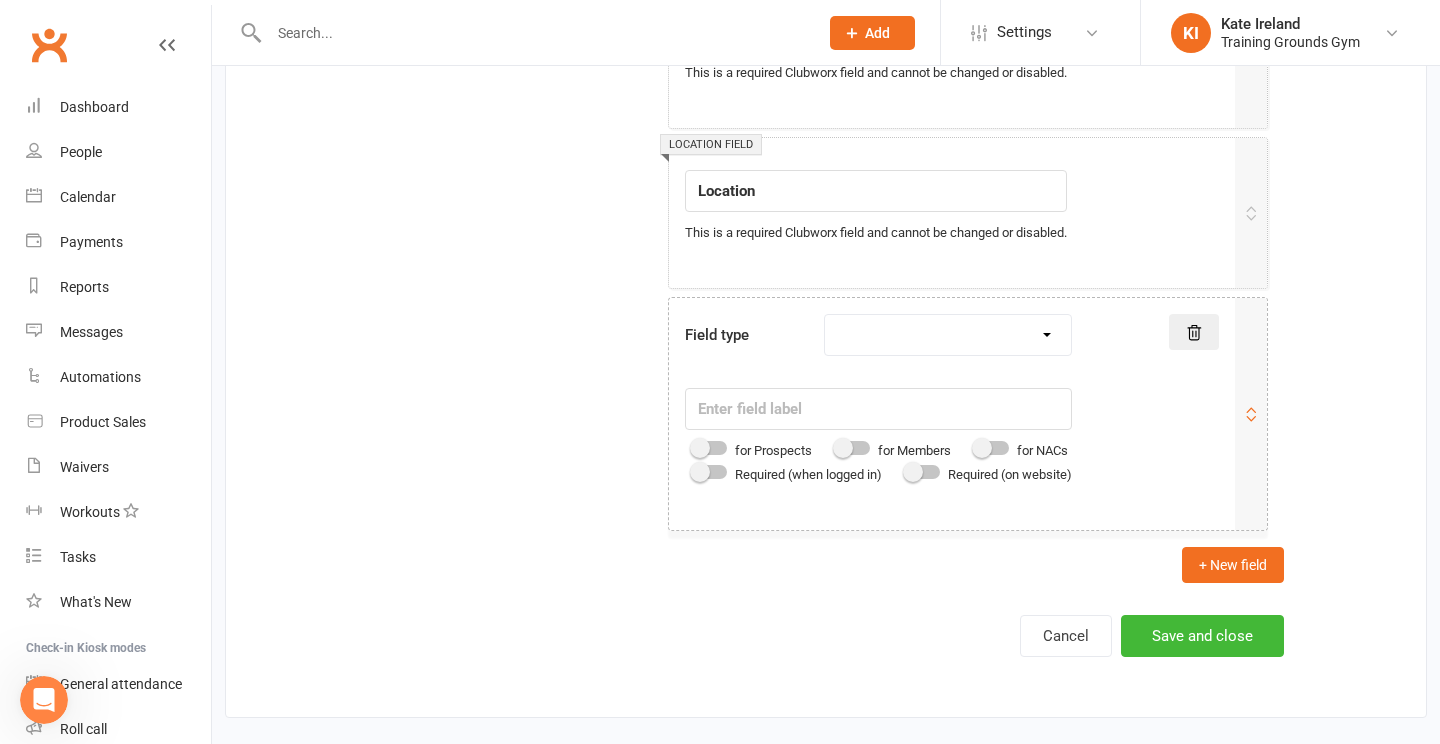 select on "drop_select" 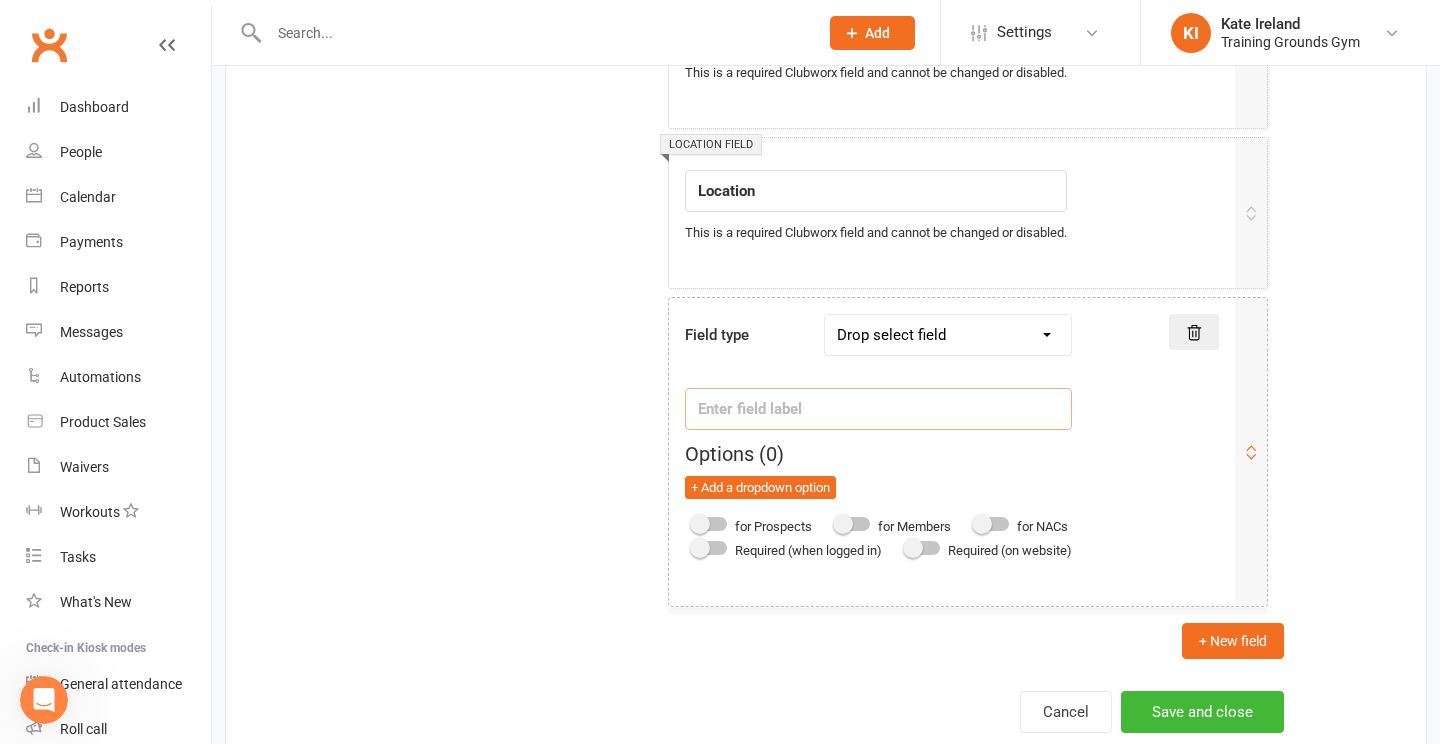 click at bounding box center [878, 409] 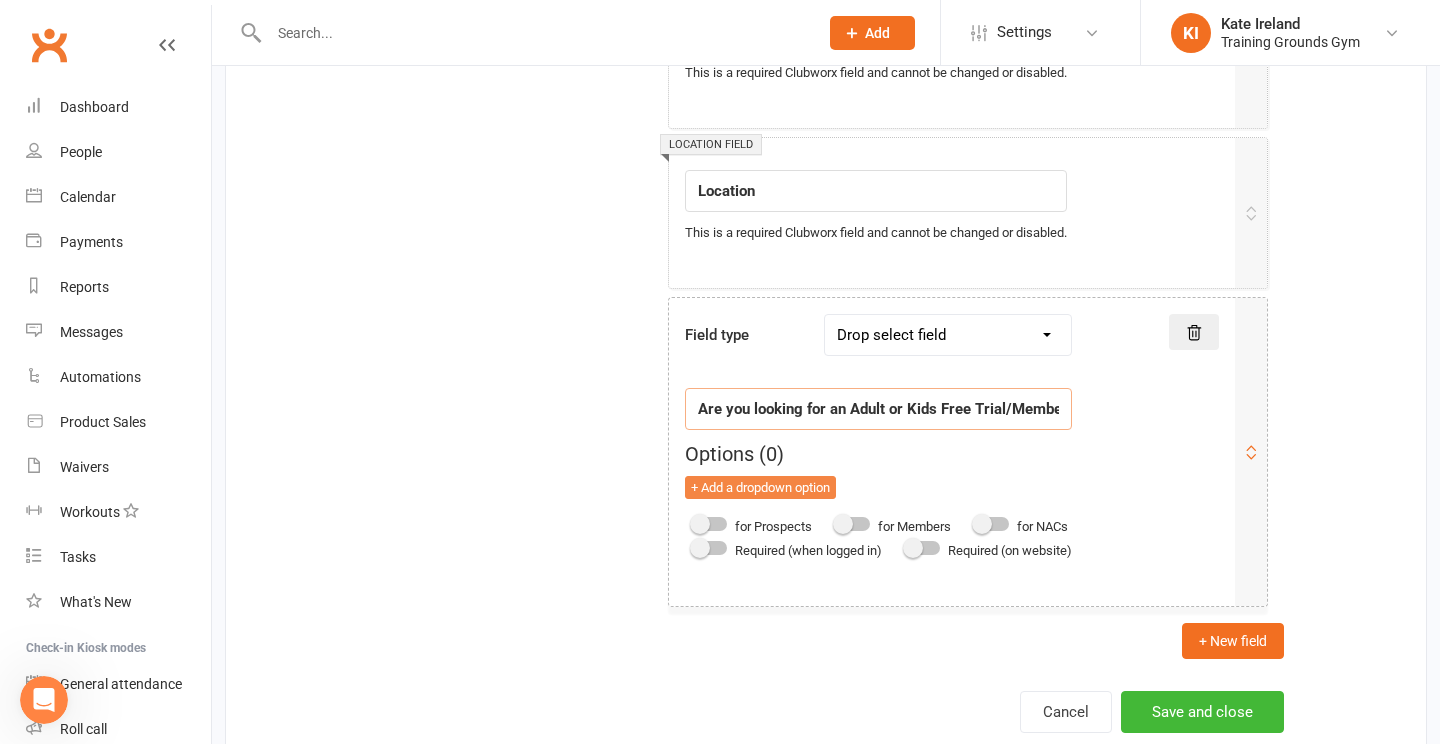 type on "Are you looking for an Adult or Kids Free Trial/Membership?" 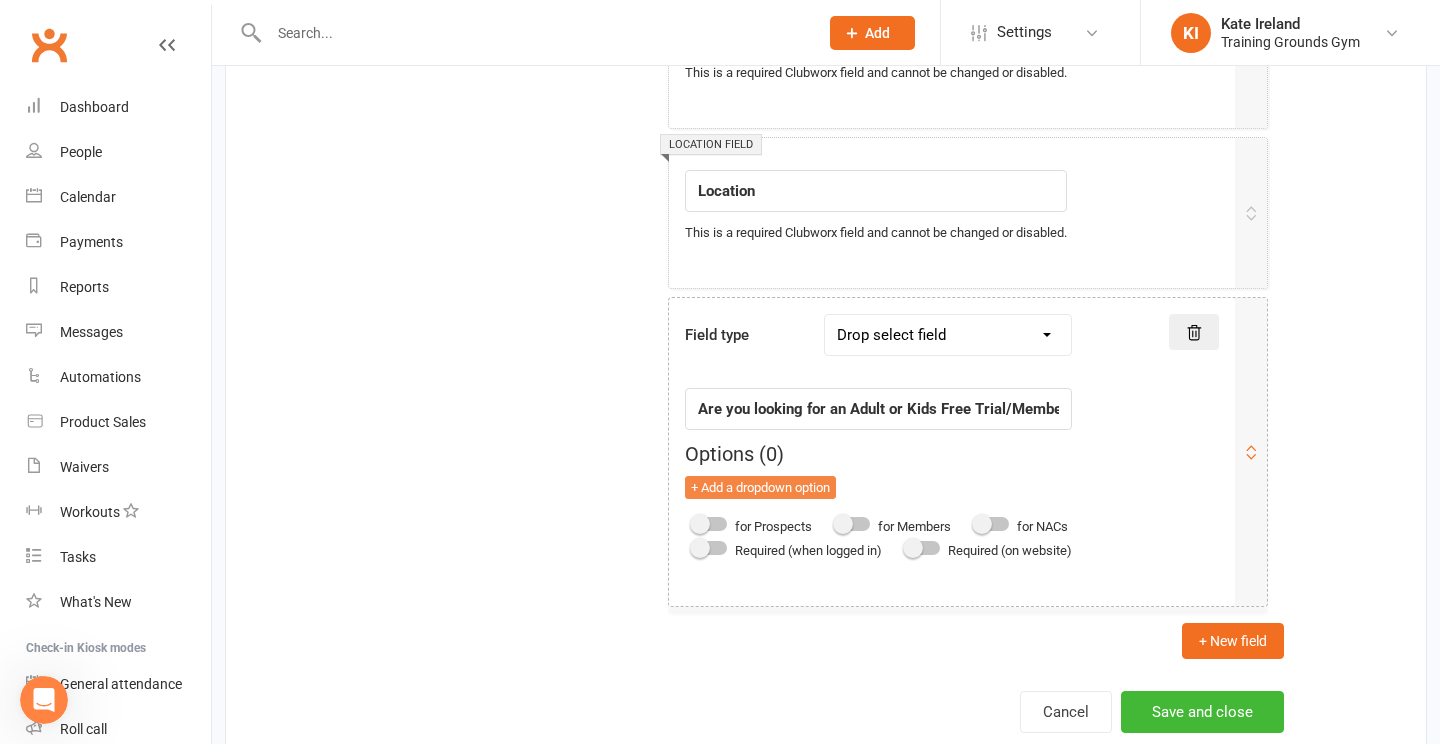 click on "+ Add a dropdown option" at bounding box center (760, 488) 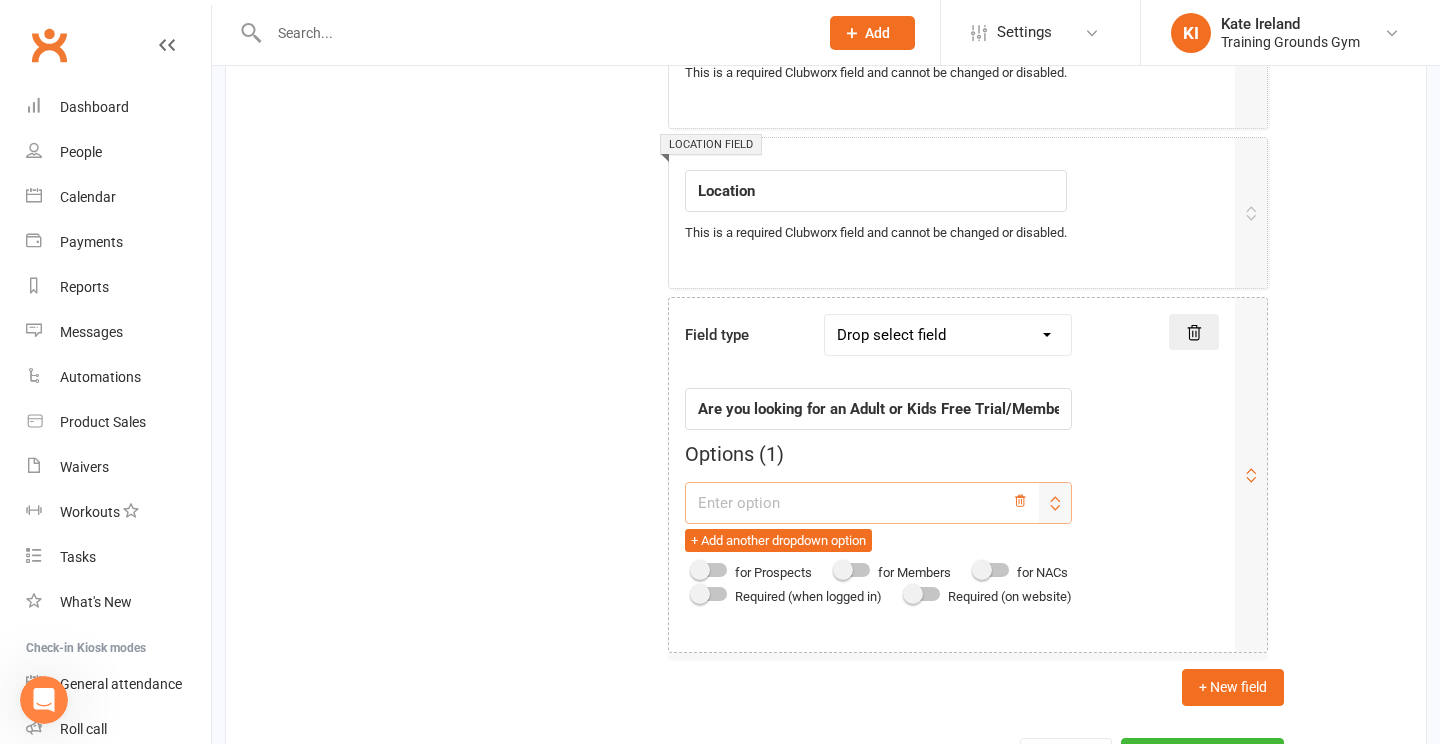 click at bounding box center [878, 503] 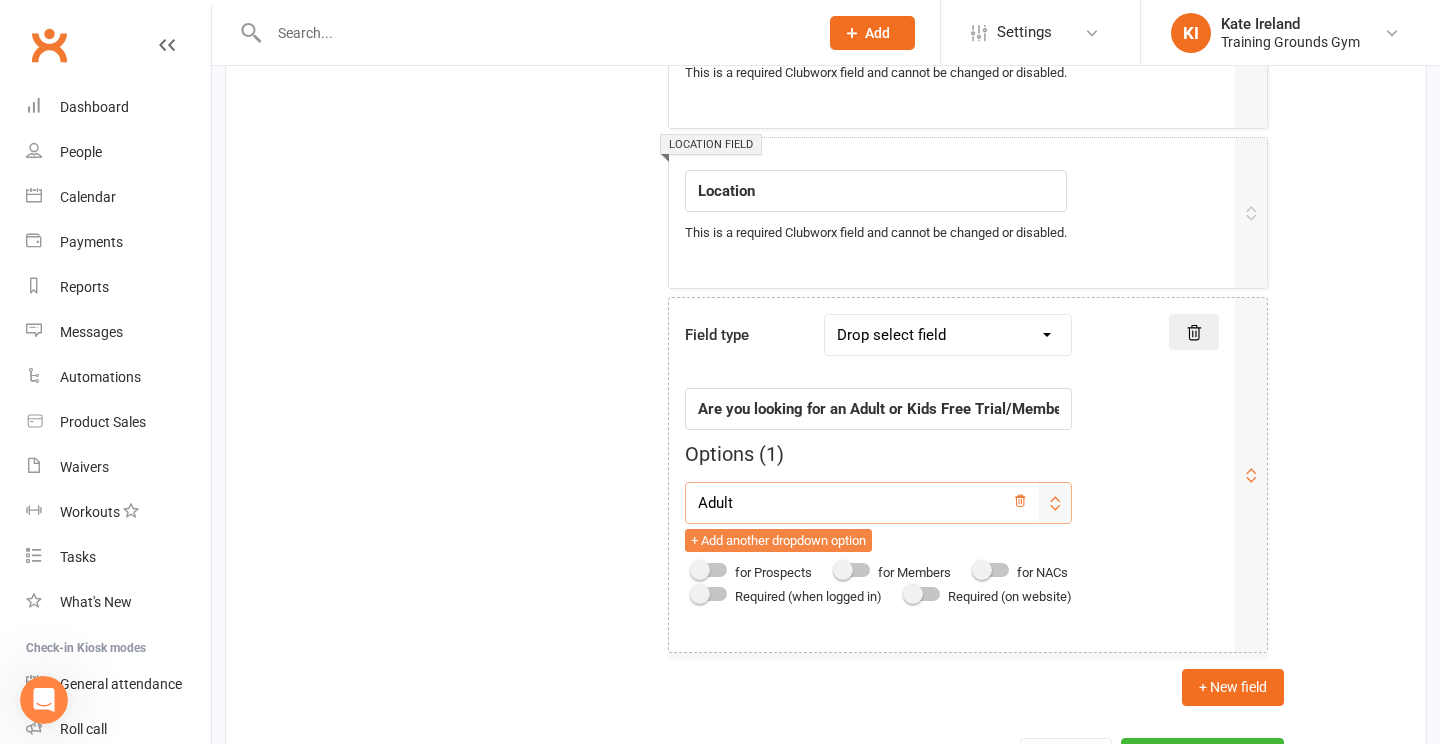type on "Adult" 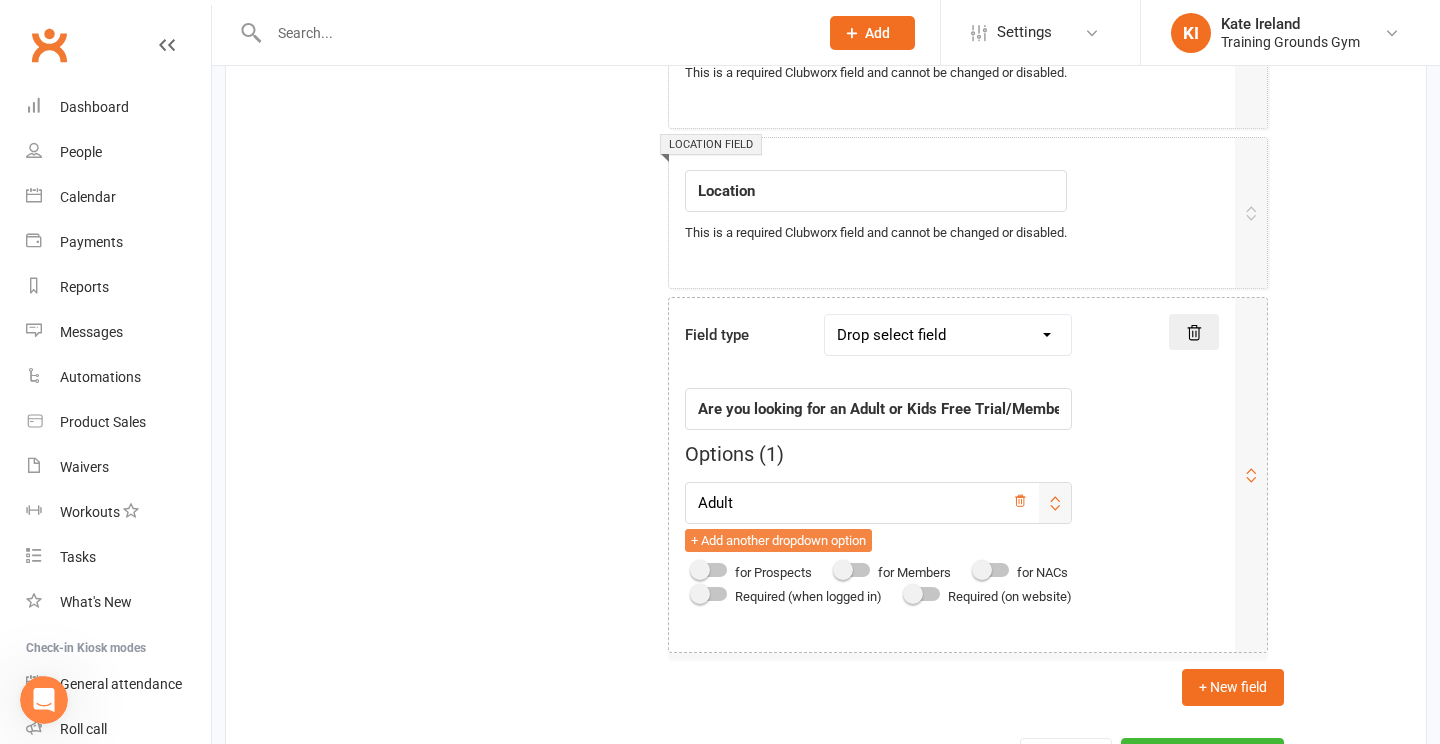 click on "+ Add another dropdown option" at bounding box center [778, 541] 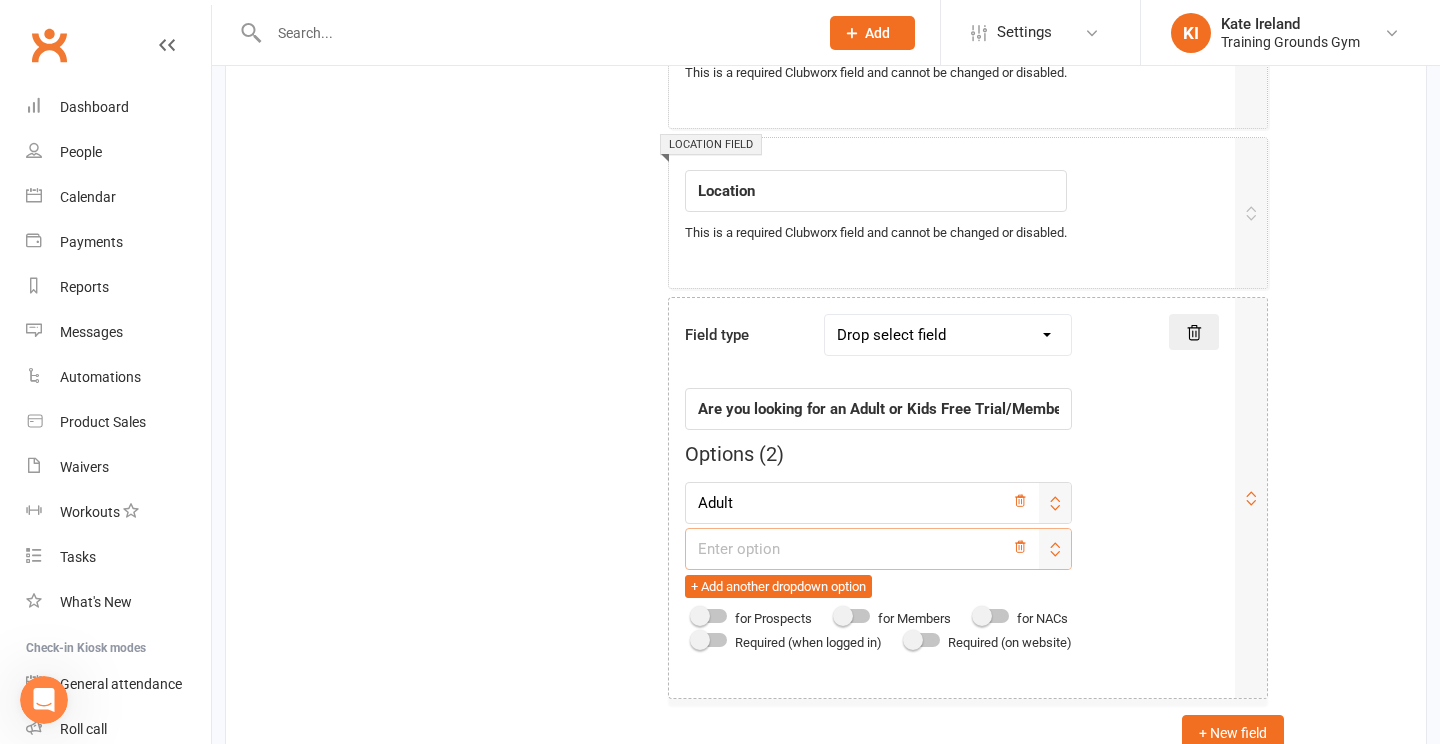 click at bounding box center [878, 549] 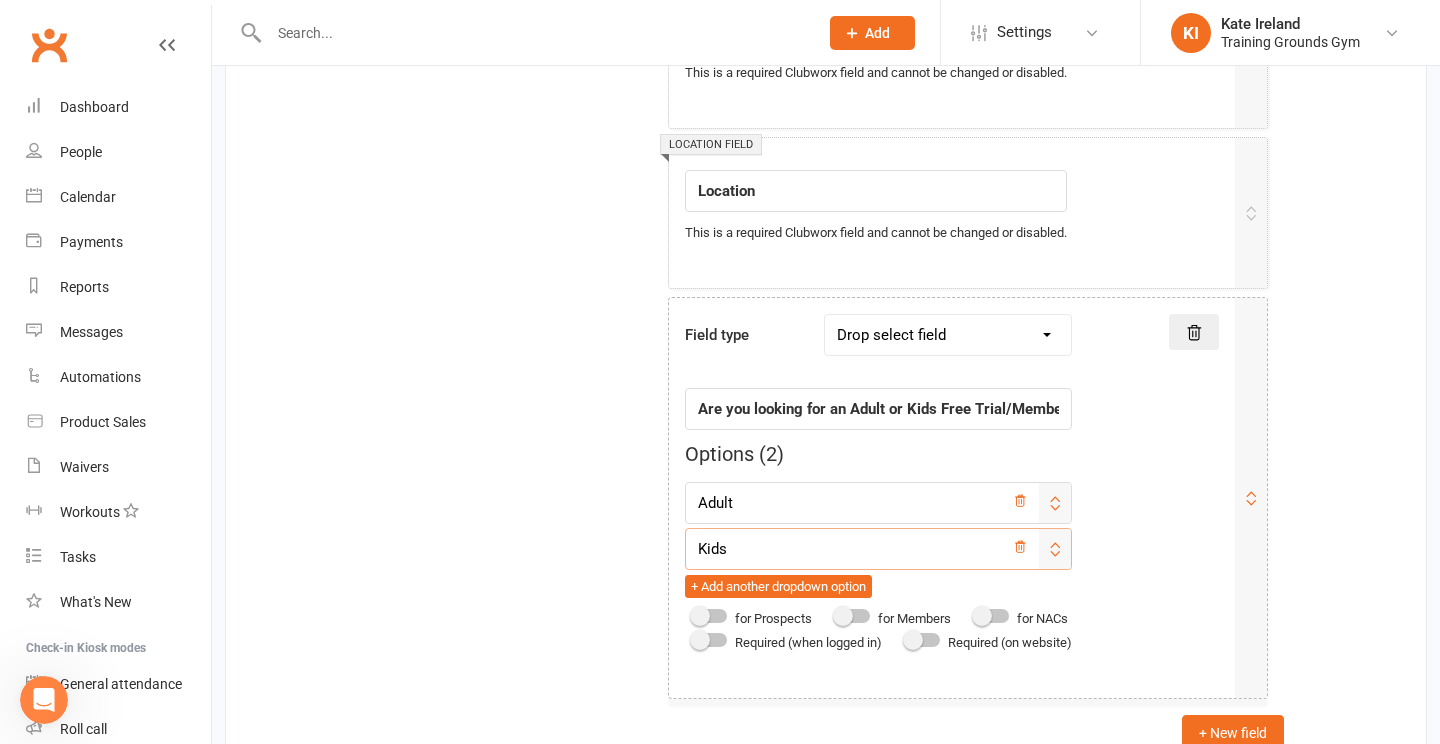 click at bounding box center (710, 616) 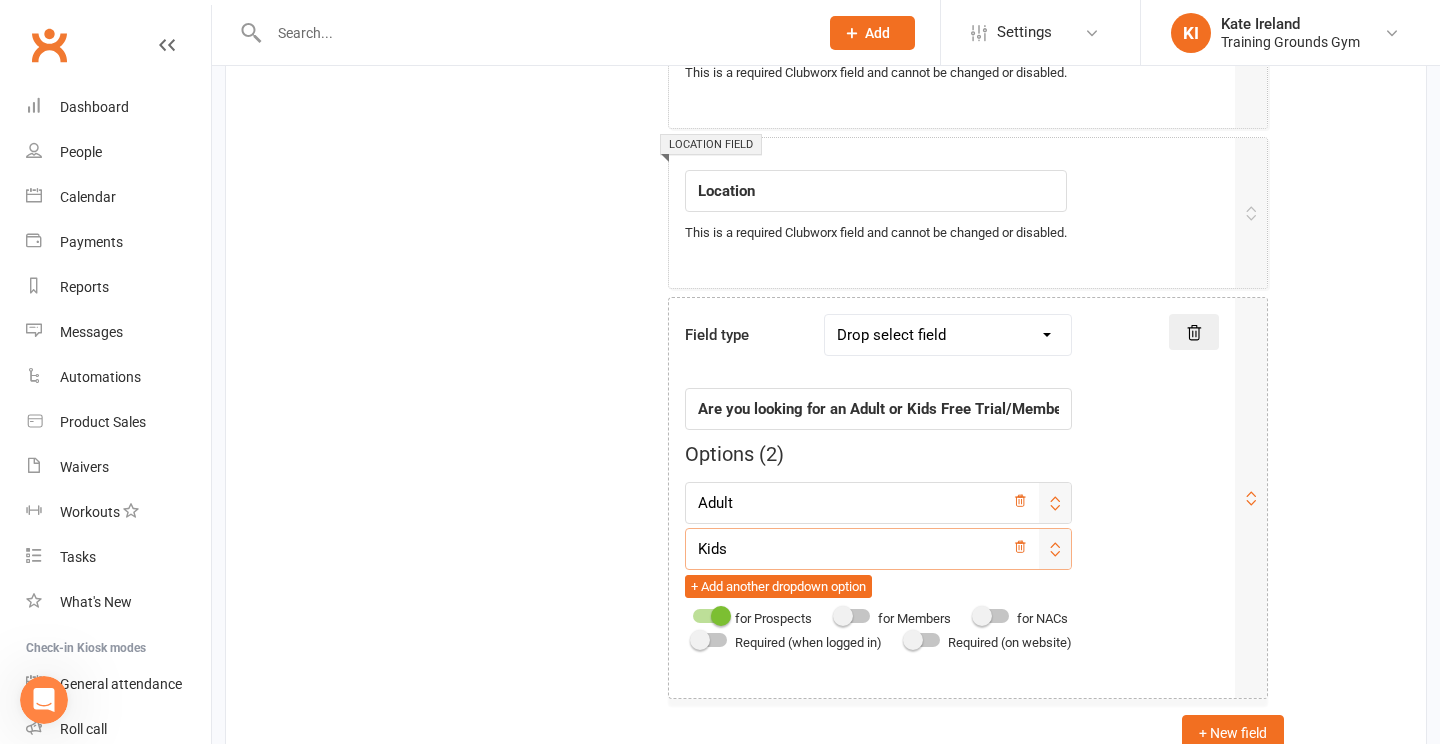 click at bounding box center (992, 616) 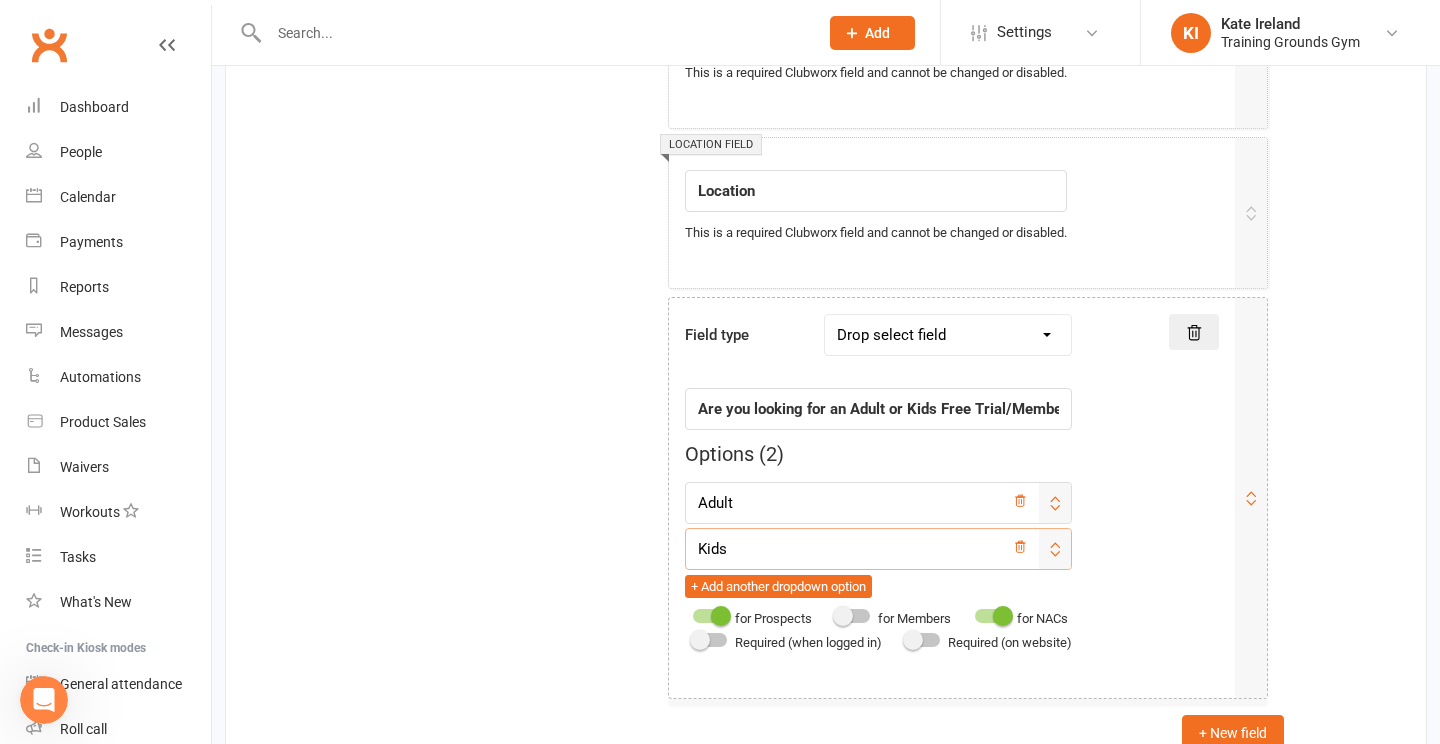 click on "Required (on website)" at bounding box center [985, 642] 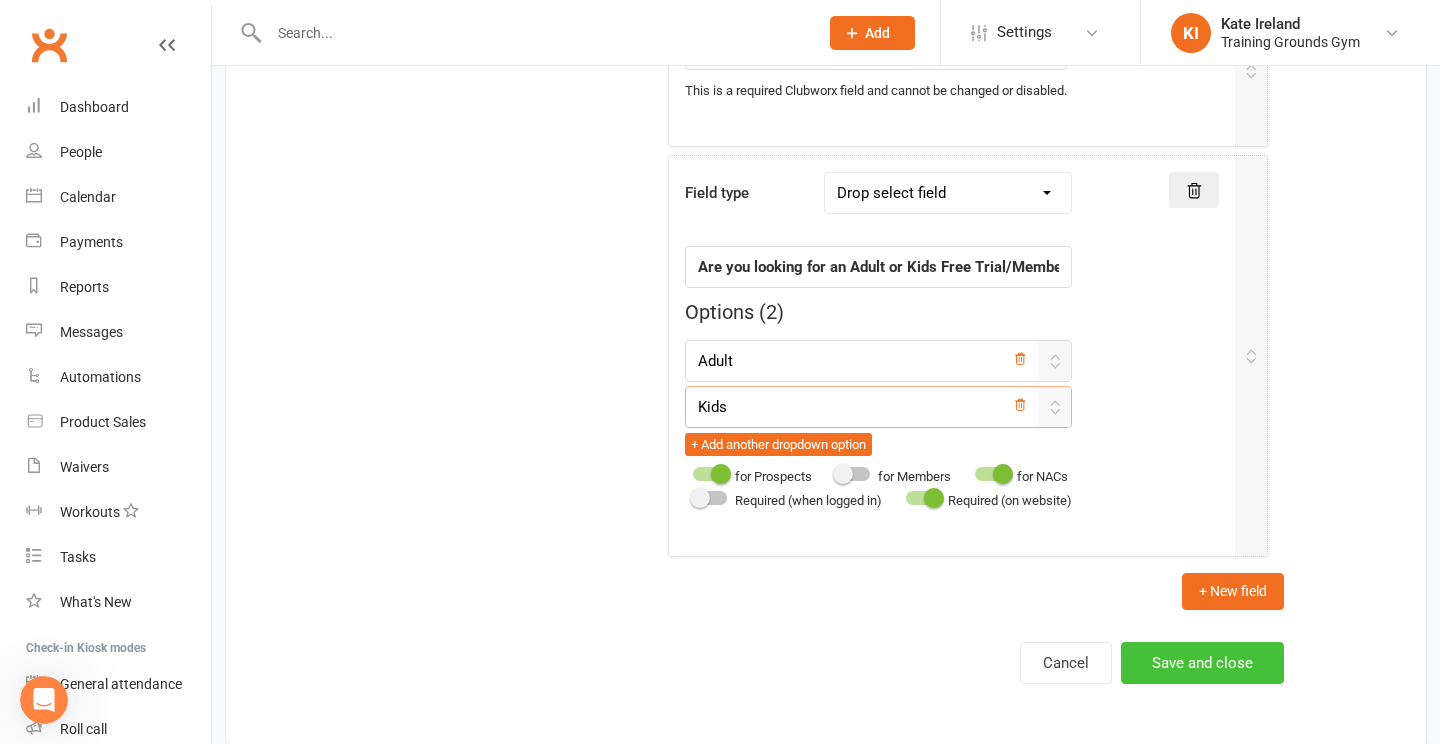scroll, scrollTop: 4405, scrollLeft: 0, axis: vertical 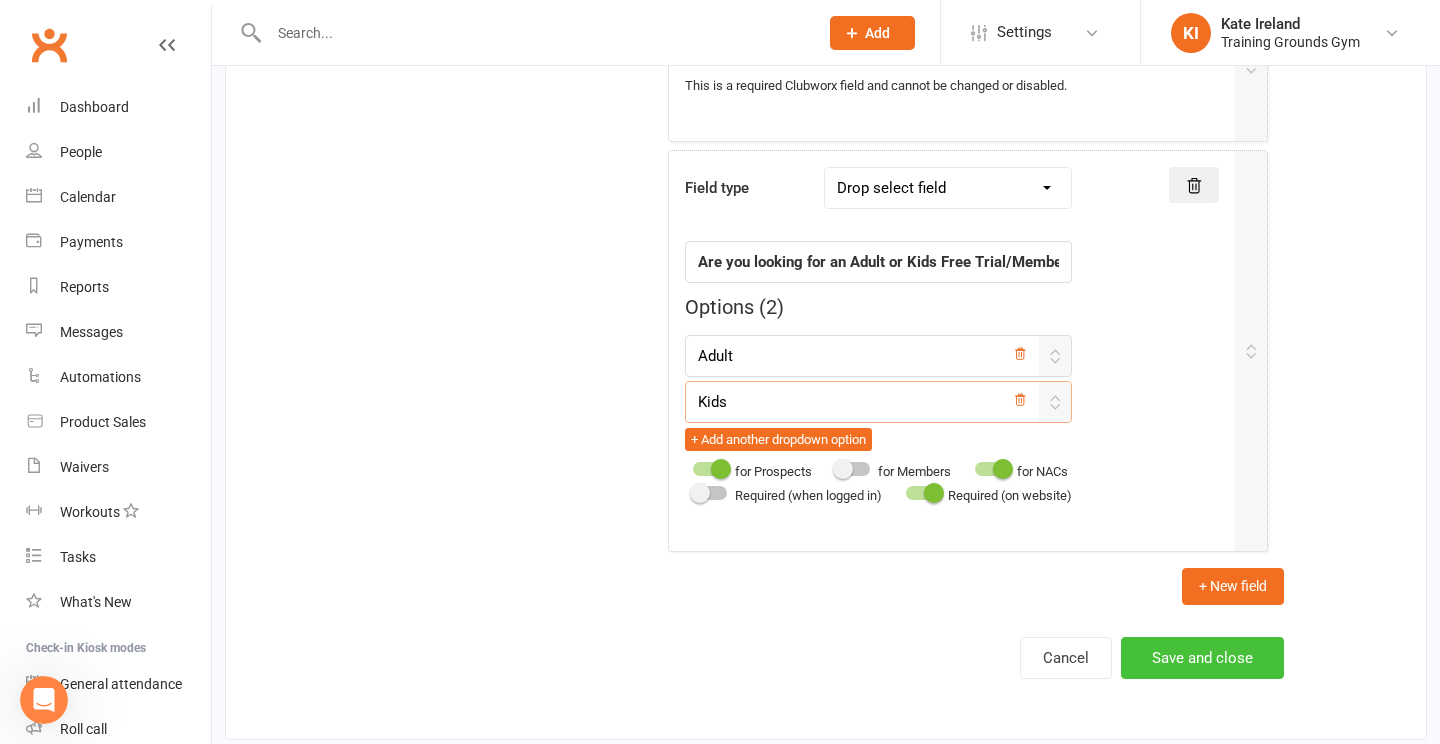 type on "Kids" 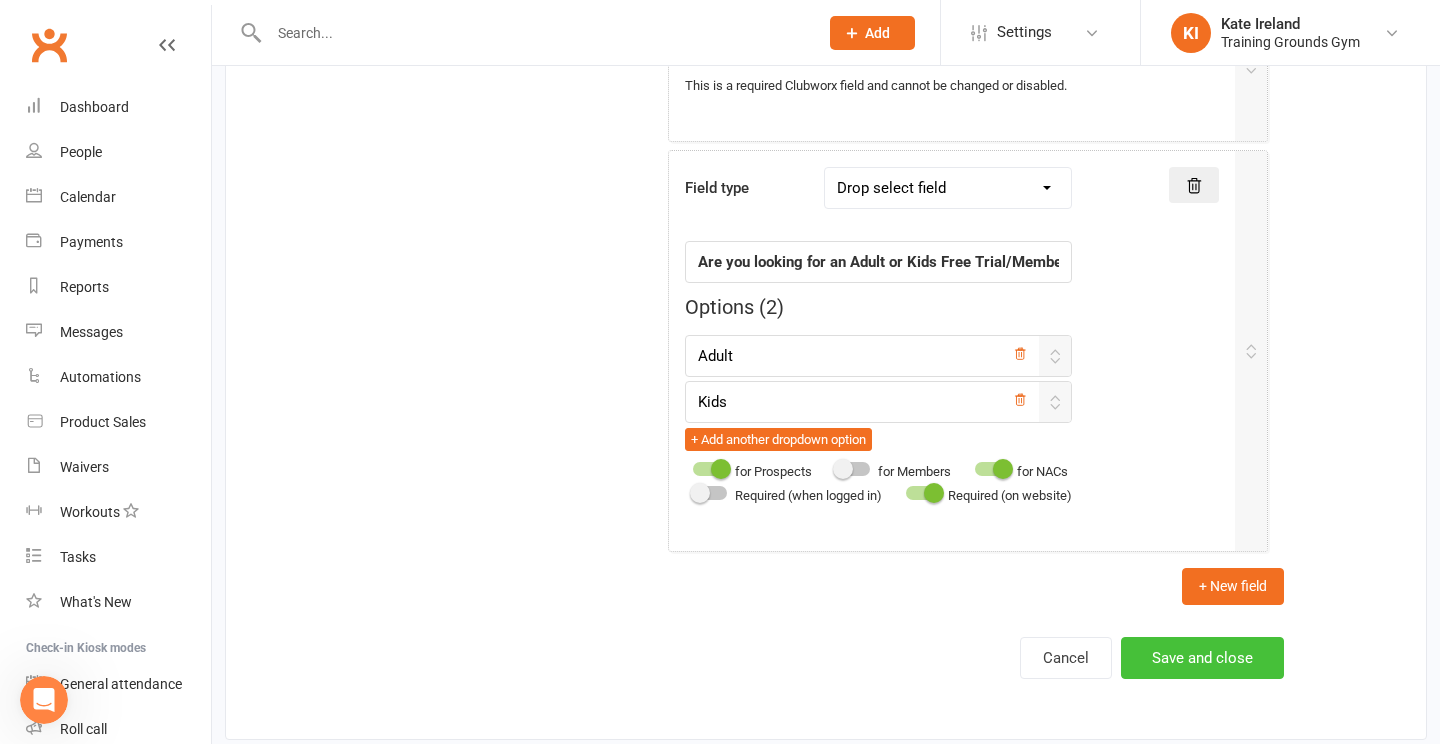click on "Save and close" at bounding box center (1202, 658) 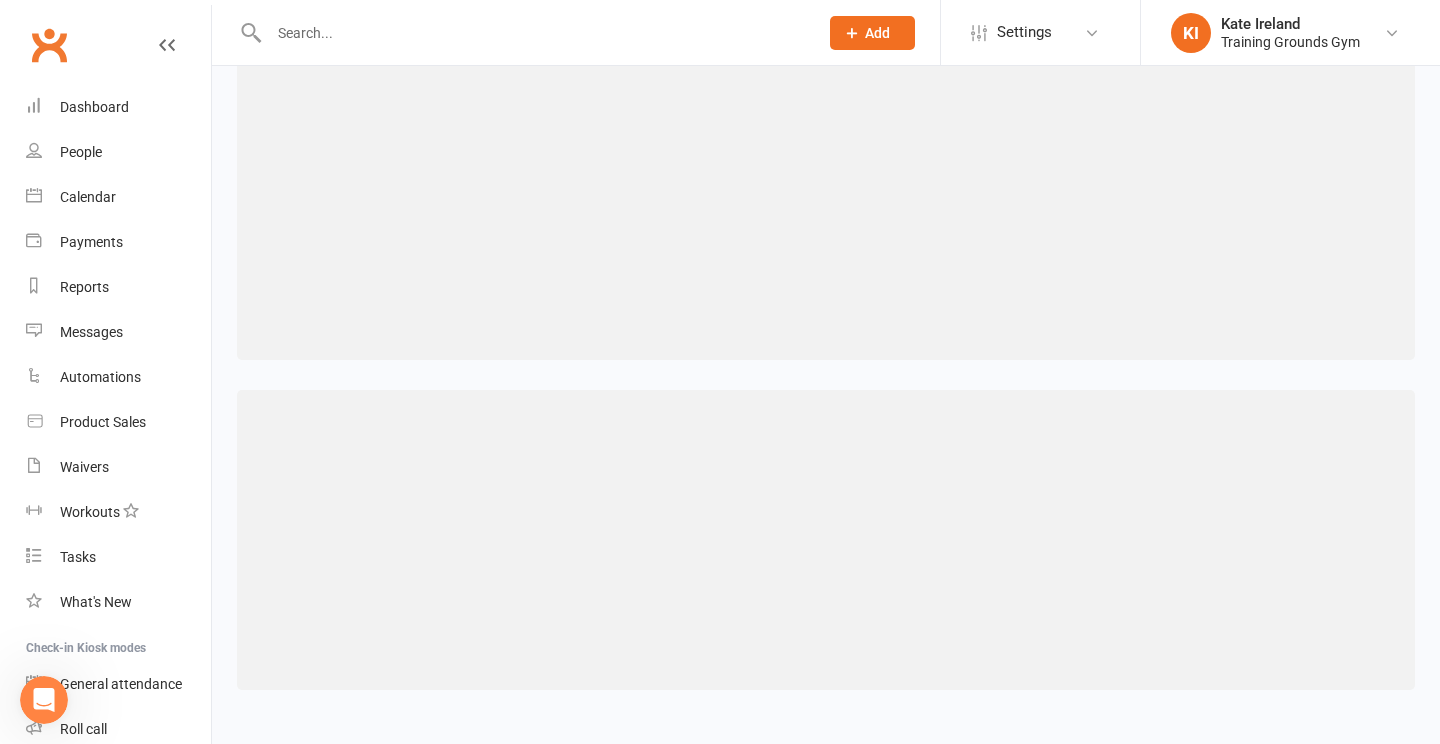 scroll, scrollTop: 0, scrollLeft: 0, axis: both 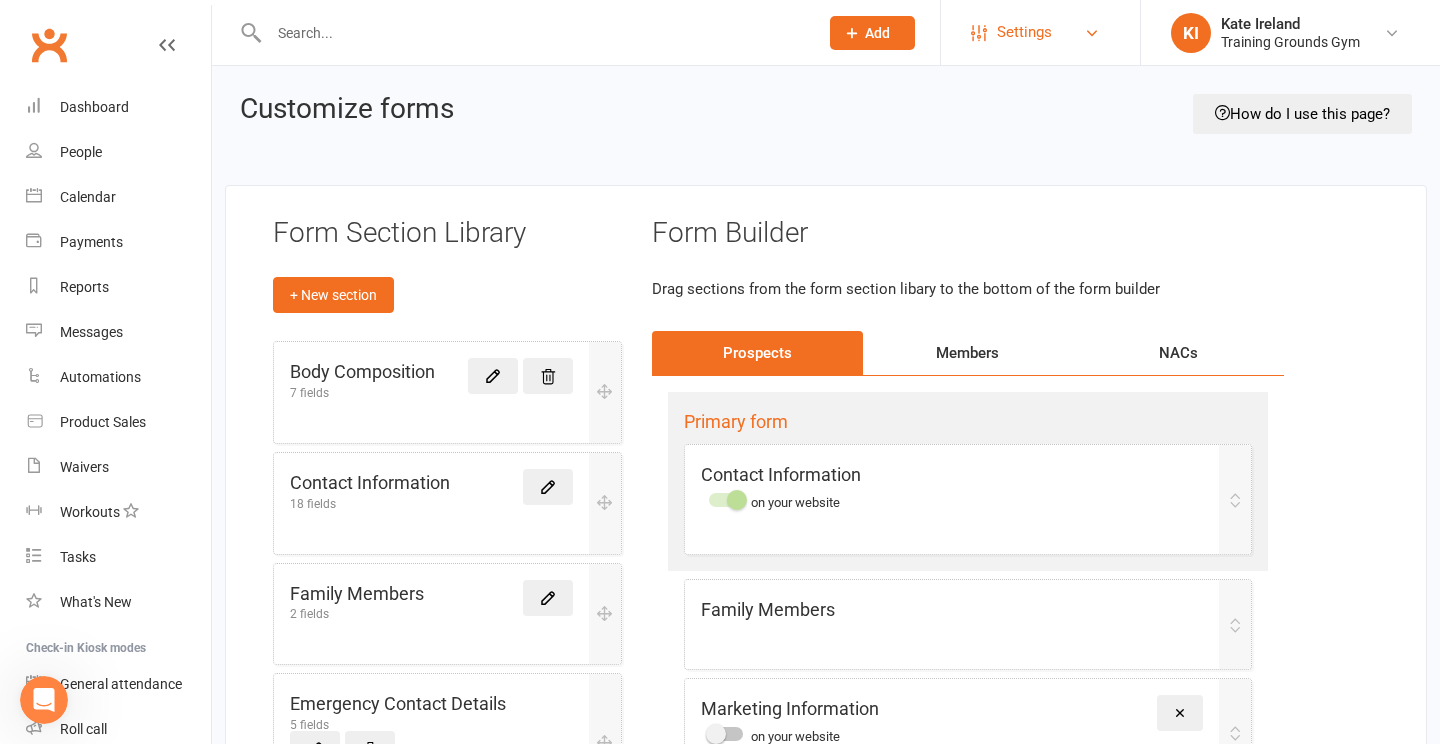 click on "Settings" at bounding box center [1024, 32] 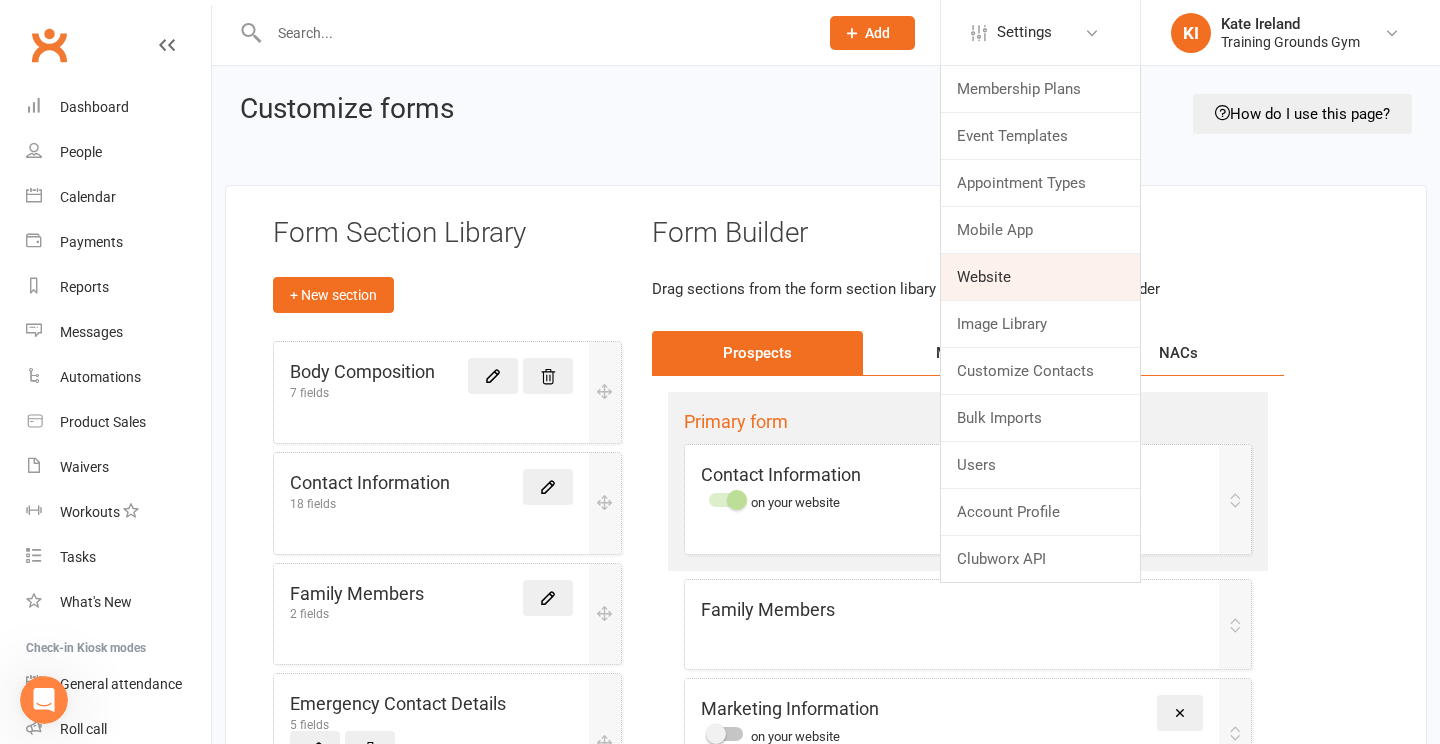 click on "Website" at bounding box center [1040, 277] 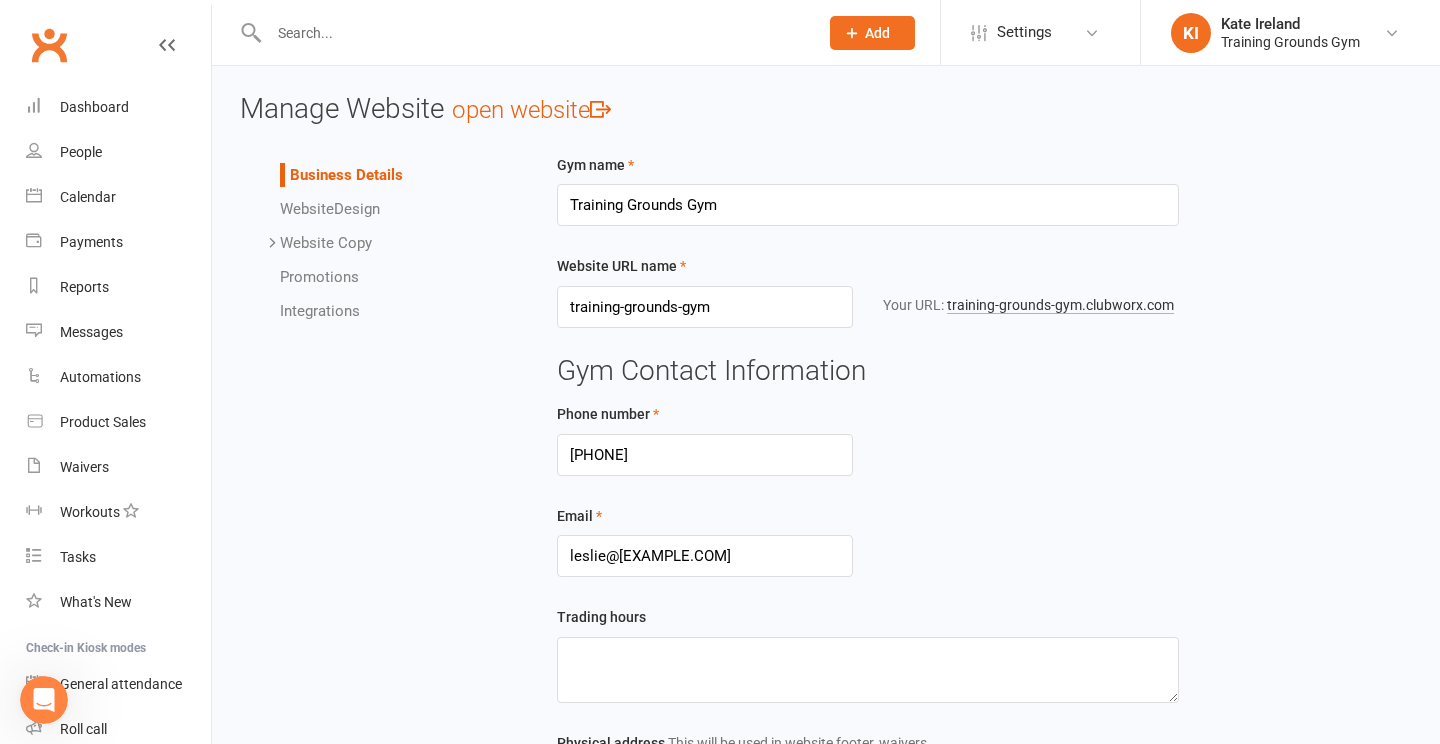 click on "Website Copy" at bounding box center [326, 243] 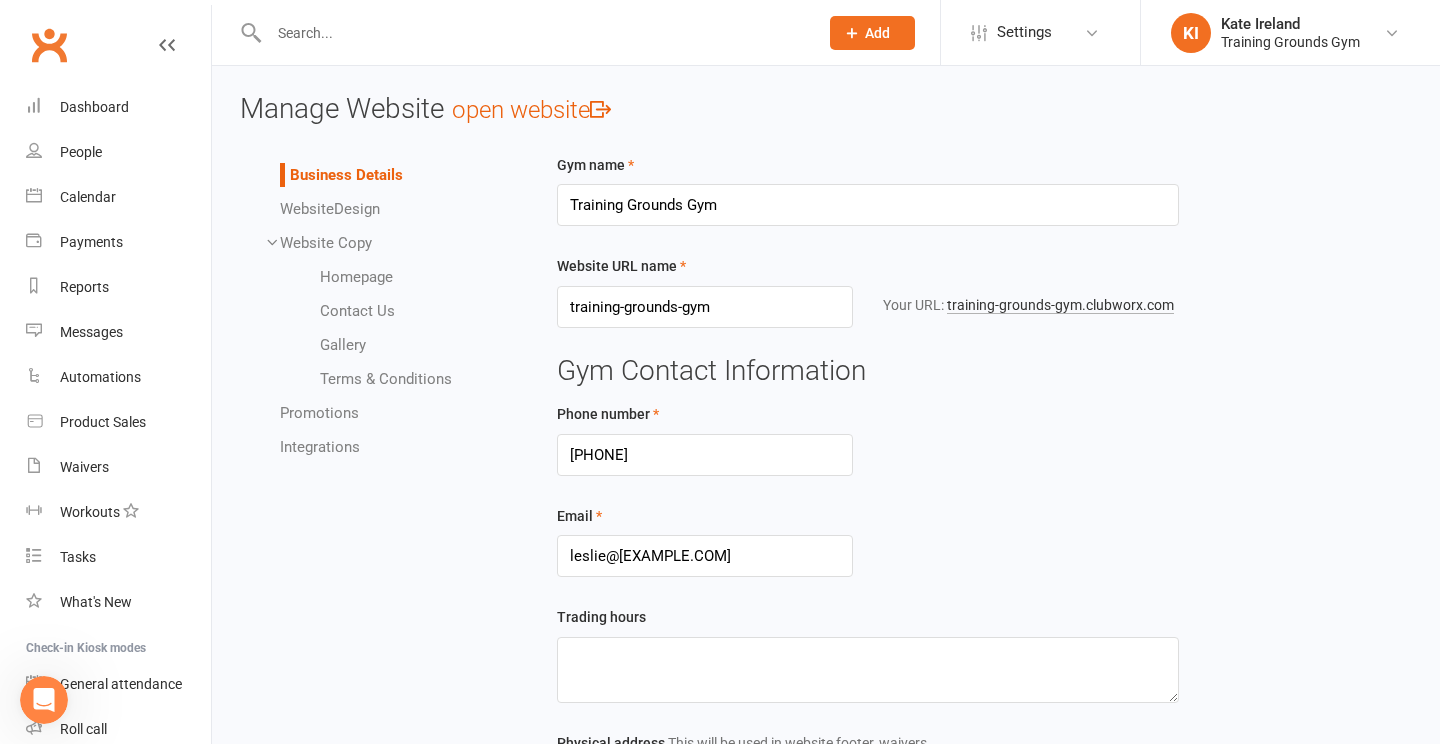 click on "Contact Us" at bounding box center (357, 311) 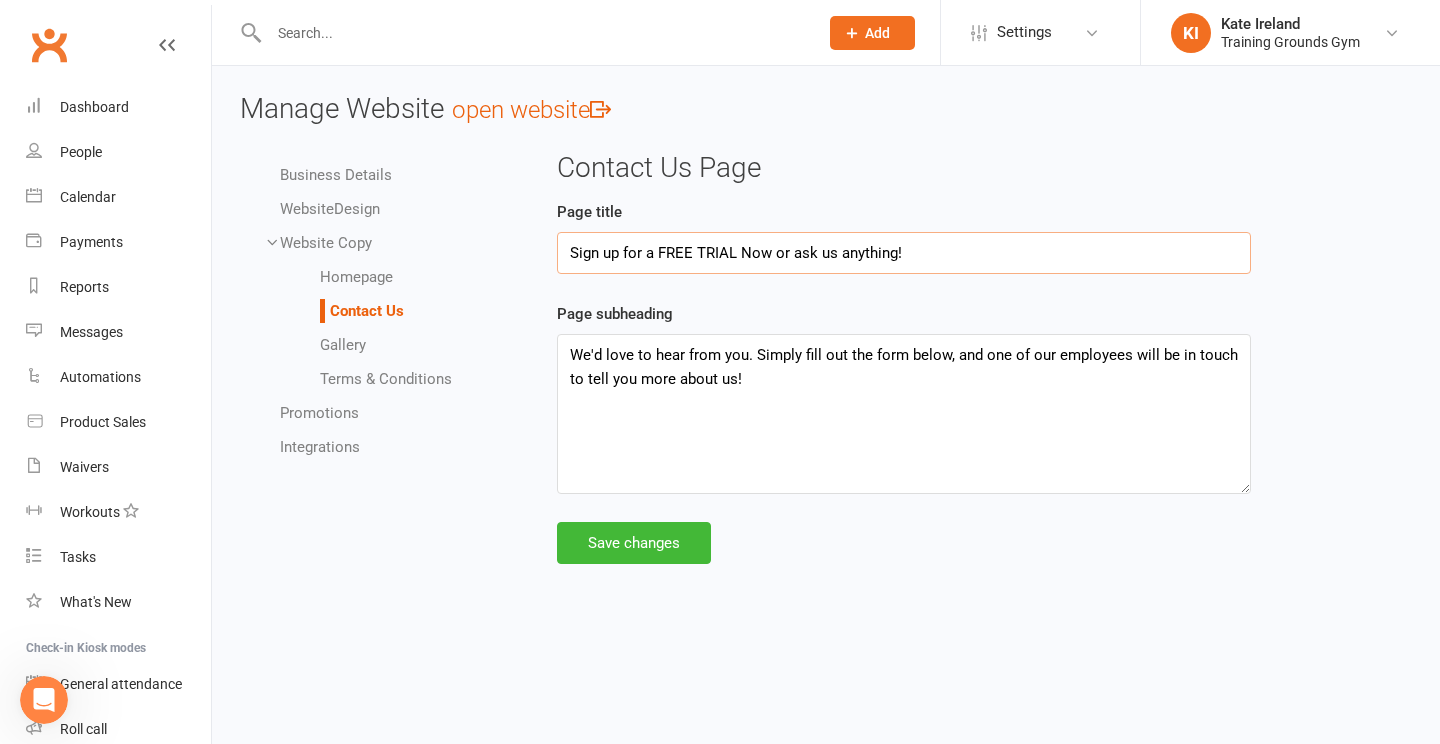 drag, startPoint x: 909, startPoint y: 258, endPoint x: 743, endPoint y: 252, distance: 166.1084 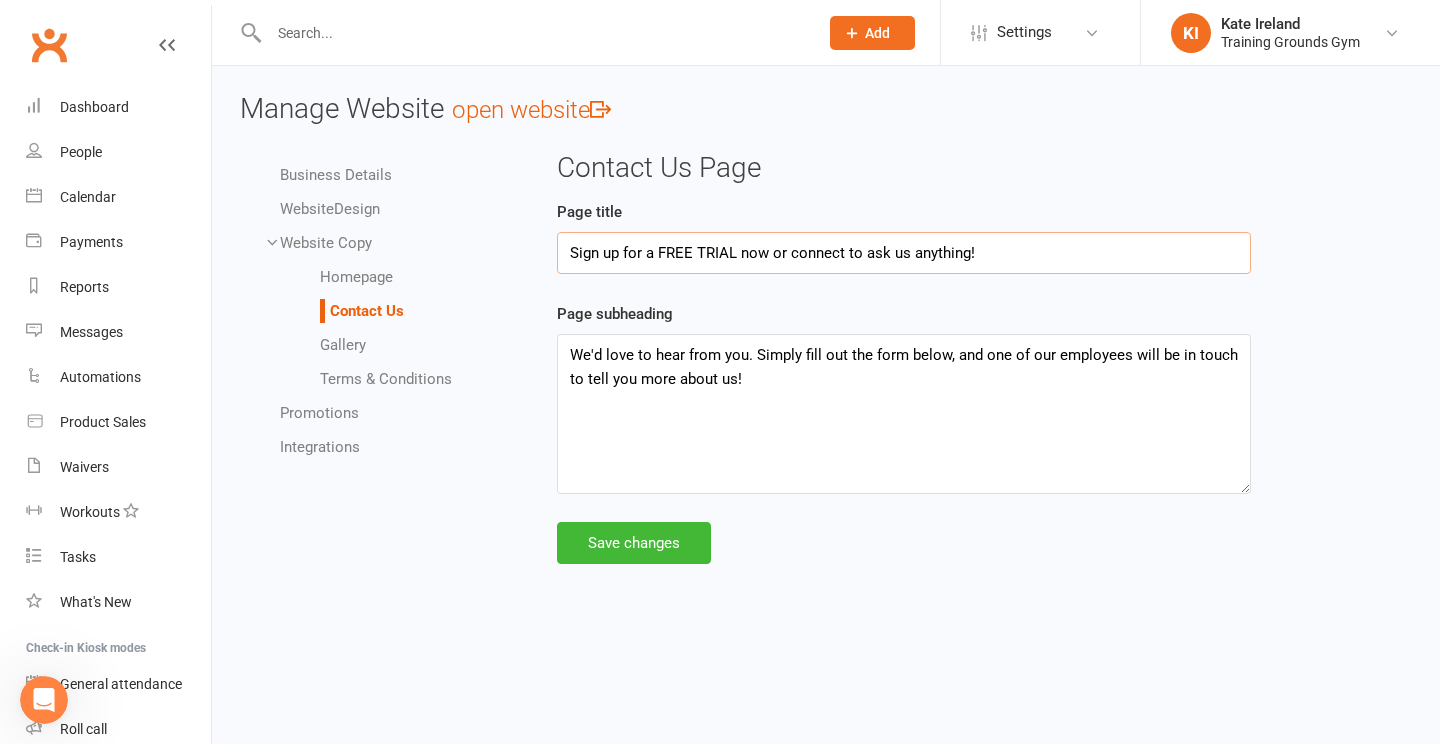 type on "Sign up for a FREE TRIAL now or connect to ask us anything!" 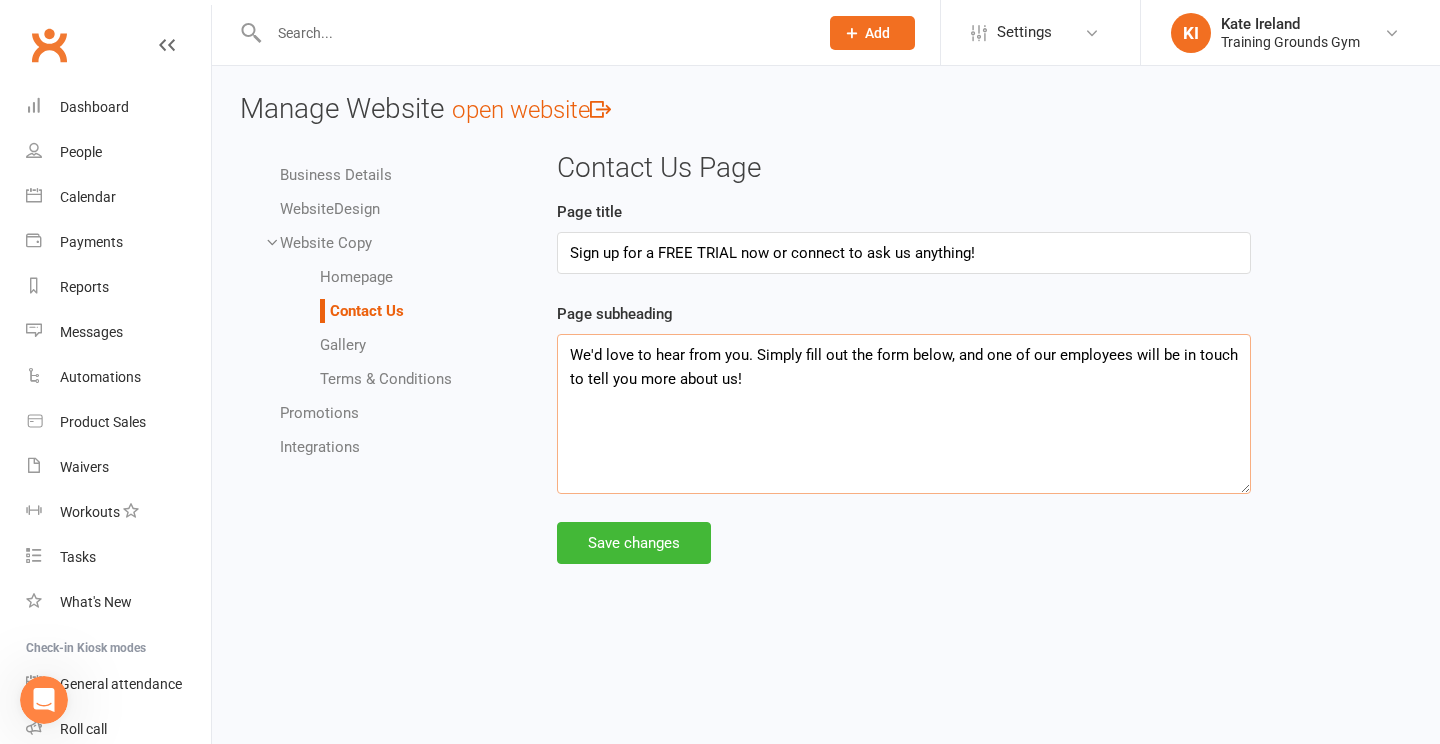 drag, startPoint x: 789, startPoint y: 375, endPoint x: 498, endPoint y: 315, distance: 297.1212 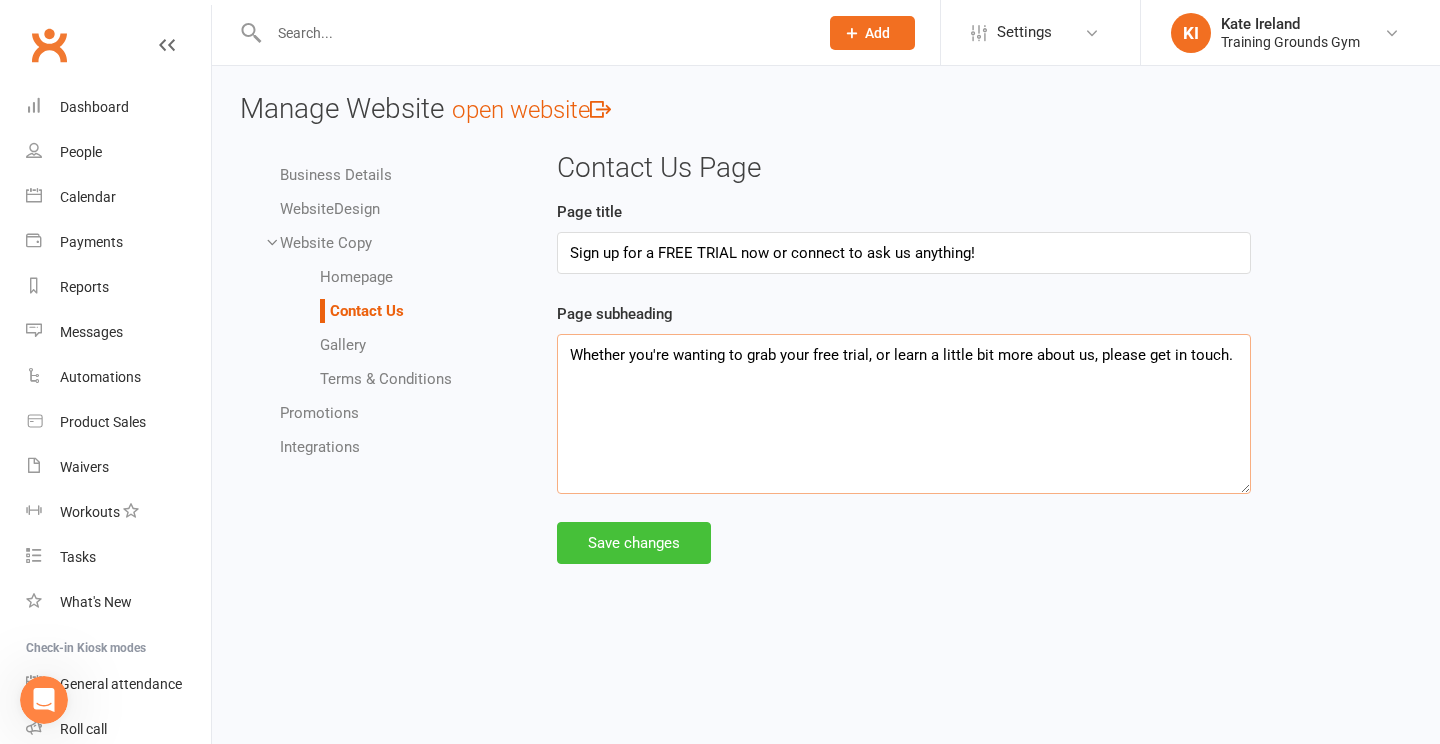 type on "Whether you're wanting to grab your free trial, or learn a little bit more about us, please get in touch." 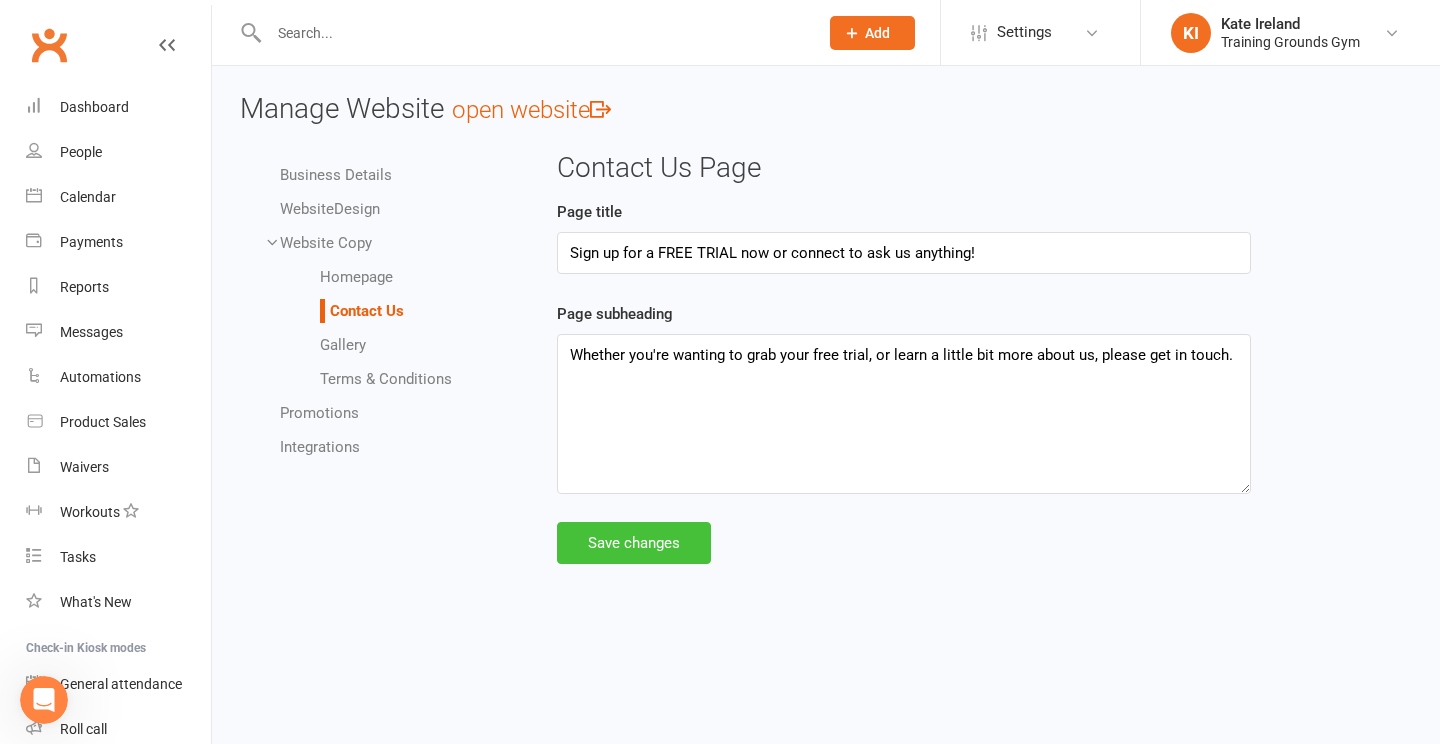 click on "Save changes" at bounding box center [634, 543] 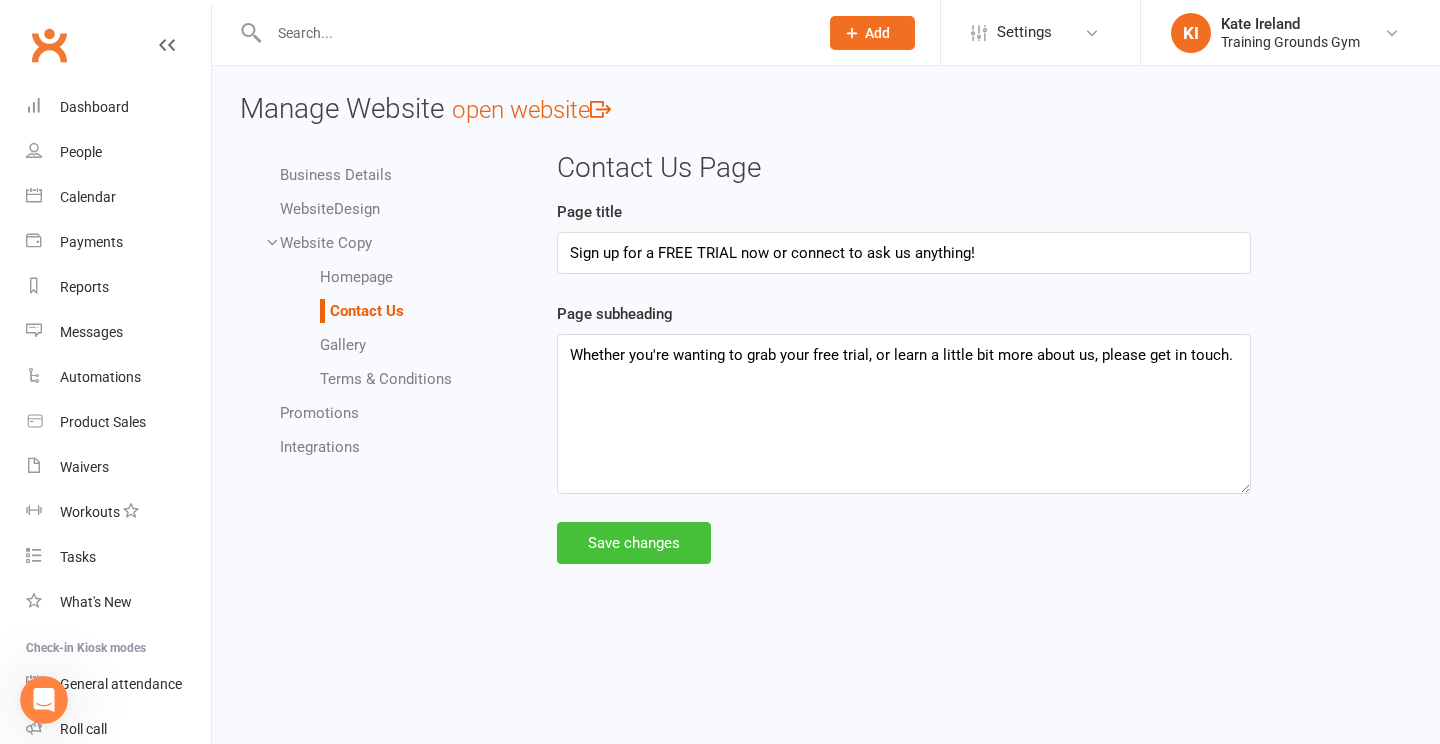 click on "Save changes" at bounding box center (634, 543) 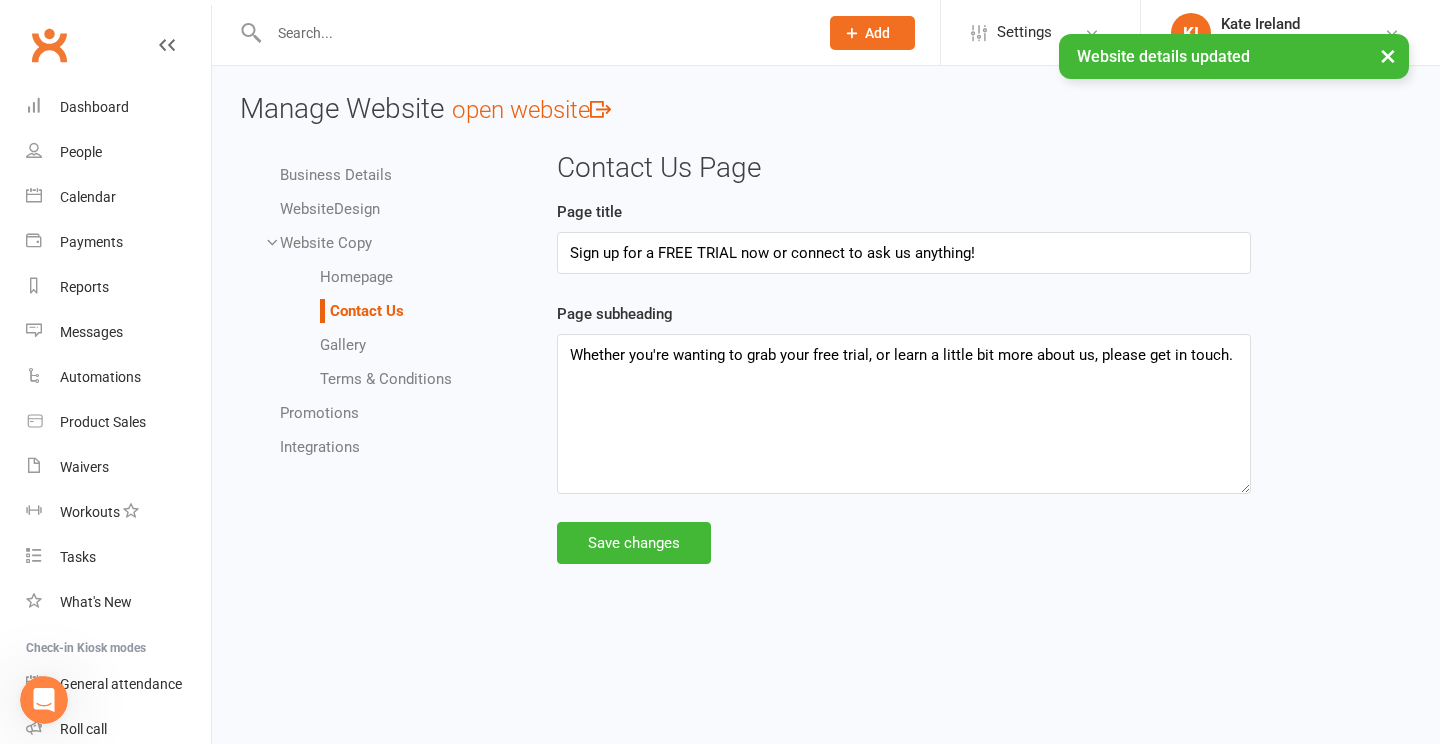 click on "× Website details updated" at bounding box center [707, 34] 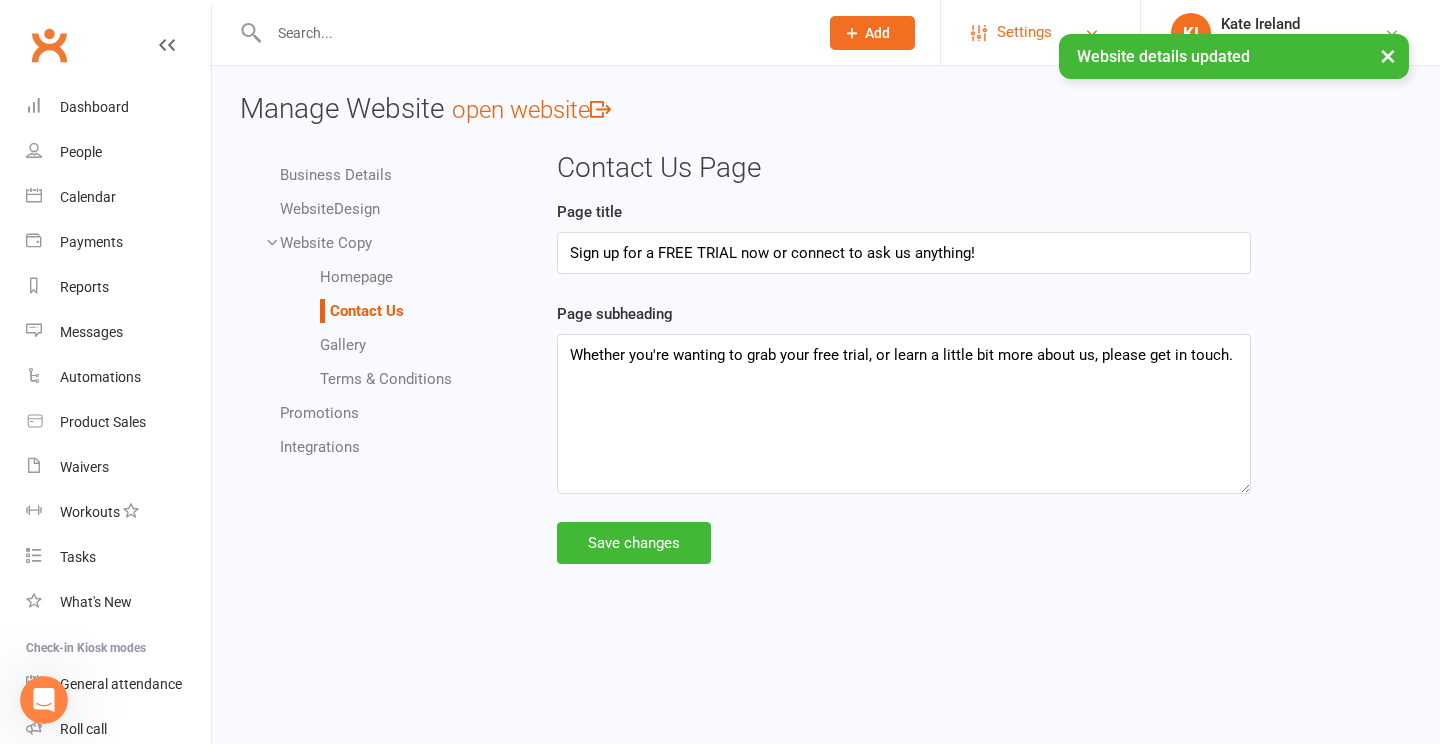 click on "Settings" at bounding box center [1024, 32] 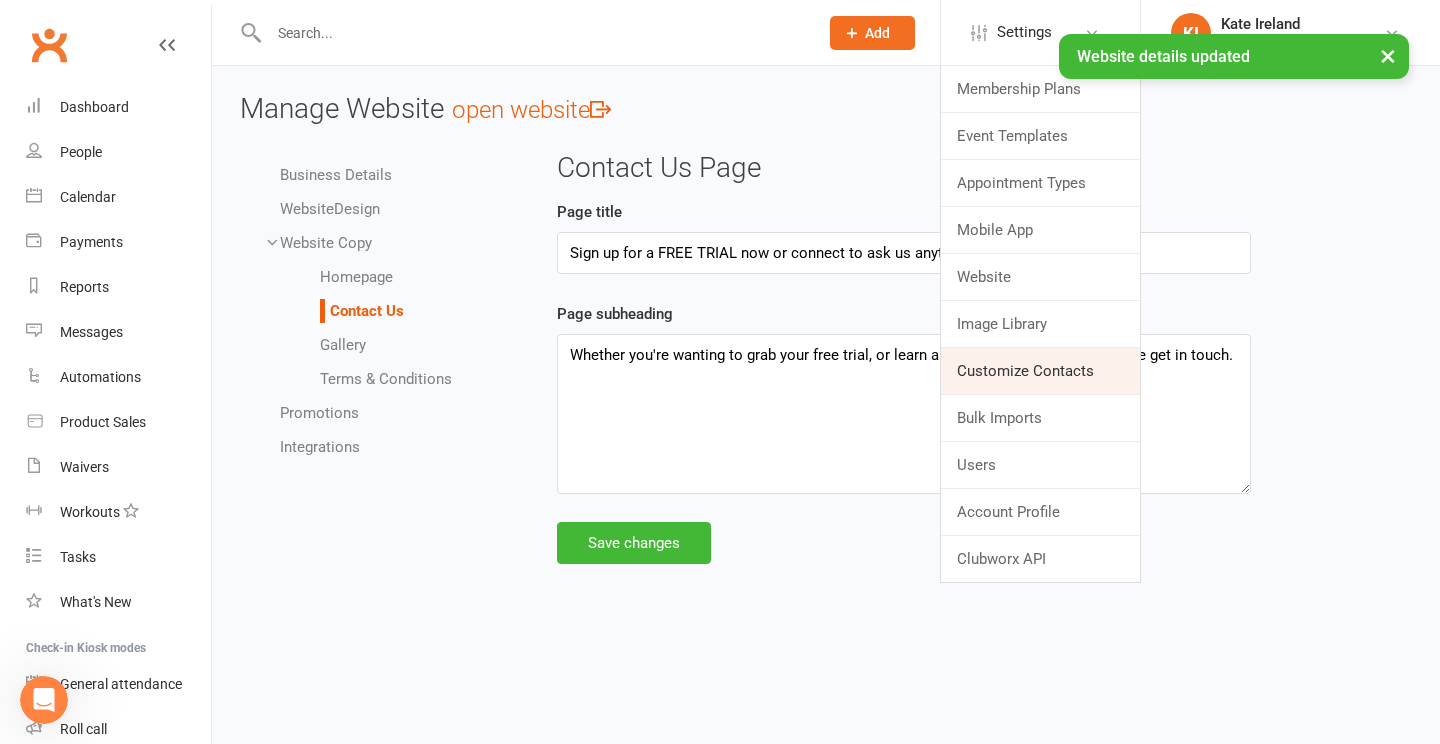 click on "Customize Contacts" at bounding box center (1040, 371) 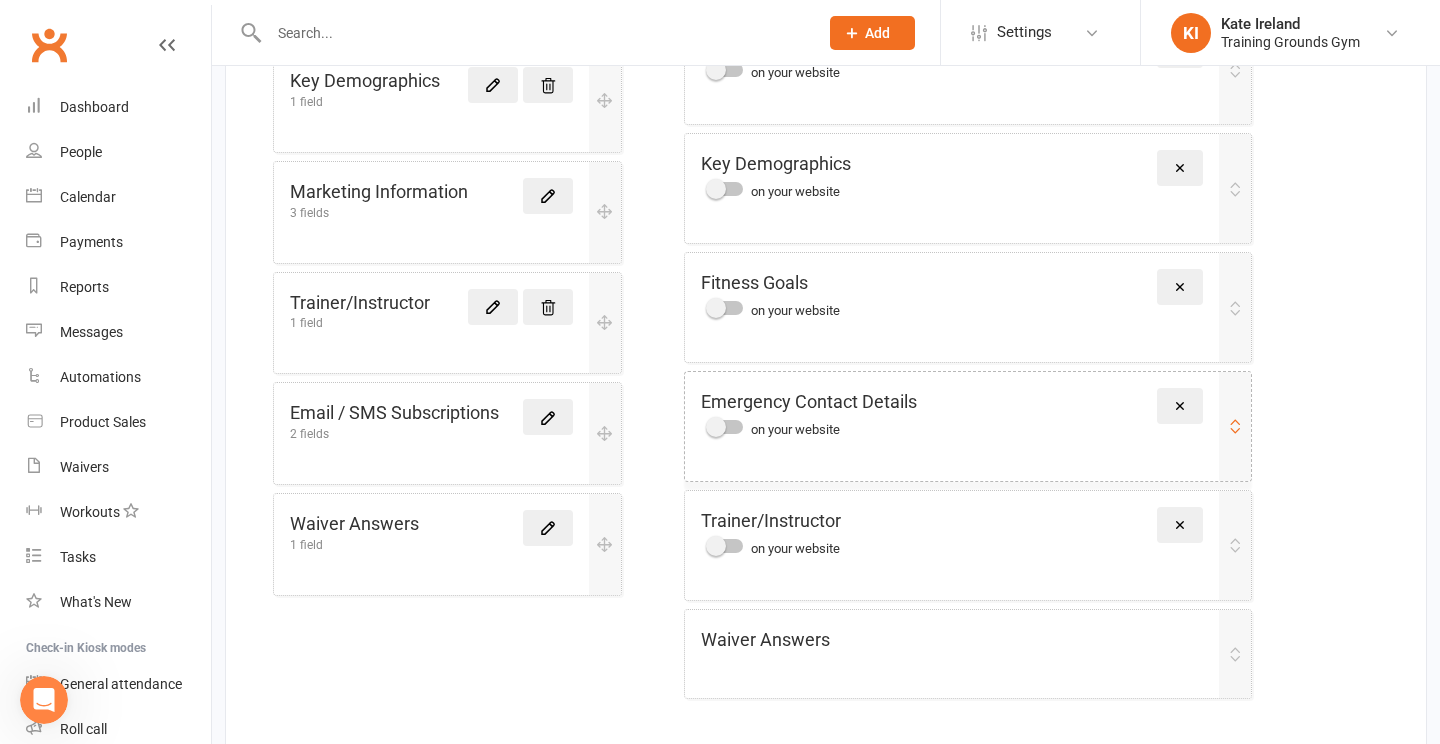 scroll, scrollTop: 99, scrollLeft: 0, axis: vertical 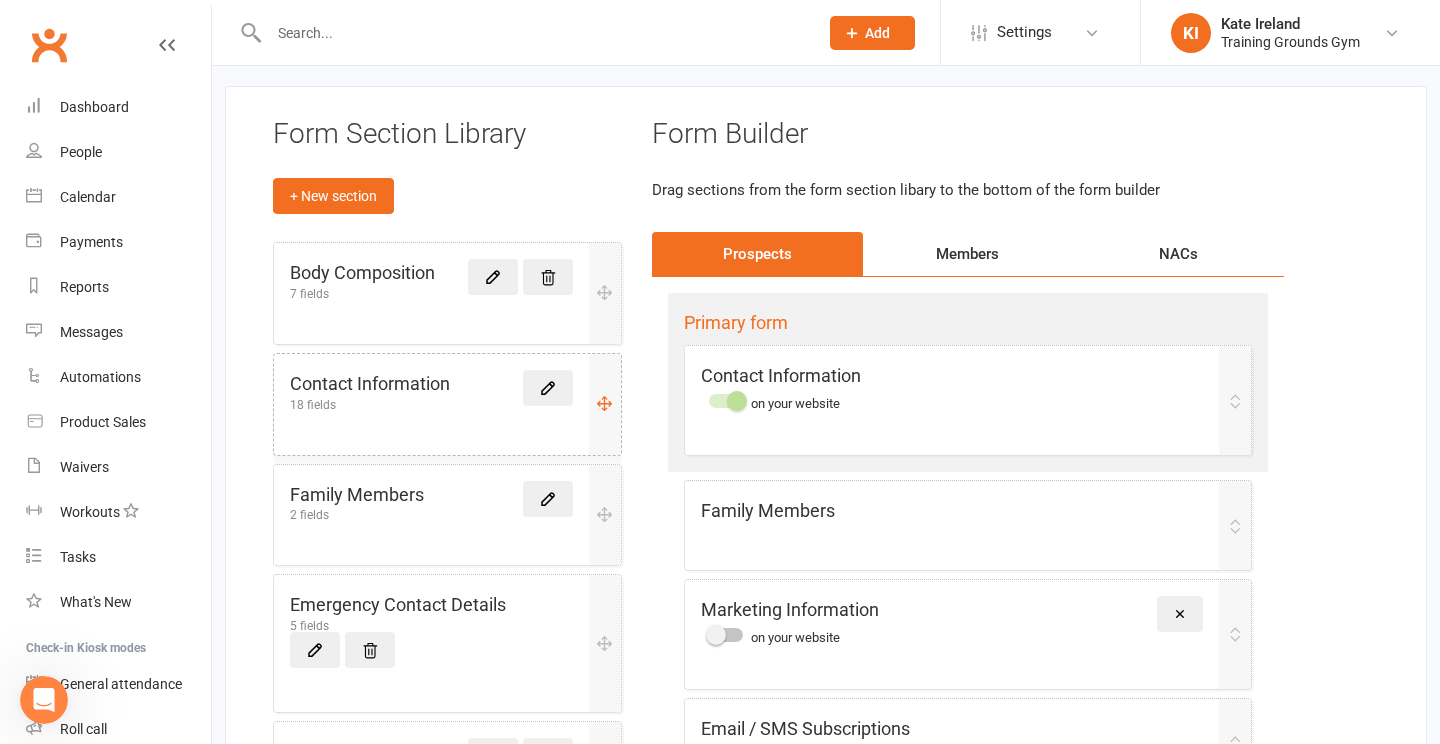 click on "Contact Information 18 fields" at bounding box center [447, 404] 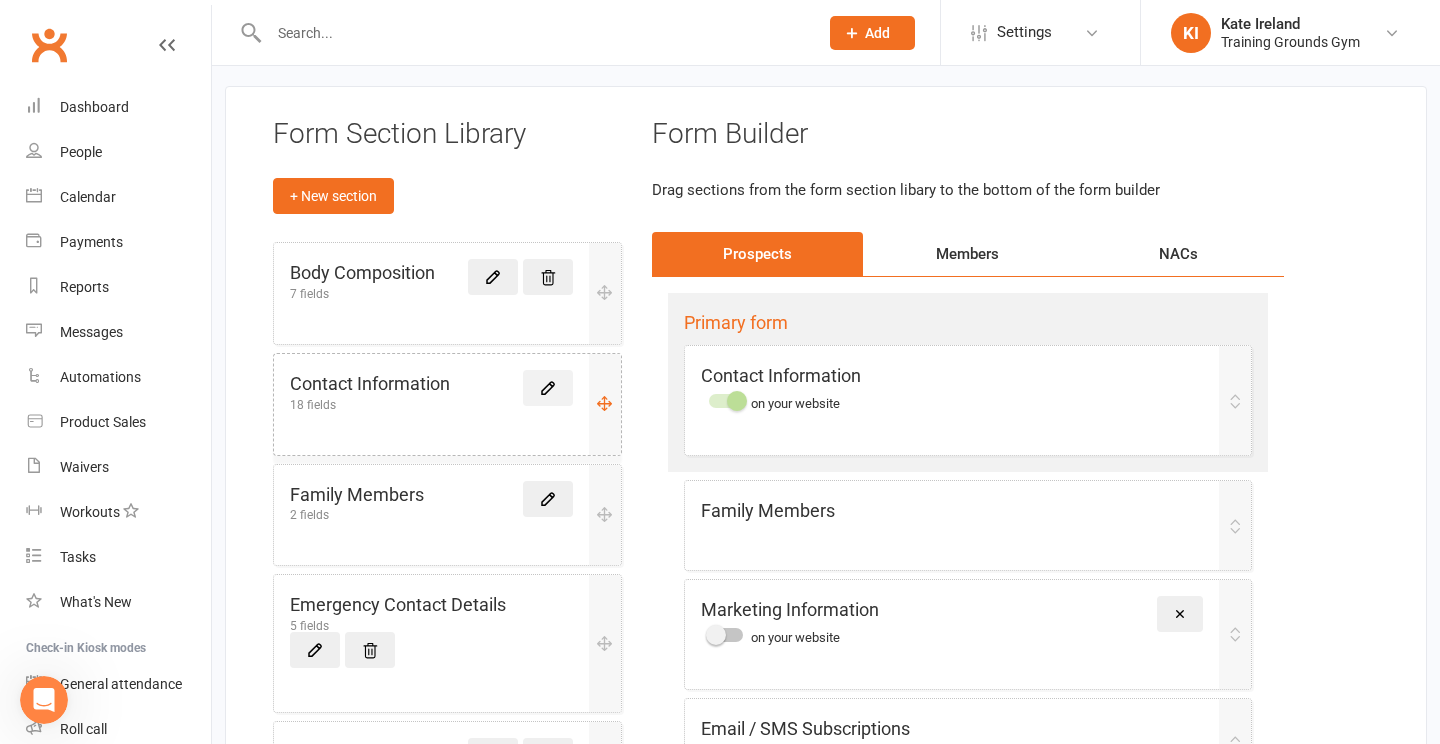 click 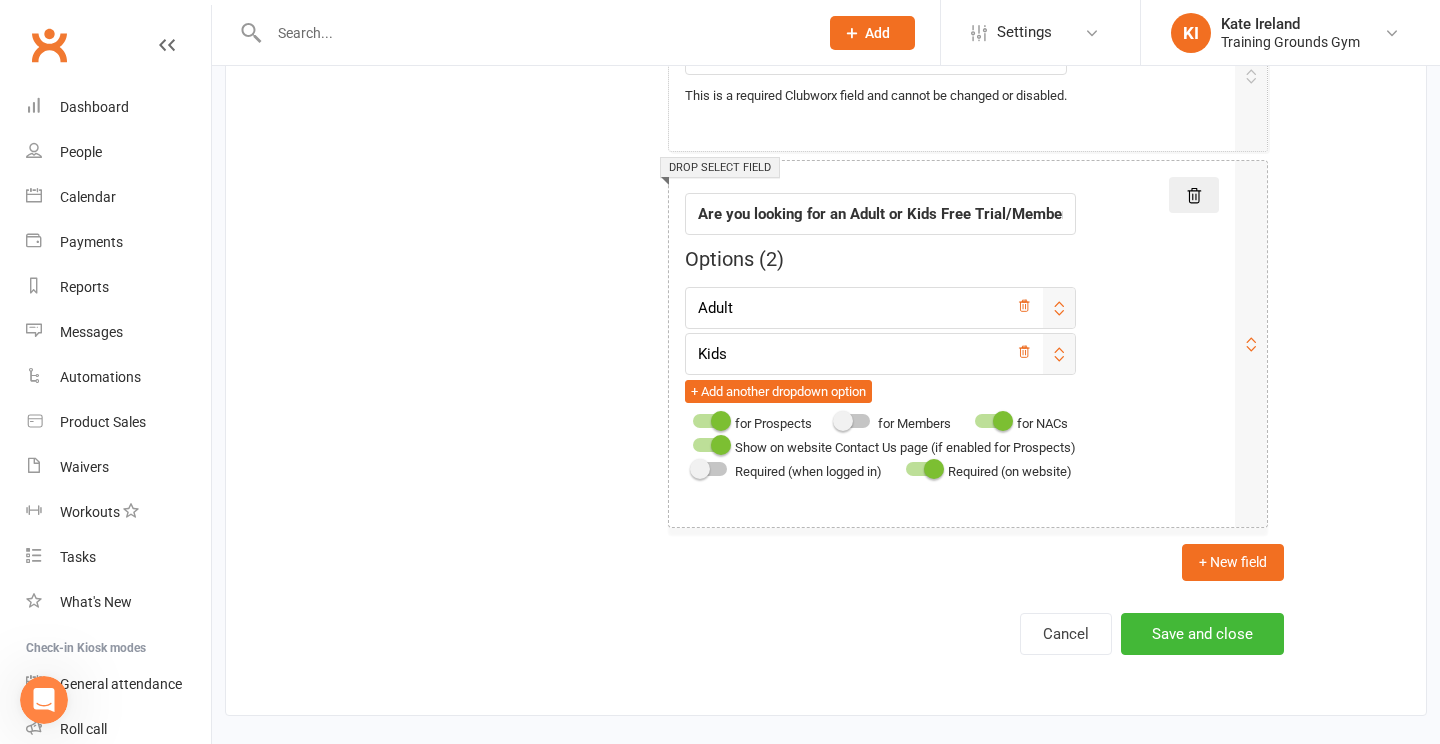 scroll, scrollTop: 4393, scrollLeft: 0, axis: vertical 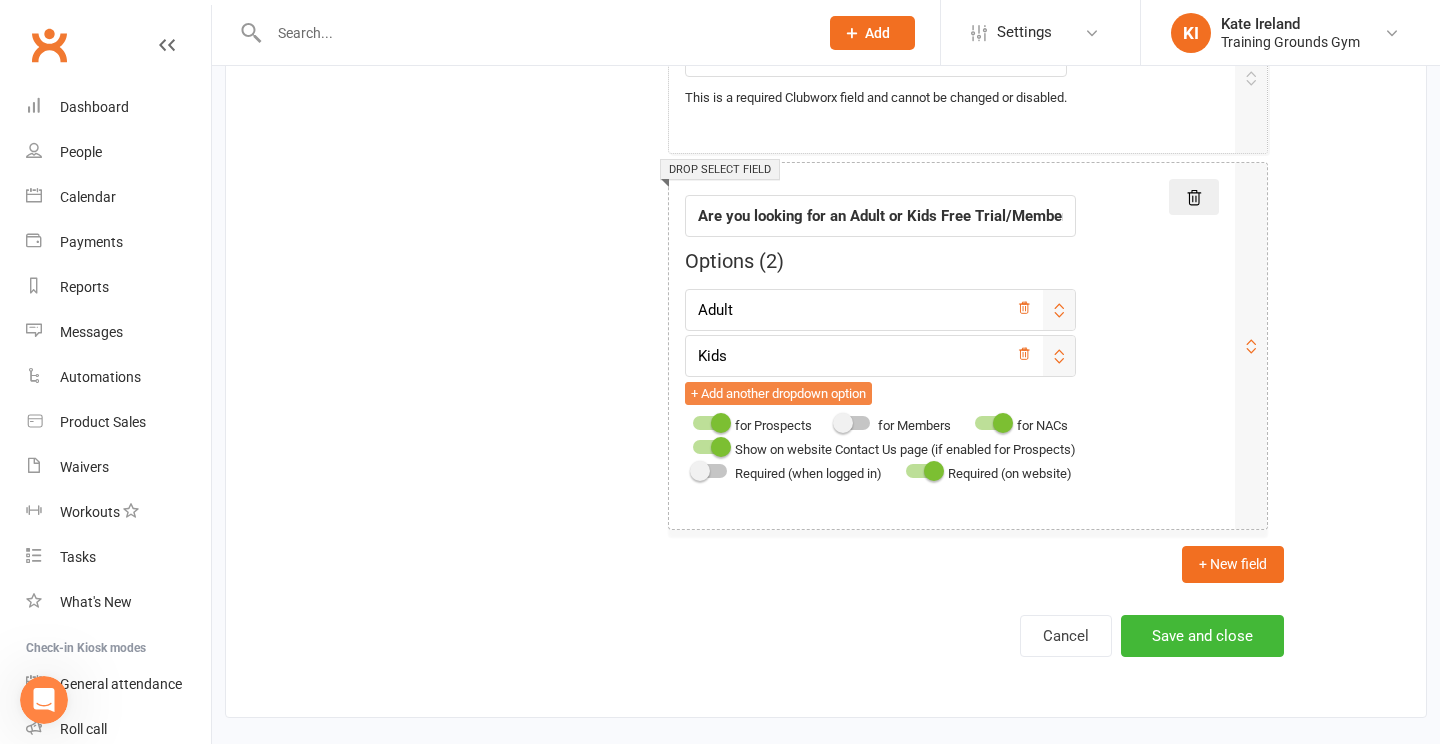 click on "+ Add another dropdown option" at bounding box center [778, 394] 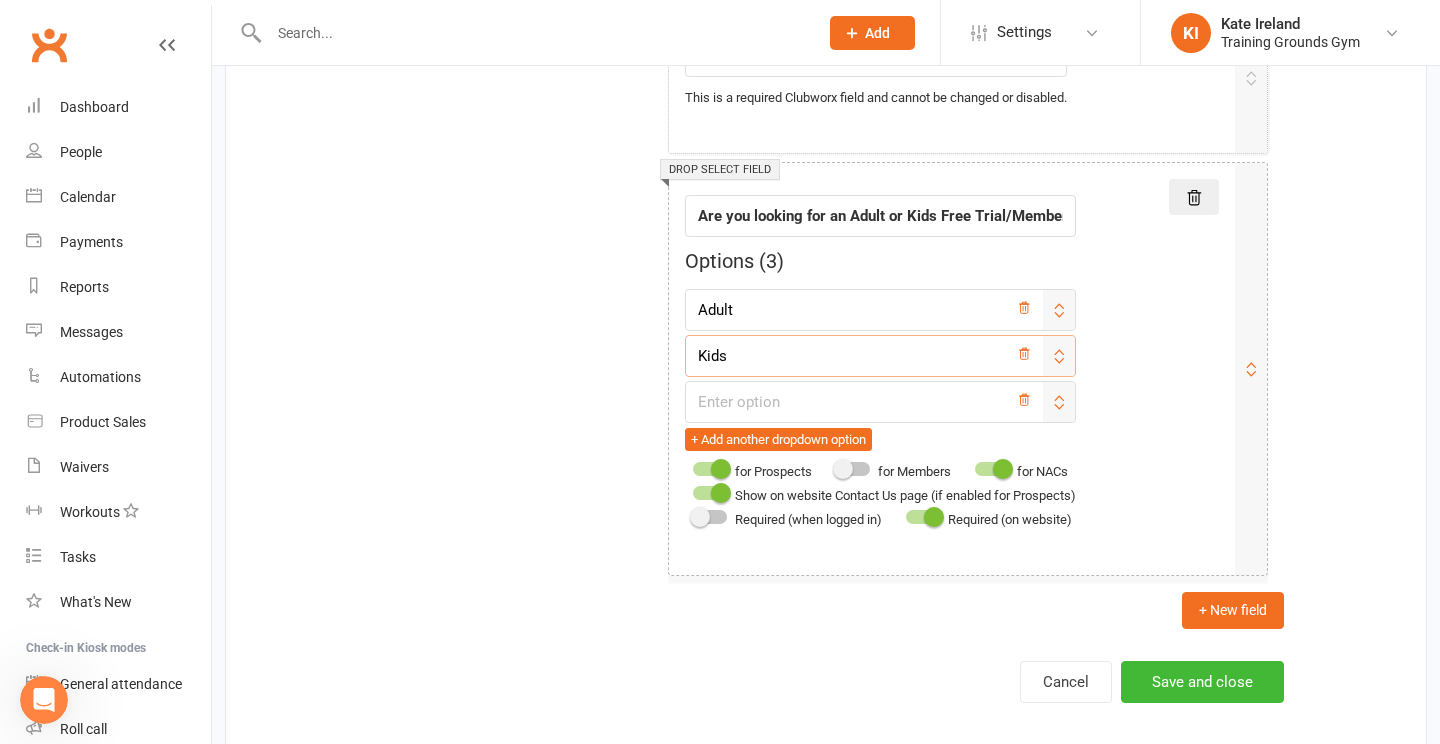 drag, startPoint x: 744, startPoint y: 346, endPoint x: 685, endPoint y: 345, distance: 59.008472 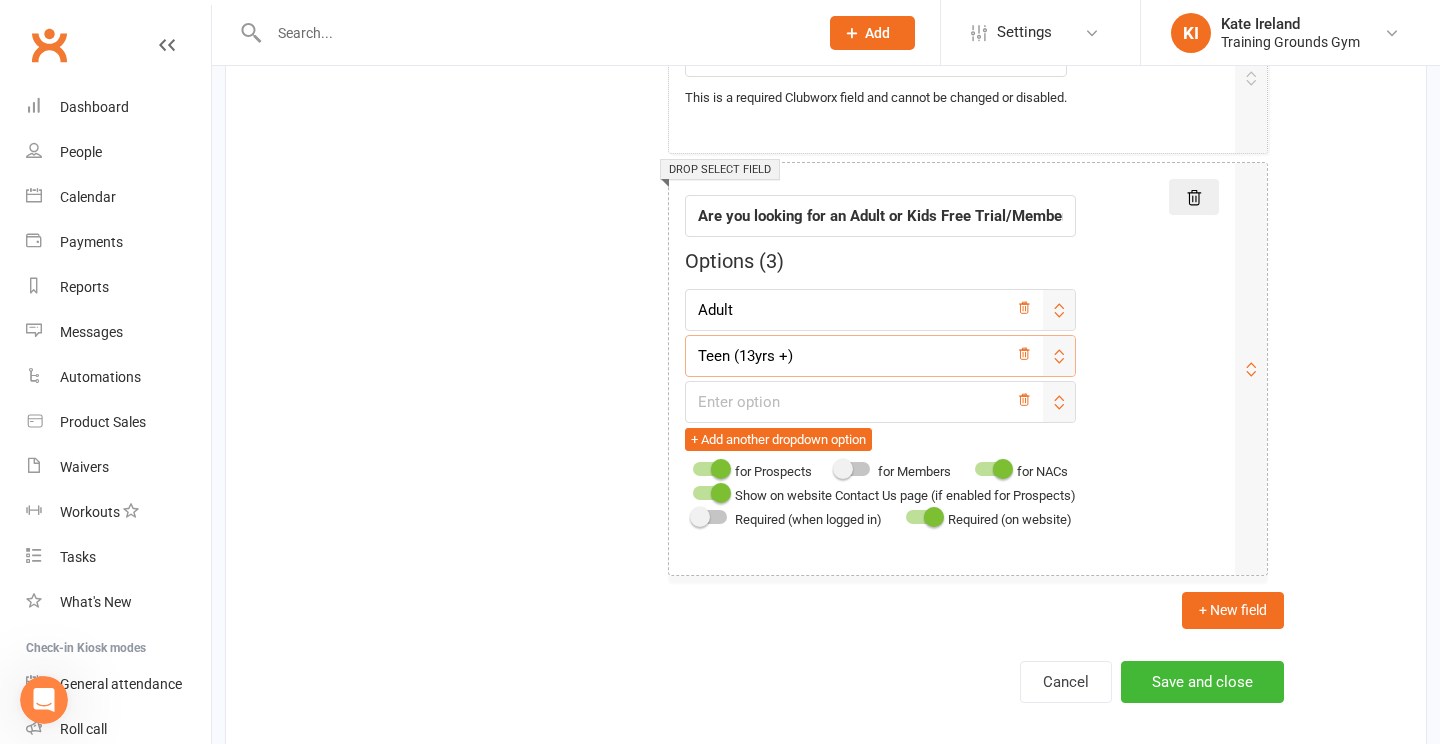 type on "Teen (13yrs +)" 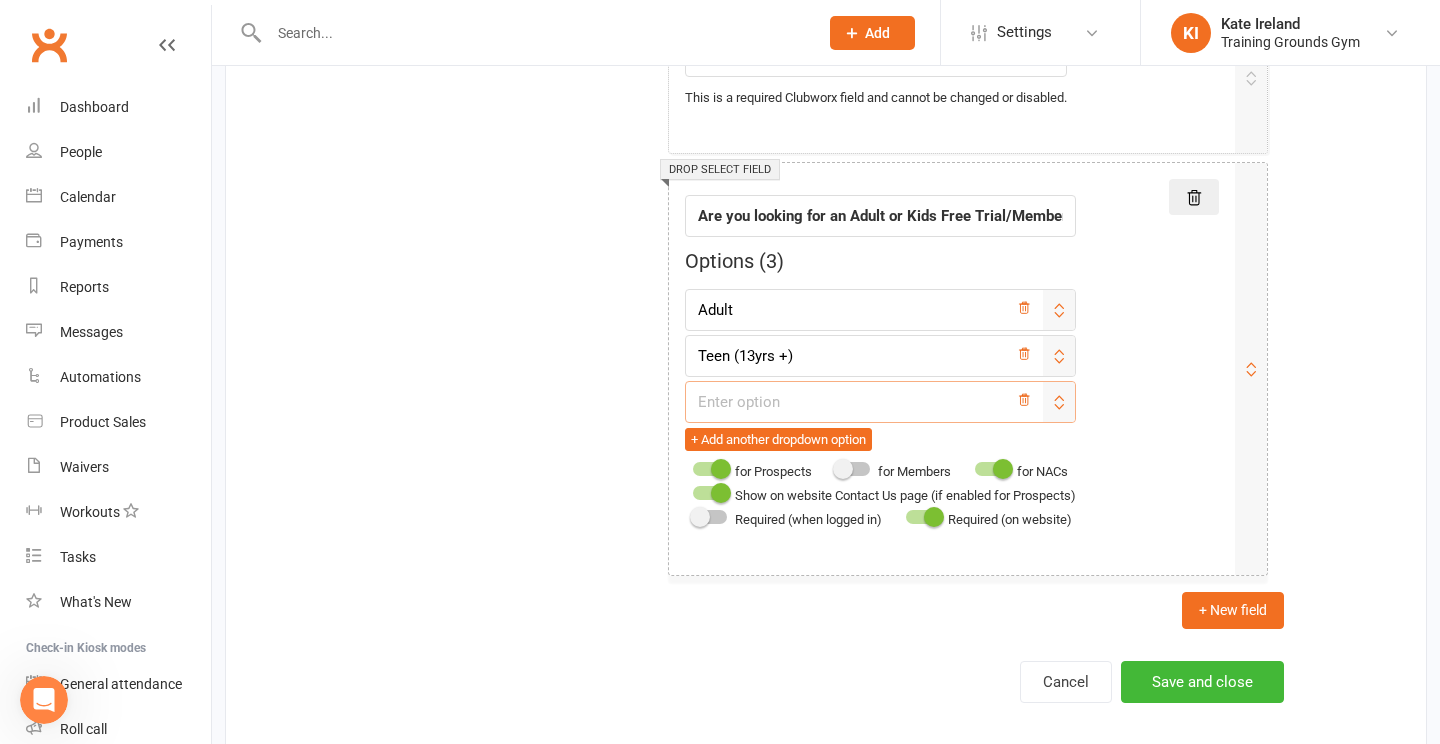 click at bounding box center [880, 402] 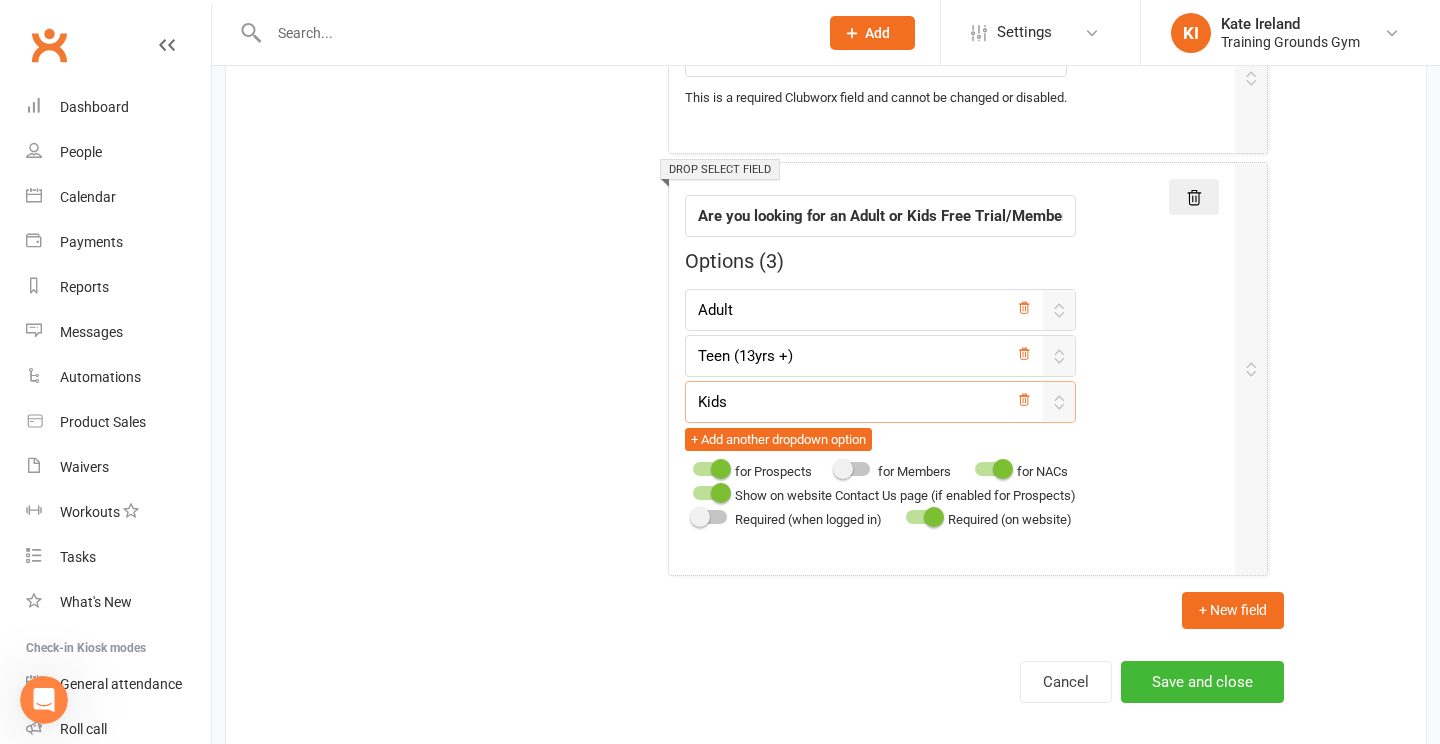type on "Kids" 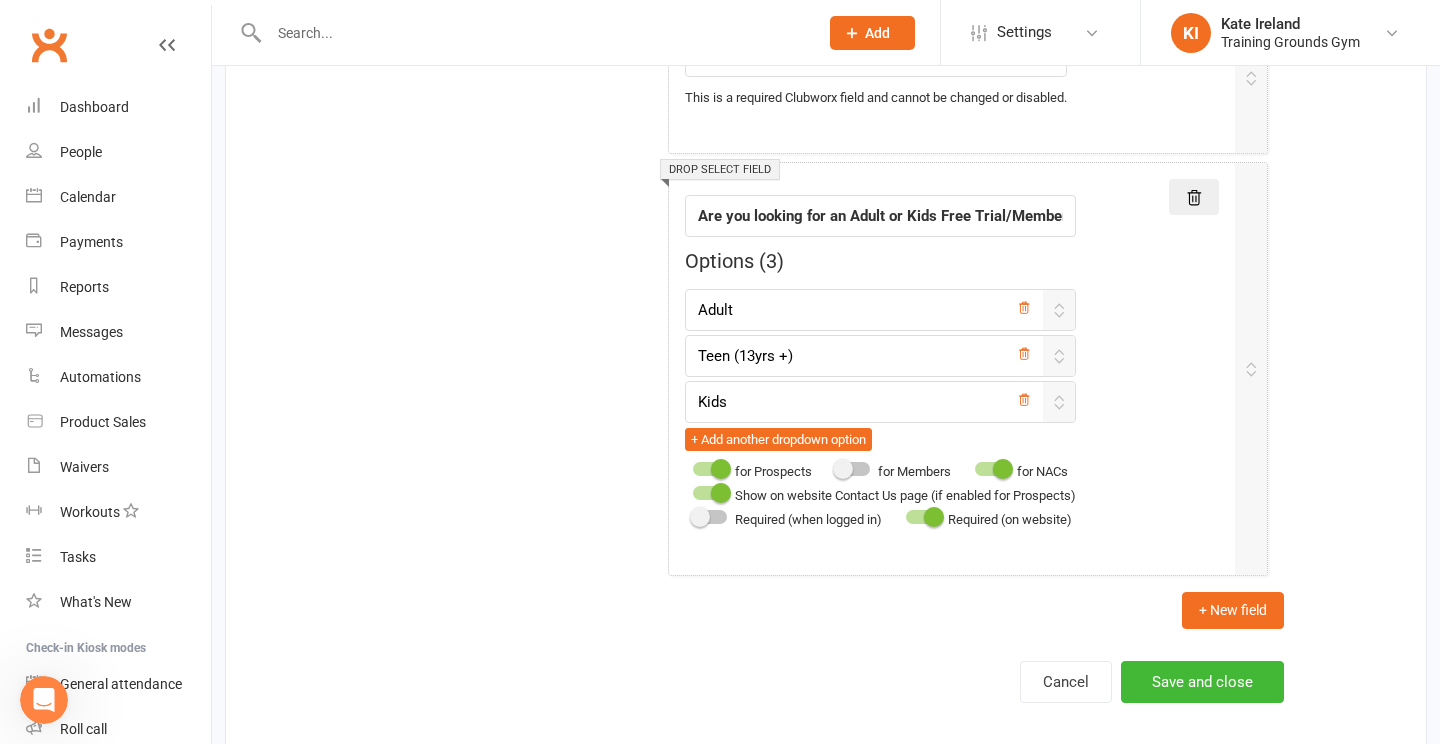 click on "Form Section Library Body Composition 7 fields Contact Information 18 fields Family Members 2 fields Emergency Contact Details 5 fields Fitness Goals 4 fields Key Demographics 1 field Marketing Information 3 fields Mobile App 2 fields Membership 3 fields Suspensions 3 fields Trainer/Instructor 1 field Email / SMS Subscriptions 2 fields Waiver Answers 1 field Edit section: Contact Information Cancel   Save and close Title Contact Information Fields + New field Text field Field label First Name This is a required Clubworx field and cannot be changed or disabled. Text field Field label Last Name This is a required Clubworx field and cannot be changed or disabled. Text field Field label Email This is a required Clubworx field and cannot be changed or disabled. Text field Field label Mobile Number This is a required Clubworx field and cannot be disabled.  Show on website Contact Us page (if enabled for Prospects)  Required (when logged in)  Required (on website) Text field Field label Address (line 1) [STATE] 5" at bounding box center [826, -1722] 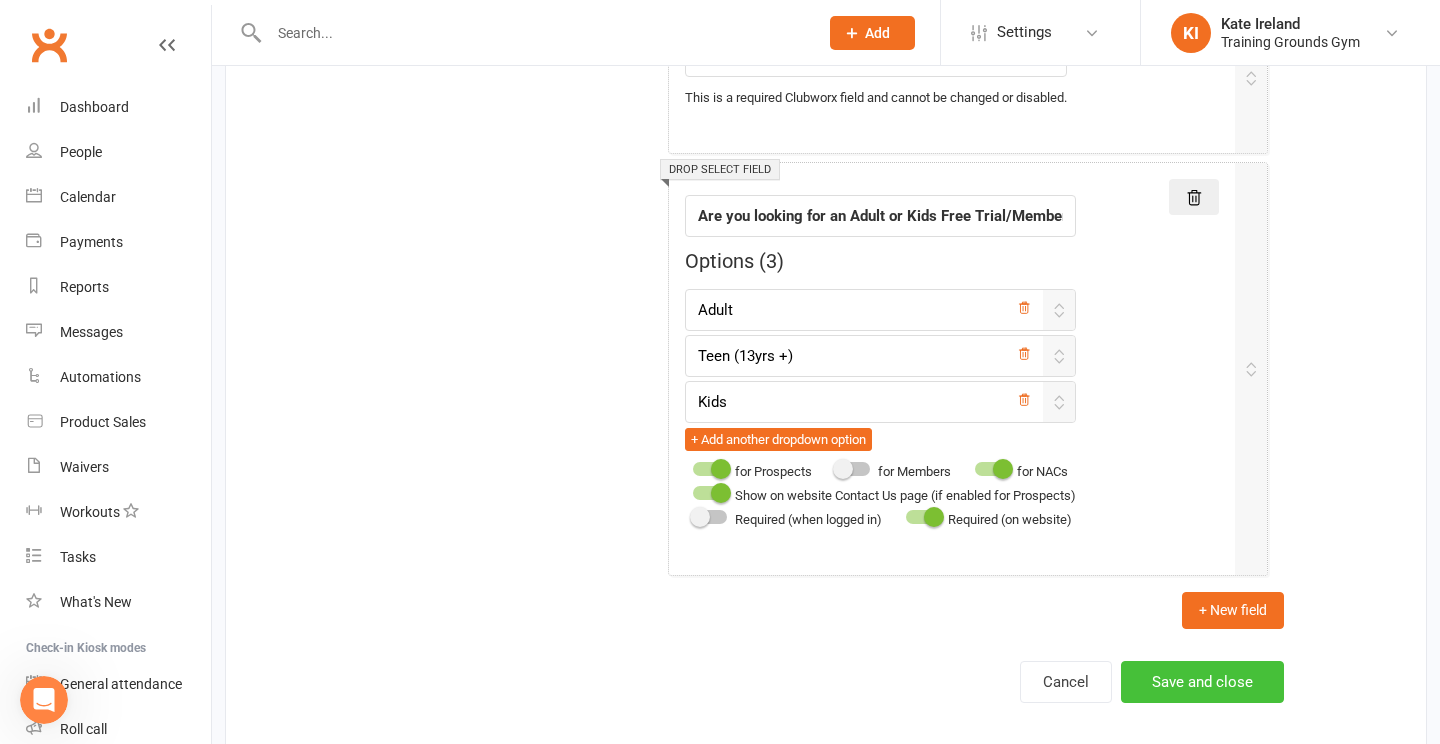 click on "Save and close" at bounding box center [1202, 682] 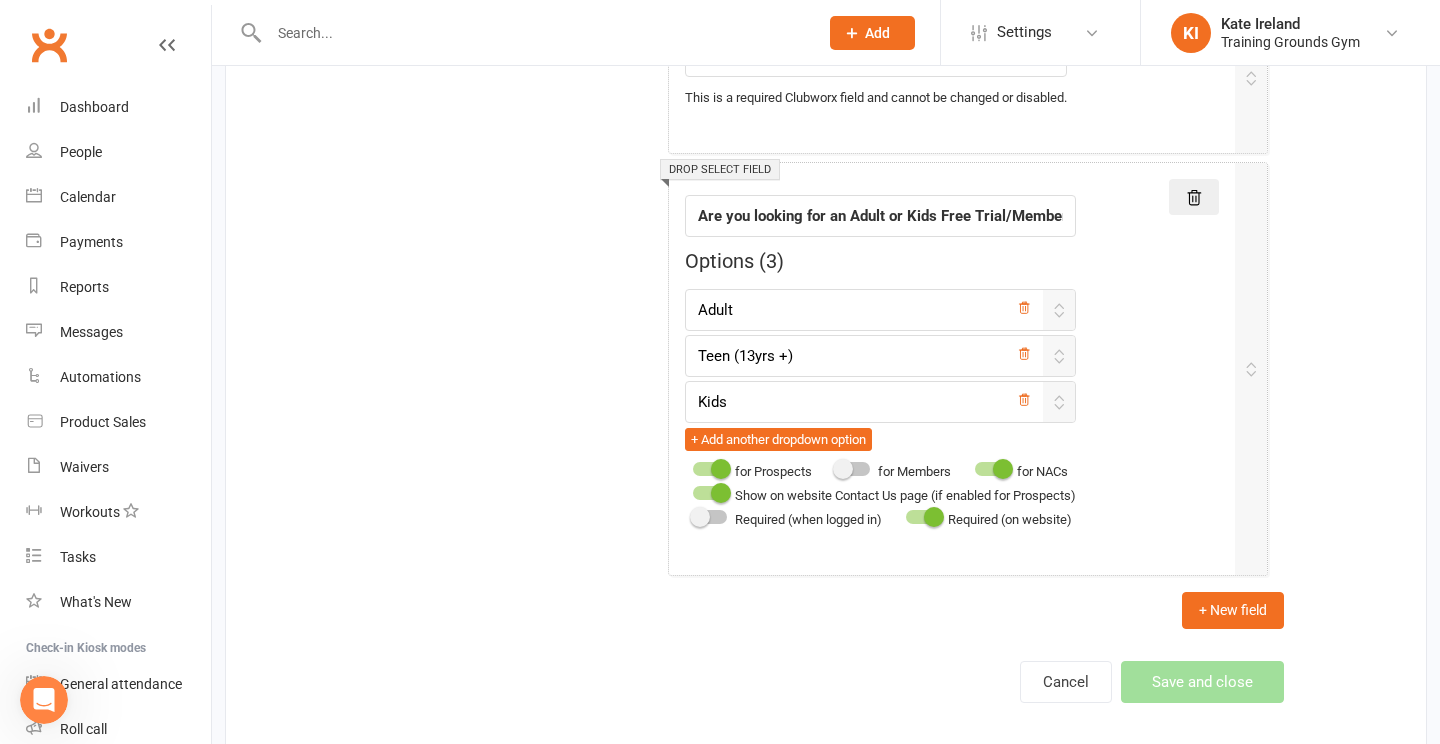 scroll, scrollTop: 0, scrollLeft: 0, axis: both 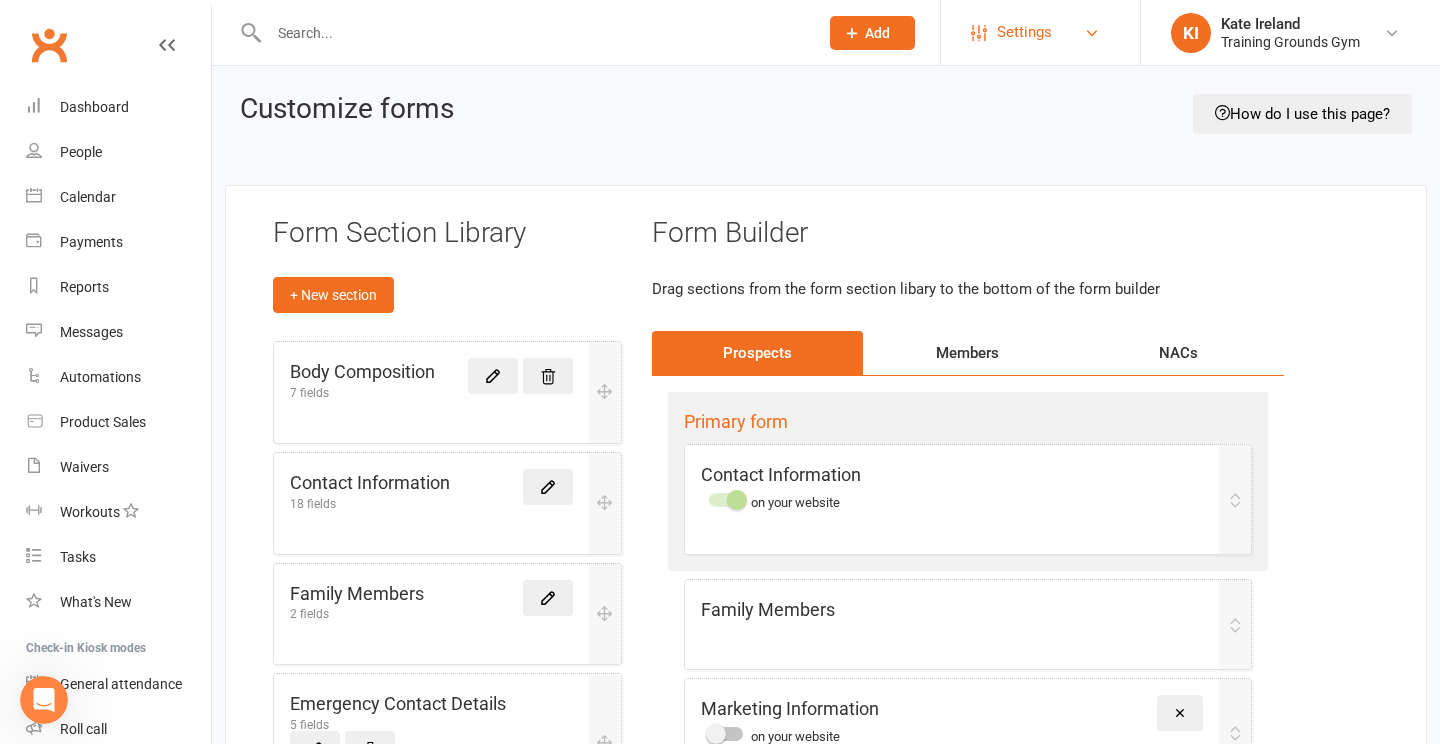 click on "Settings" at bounding box center (1024, 32) 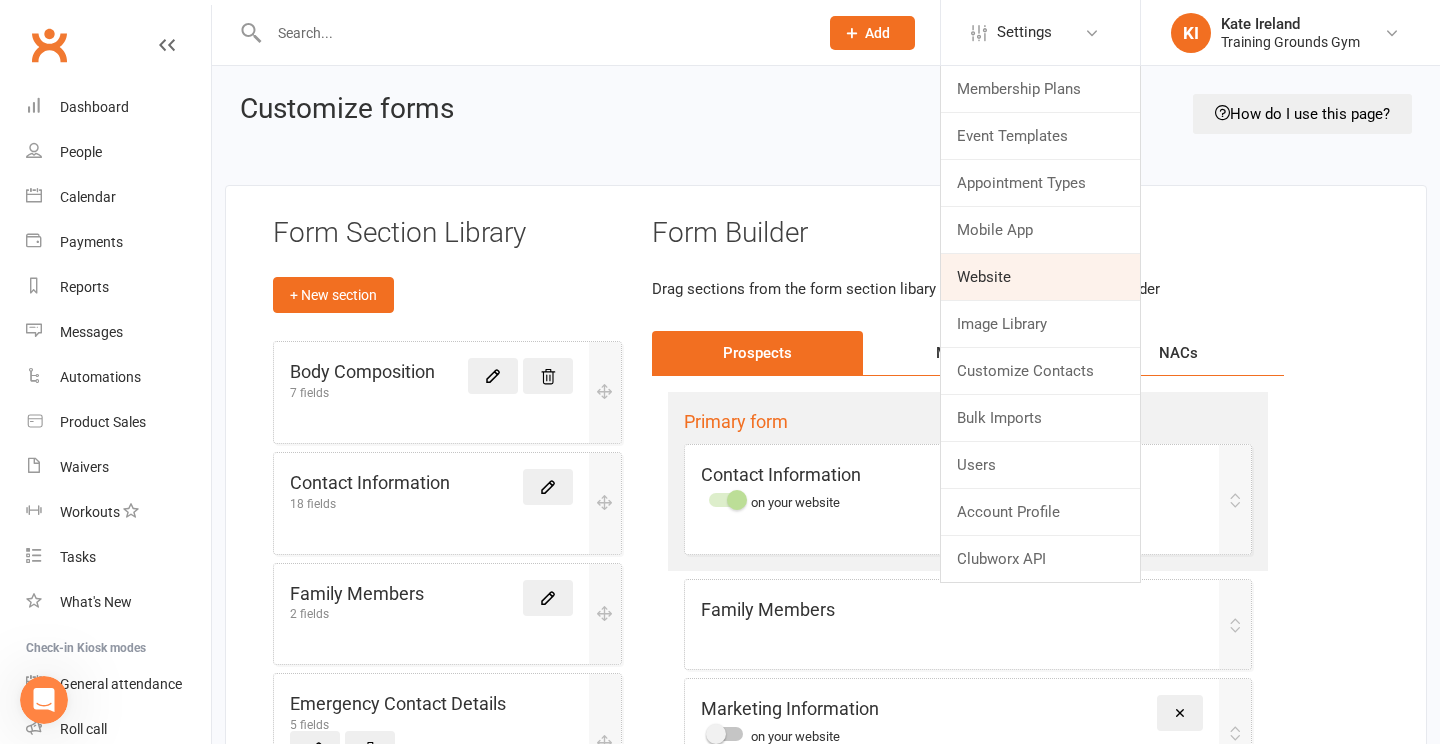 click on "Website" at bounding box center [1040, 277] 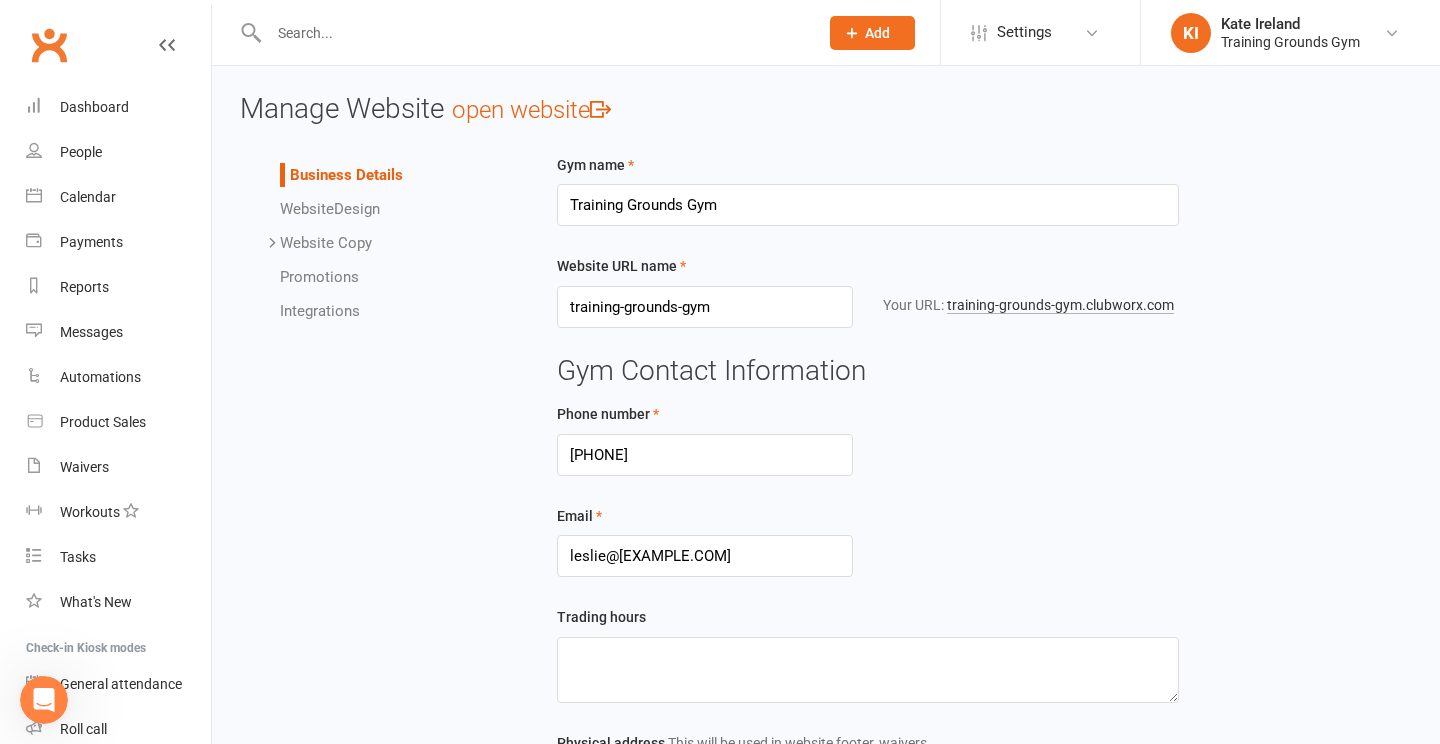 click on "Website Copy" at bounding box center (326, 243) 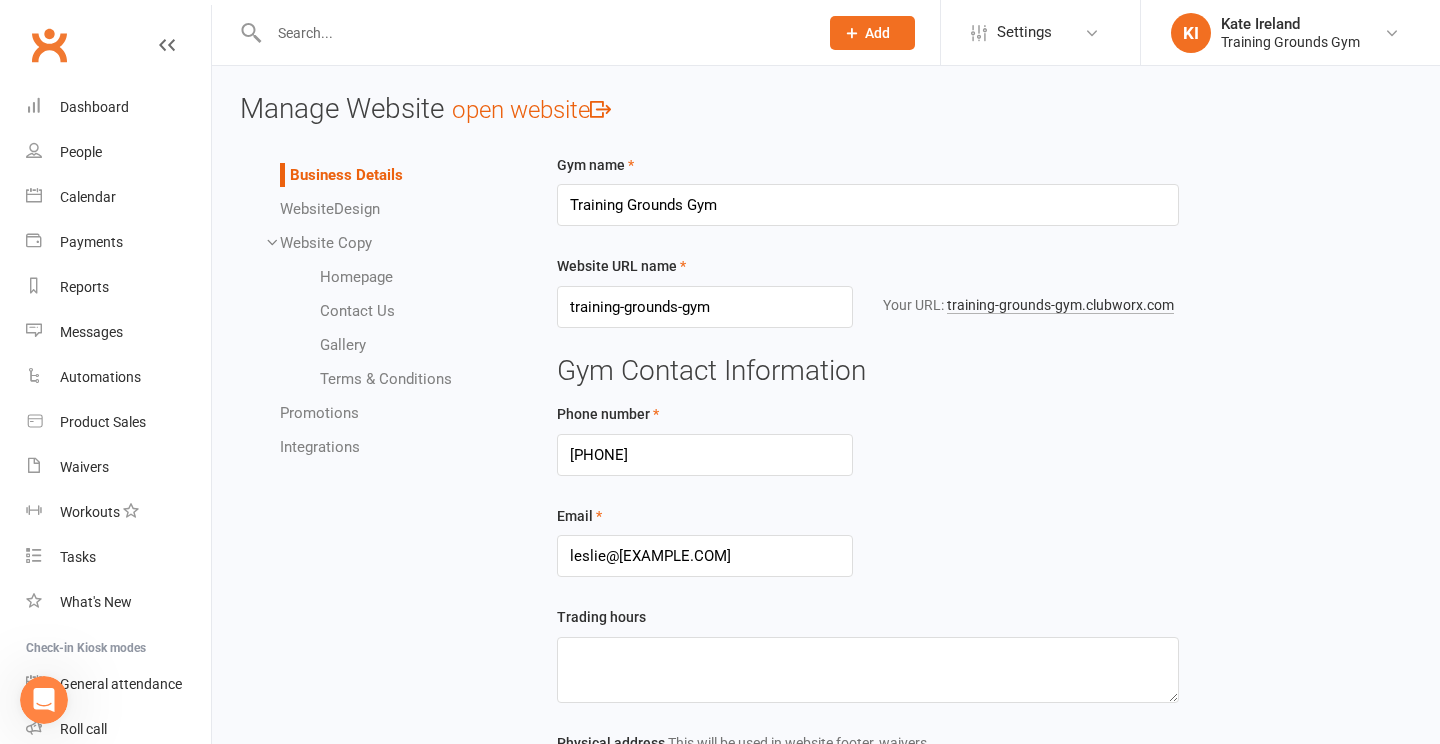 click on "Contact Us" at bounding box center [357, 311] 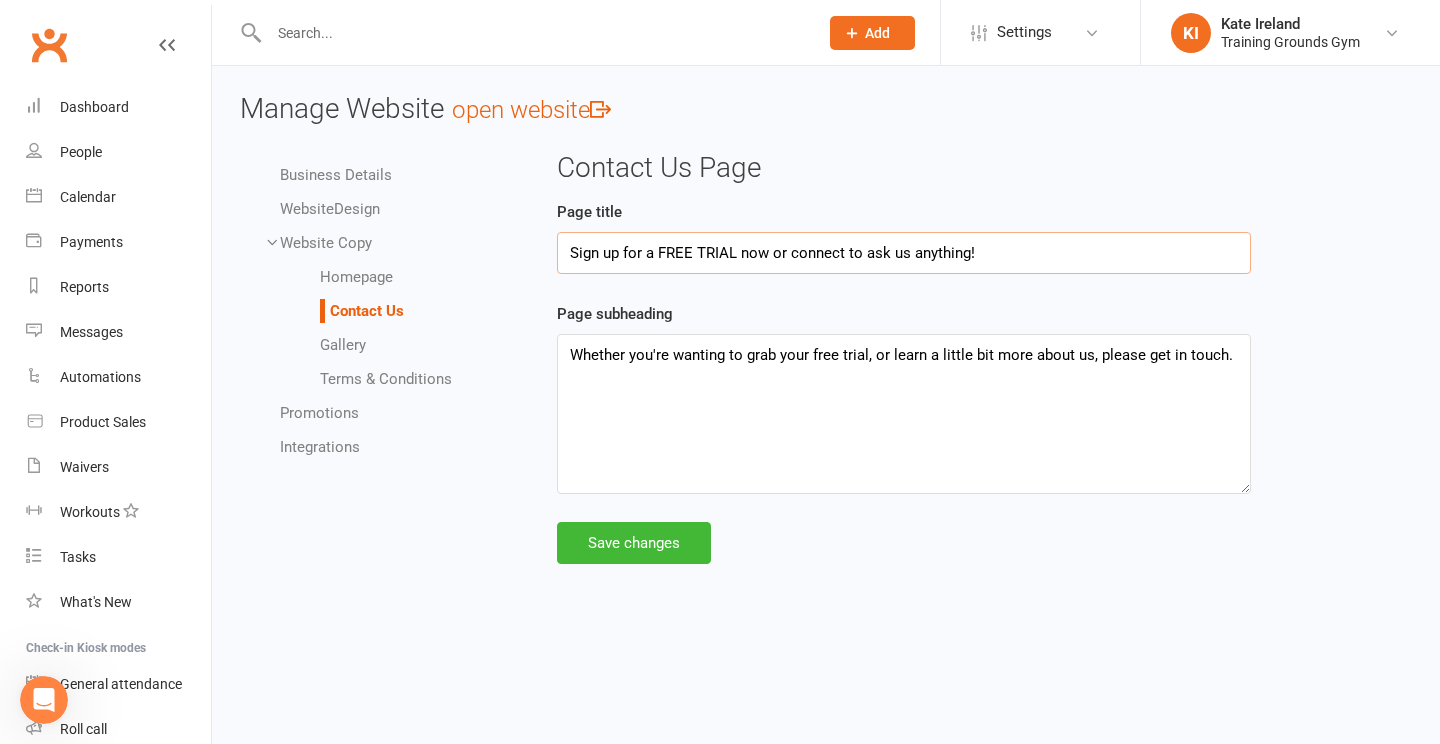 click on "Sign up for a FREE TRIAL now or connect to ask us anything!" at bounding box center (904, 253) 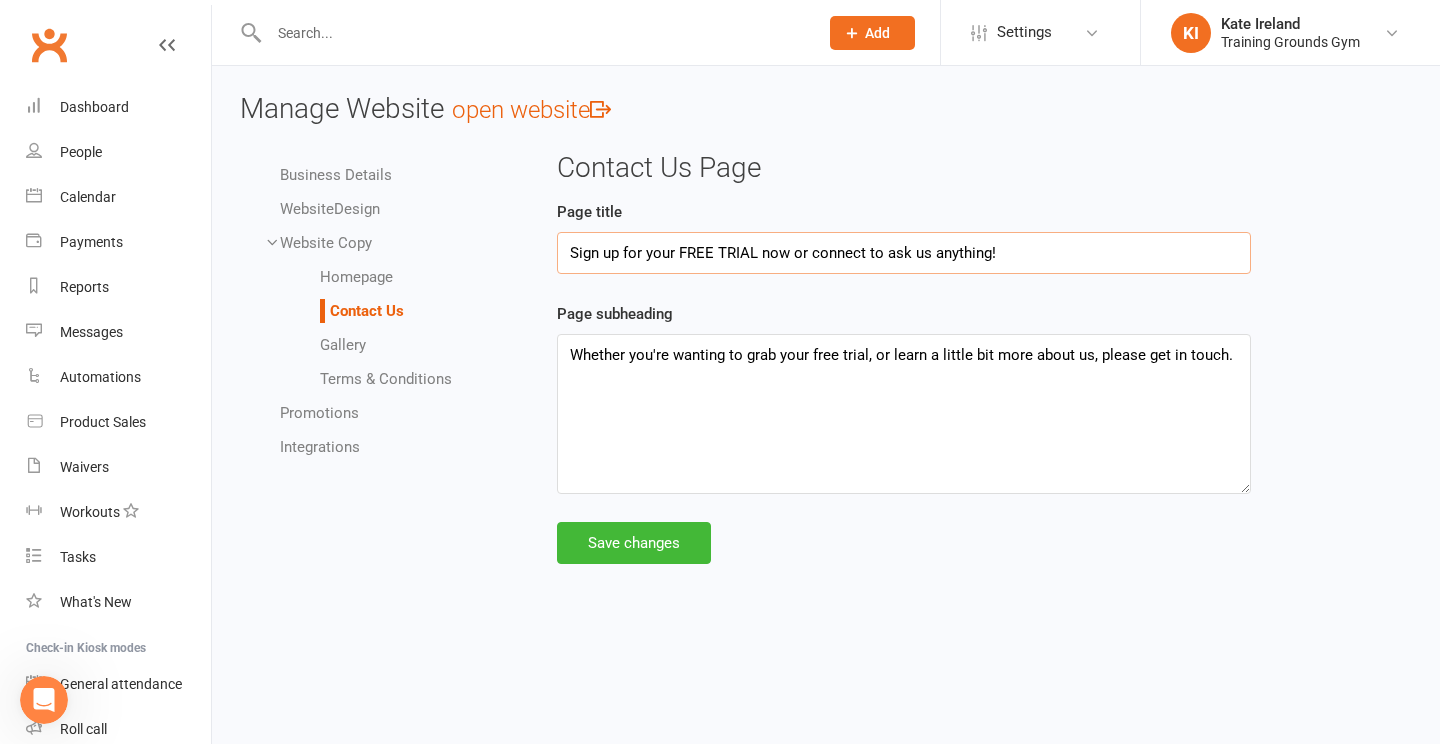 drag, startPoint x: 751, startPoint y: 258, endPoint x: 686, endPoint y: 257, distance: 65.00769 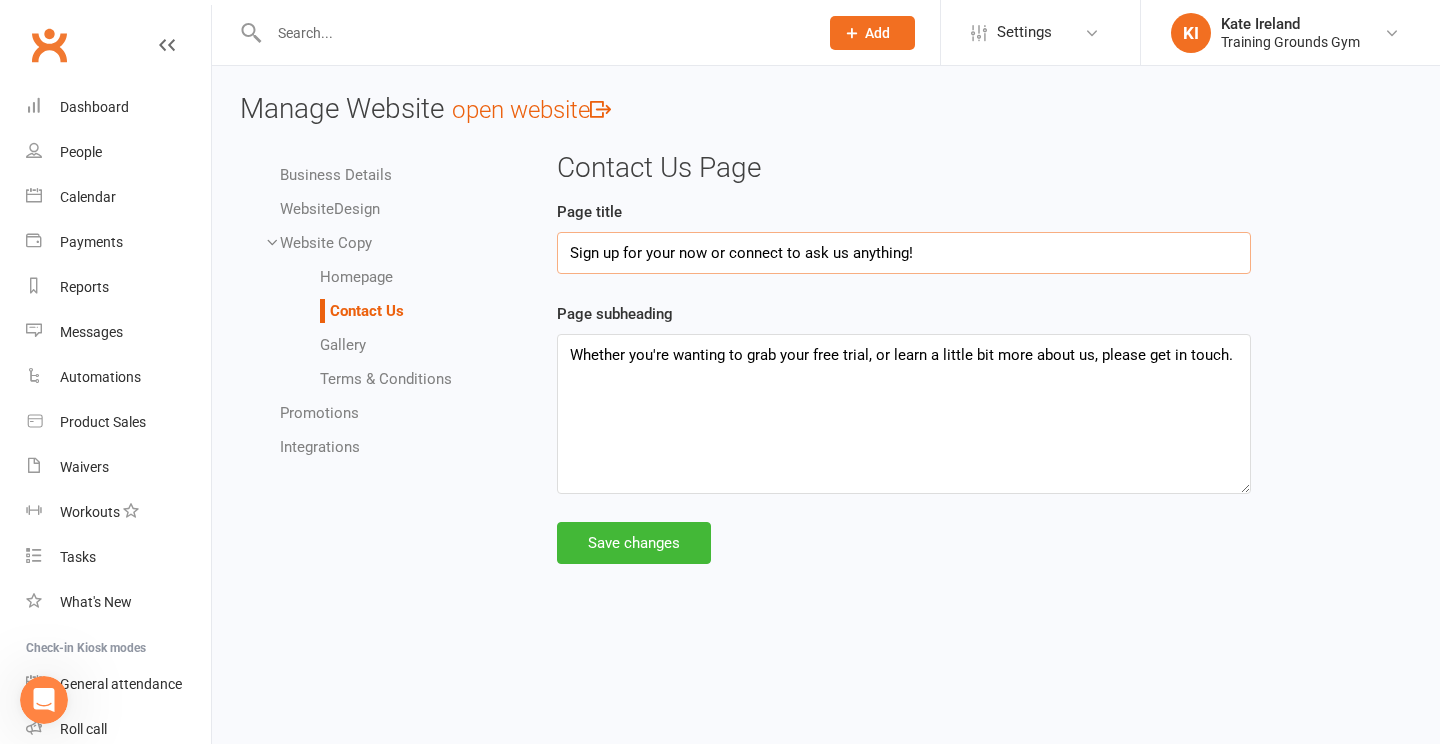 drag, startPoint x: 680, startPoint y: 247, endPoint x: 555, endPoint y: 246, distance: 125.004 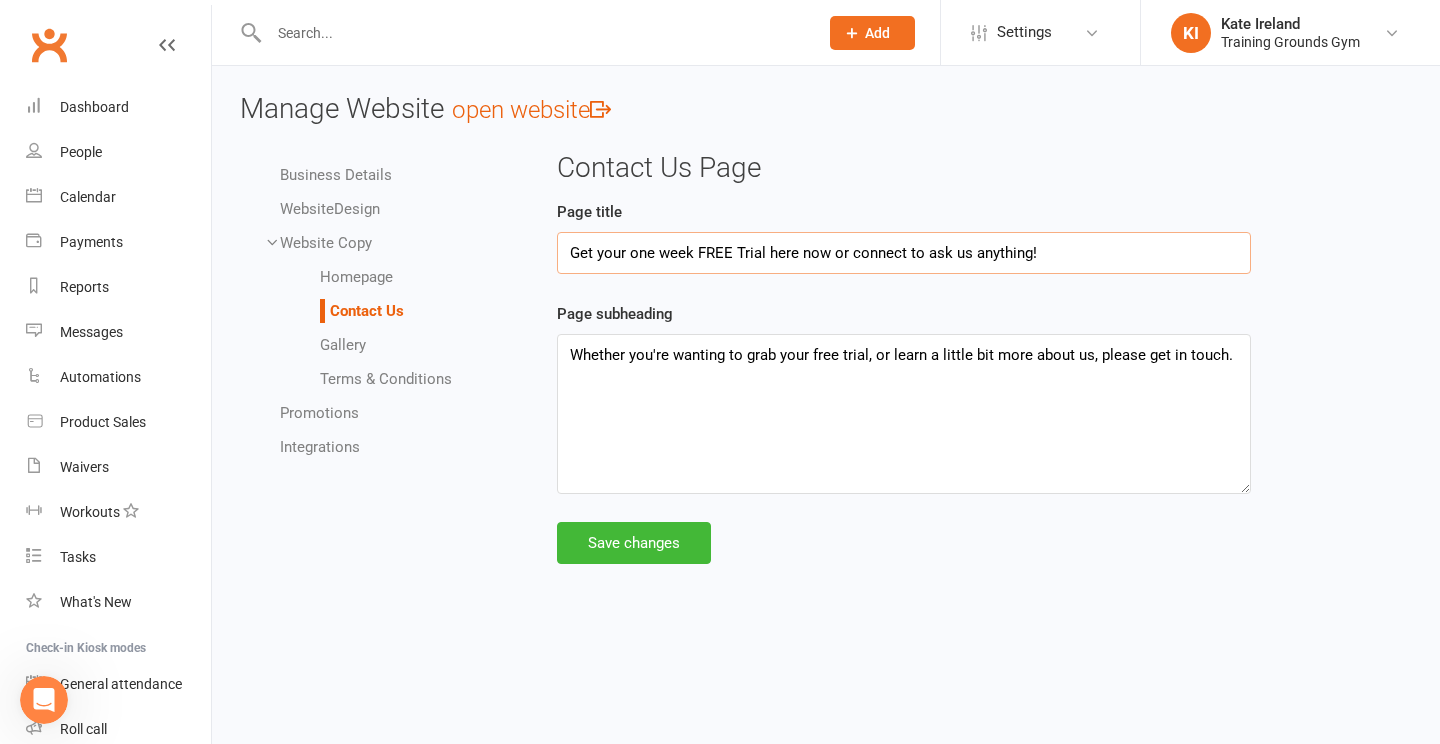 click on "Get your one week FREE Trial here now or connect to ask us anything!" at bounding box center [904, 253] 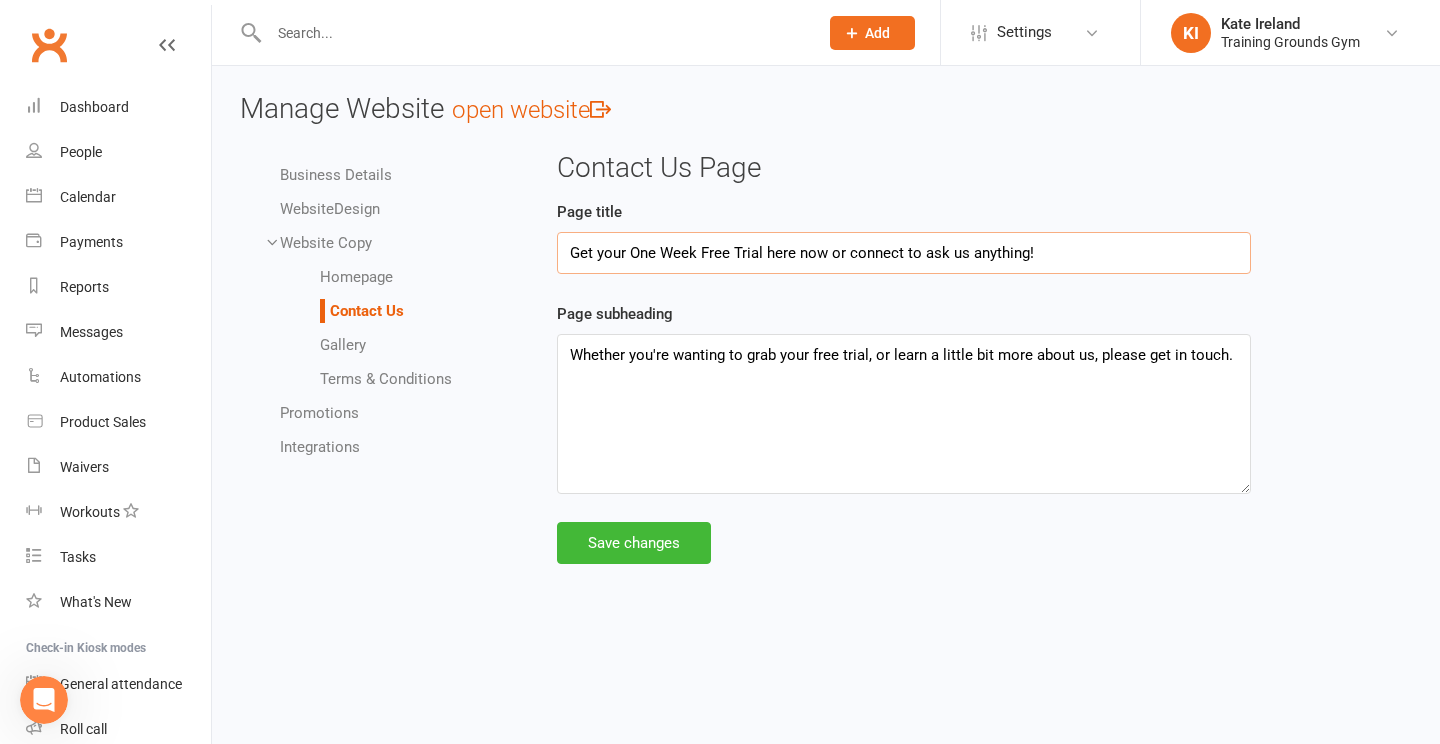 click on "Get your One Week Free Trial here now or connect to ask us anything!" at bounding box center (904, 253) 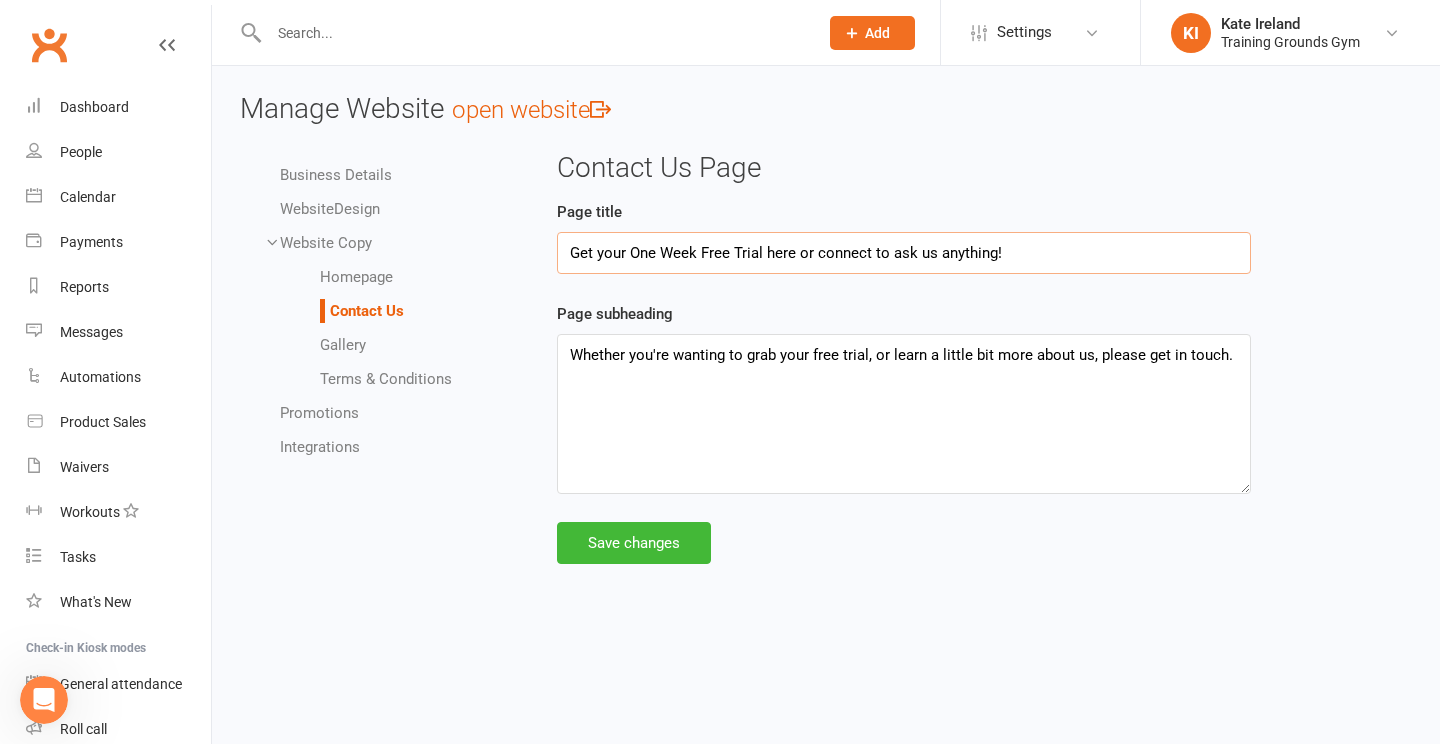 click on "Get your One Week Free Trial here or connect to ask us anything!" at bounding box center [904, 253] 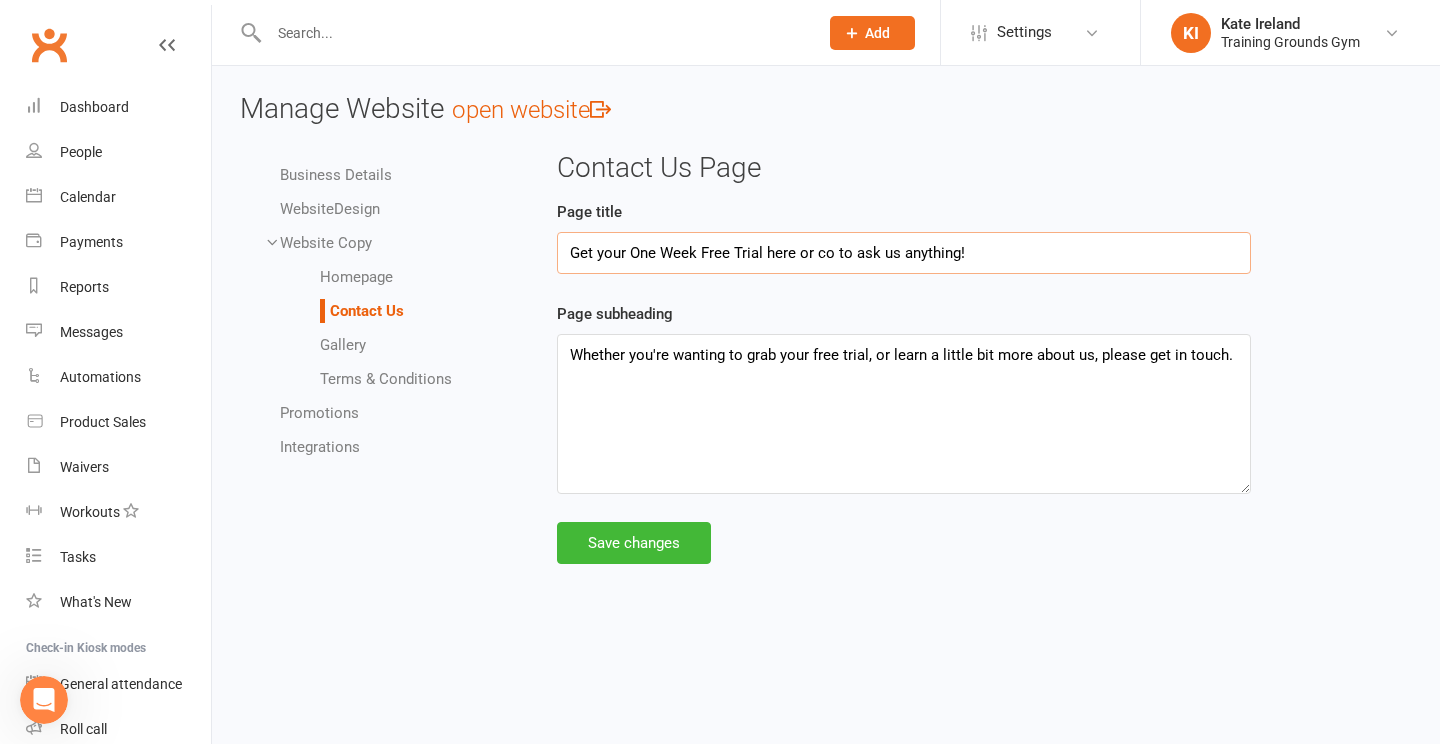 drag, startPoint x: 1001, startPoint y: 246, endPoint x: 793, endPoint y: 244, distance: 208.00961 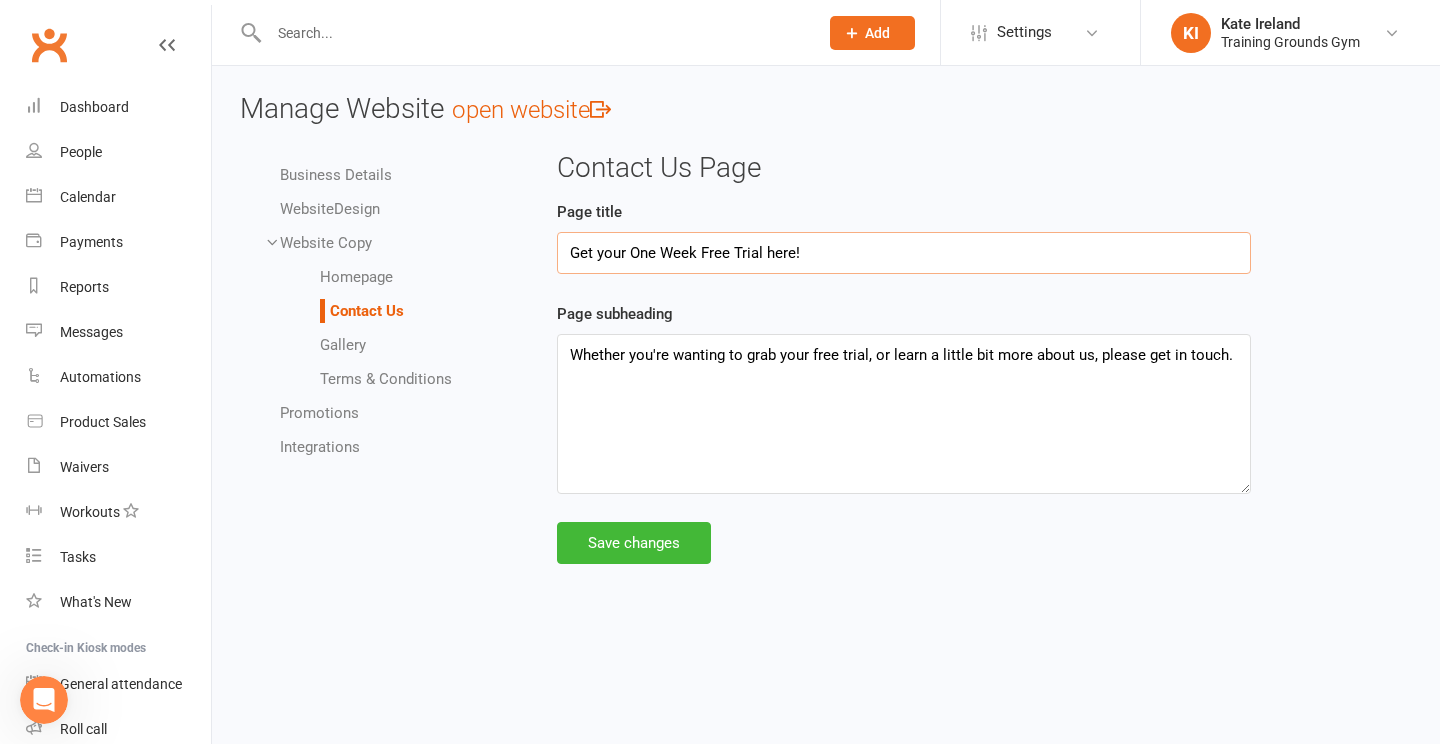 type on "Get your One Week Free Trial here!" 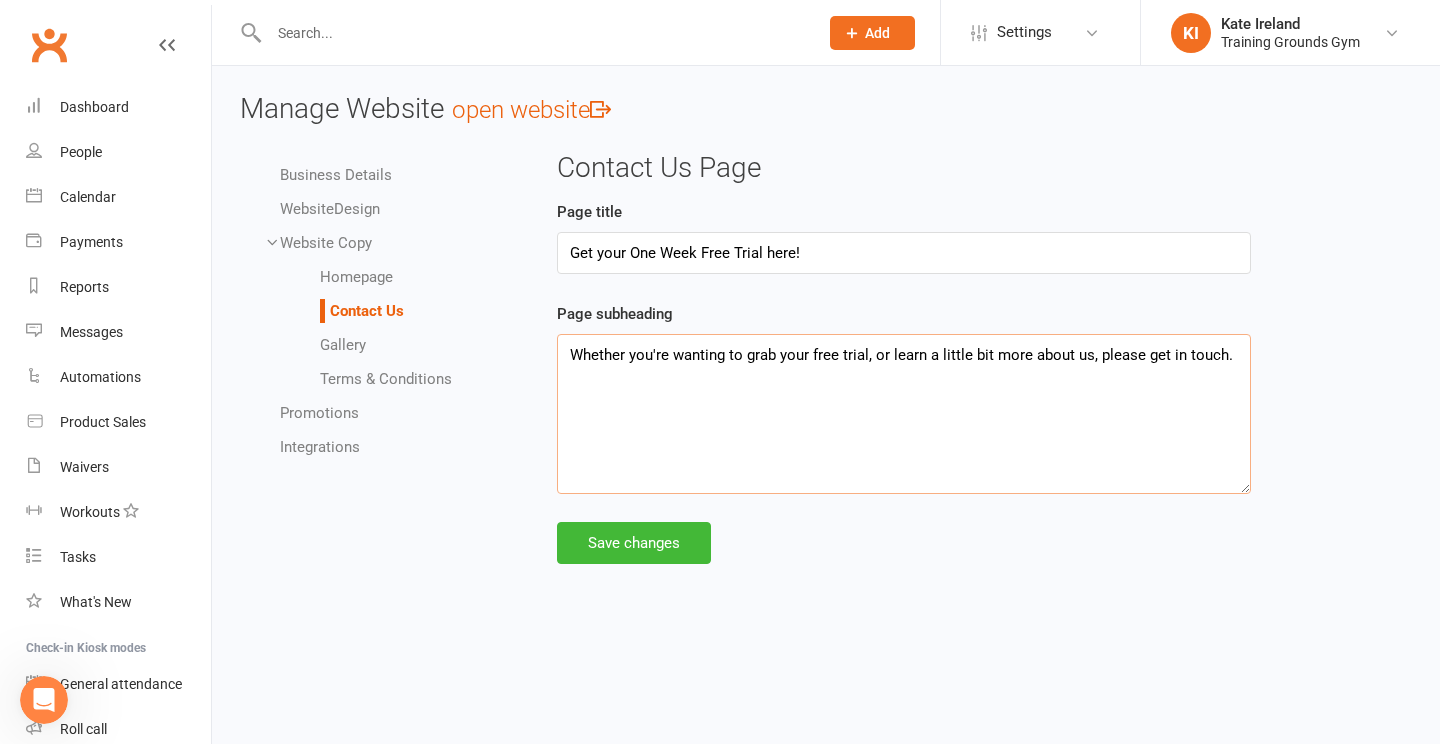 drag, startPoint x: 856, startPoint y: 377, endPoint x: 533, endPoint y: 307, distance: 330.4981 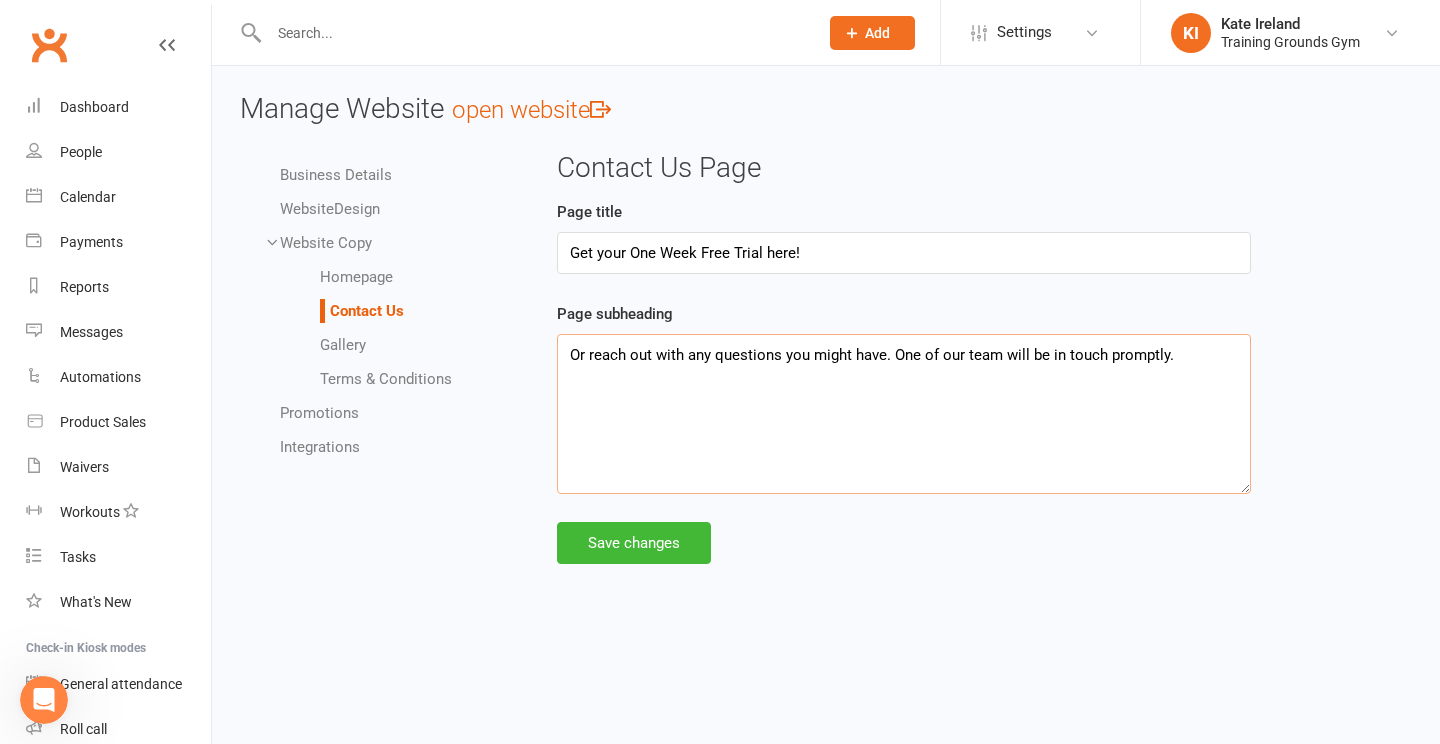 drag, startPoint x: 945, startPoint y: 397, endPoint x: 553, endPoint y: 308, distance: 401.97638 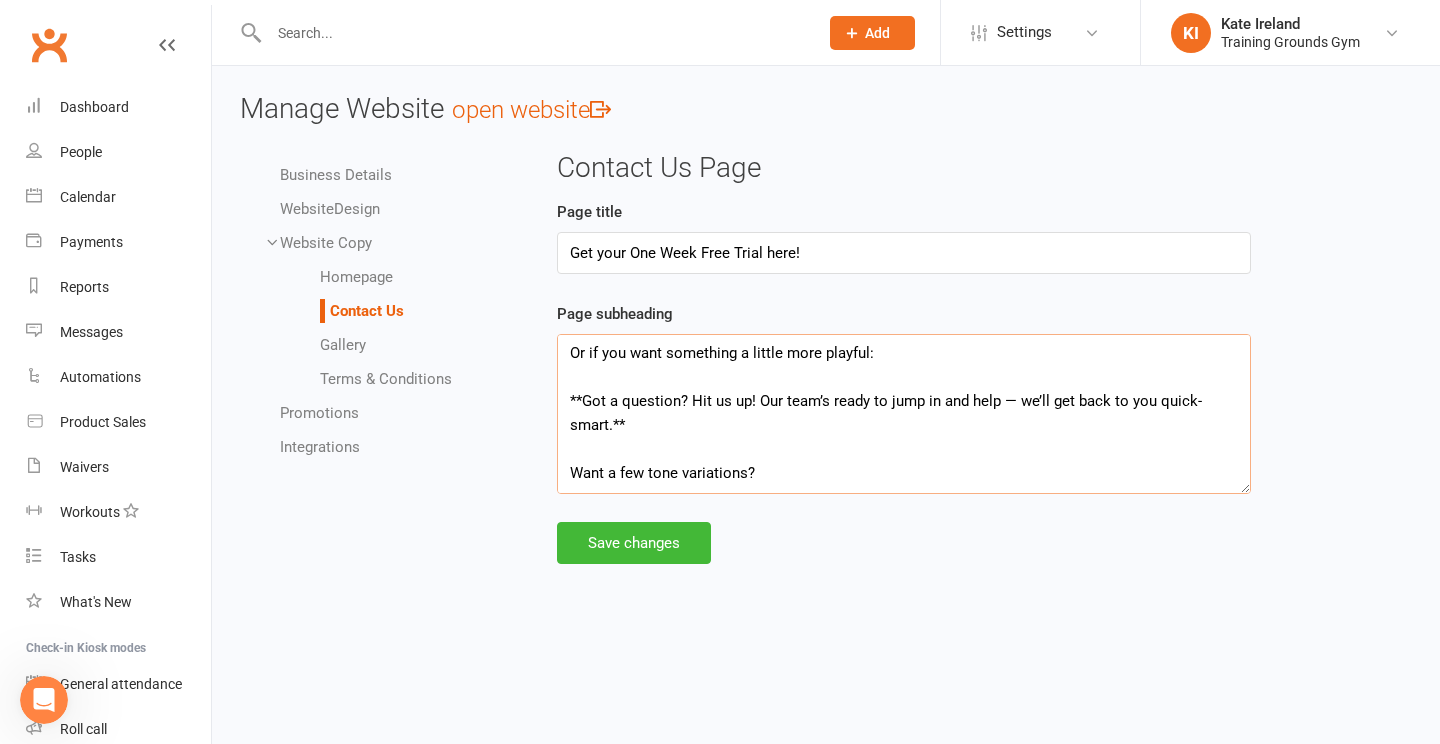 scroll, scrollTop: 41, scrollLeft: 0, axis: vertical 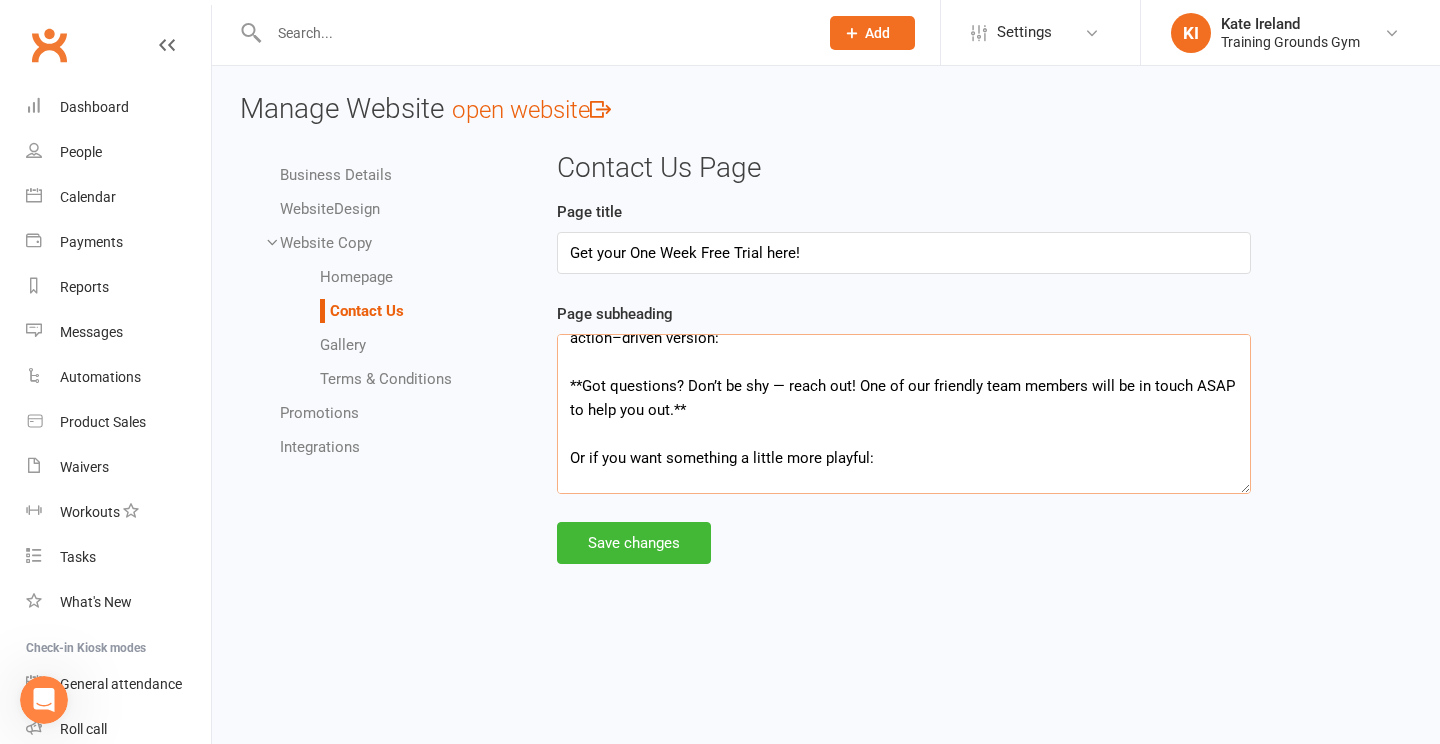 drag, startPoint x: 789, startPoint y: 451, endPoint x: 451, endPoint y: 230, distance: 403.83783 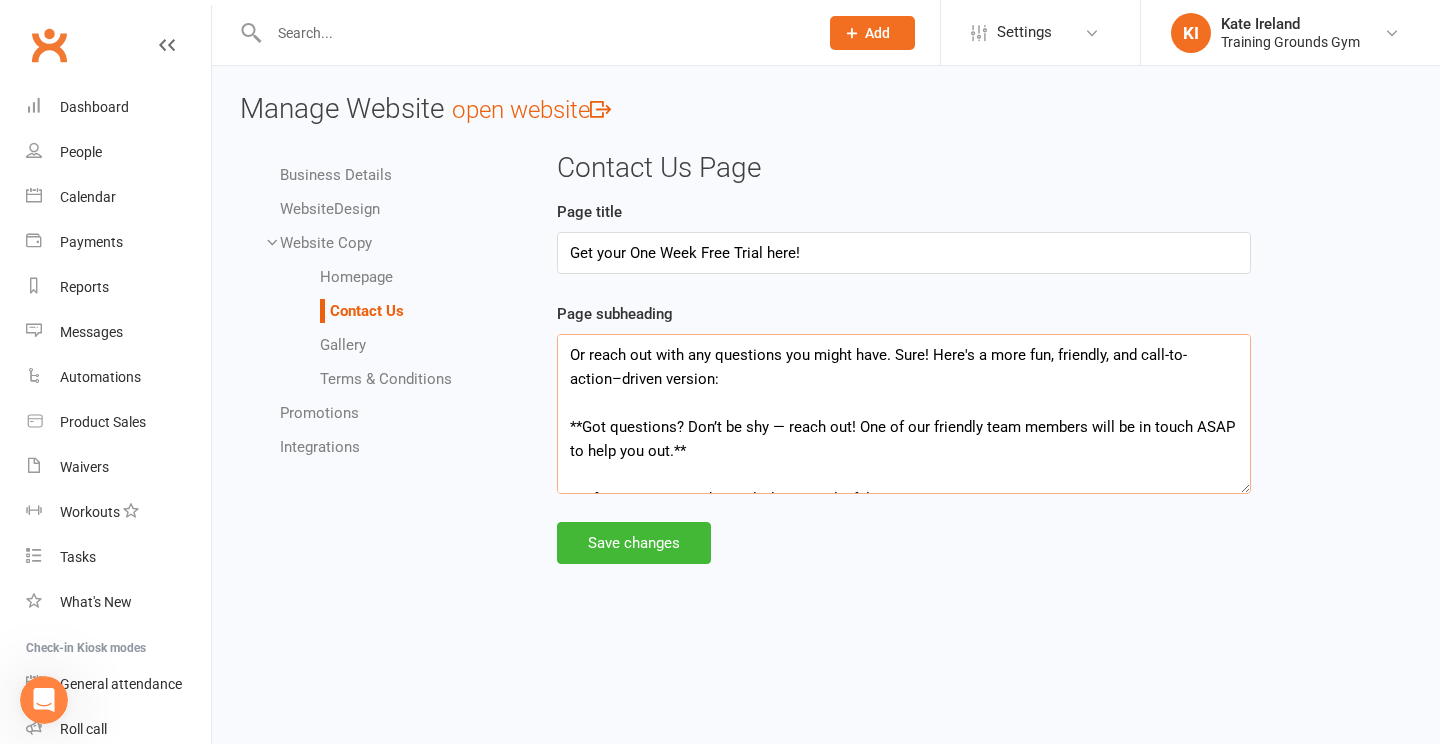 click on "Or reach out with any questions you might have. Sure! Here's a more fun, friendly, and call-to-action–driven version:
**Got questions? Don’t be shy — reach out! One of our friendly team members will be in touch ASAP to help you out.**
Or if you want something a little more playful:
**Got a question? Hit us up! Our team’s ready to jump in and help — we’ll get back to you quick-smart.**
Want a few tone variations?" at bounding box center (904, 414) 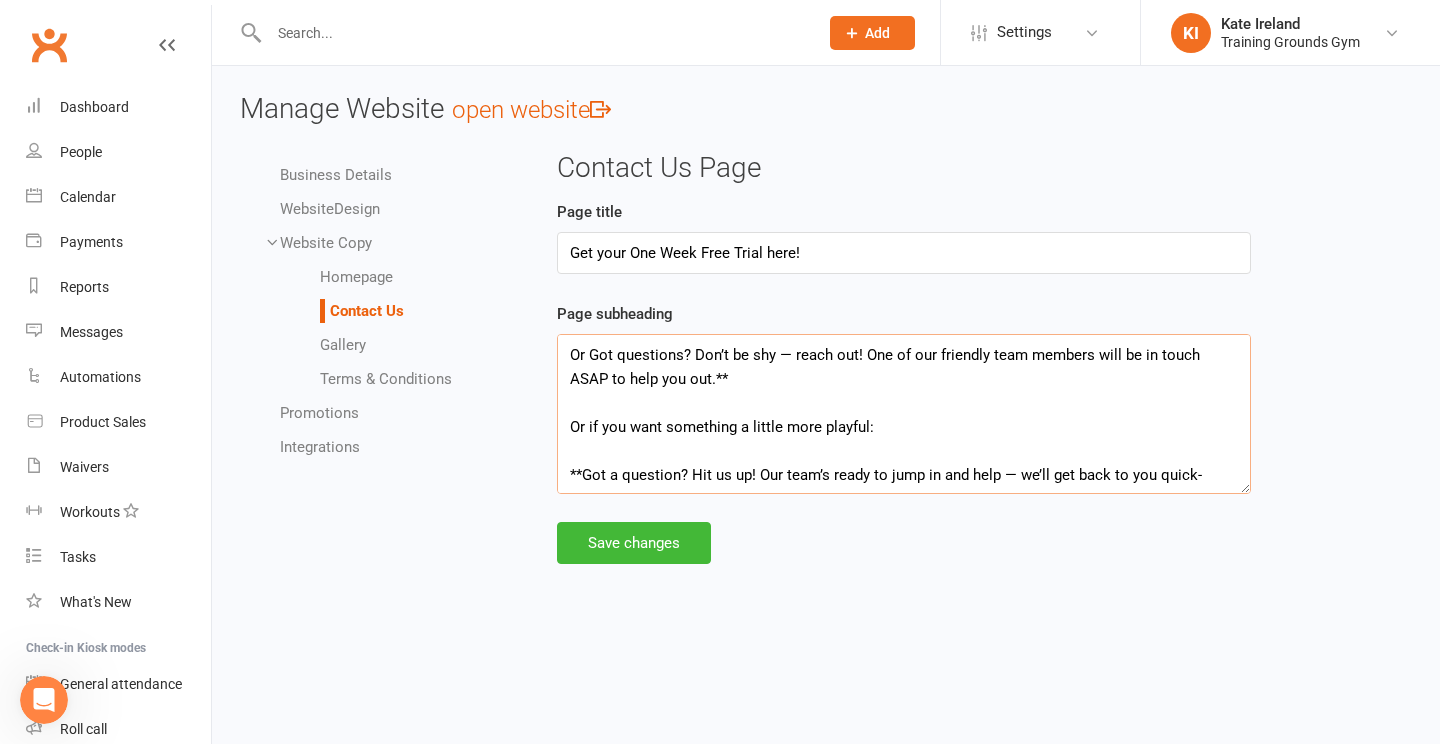 click on "Or Got questions? Don’t be shy — reach out! One of our friendly team members will be in touch ASAP to help you out.**
Or if you want something a little more playful:
**Got a question? Hit us up! Our team’s ready to jump in and help — we’ll get back to you quick-smart.**
Want a few tone variations?" at bounding box center [904, 414] 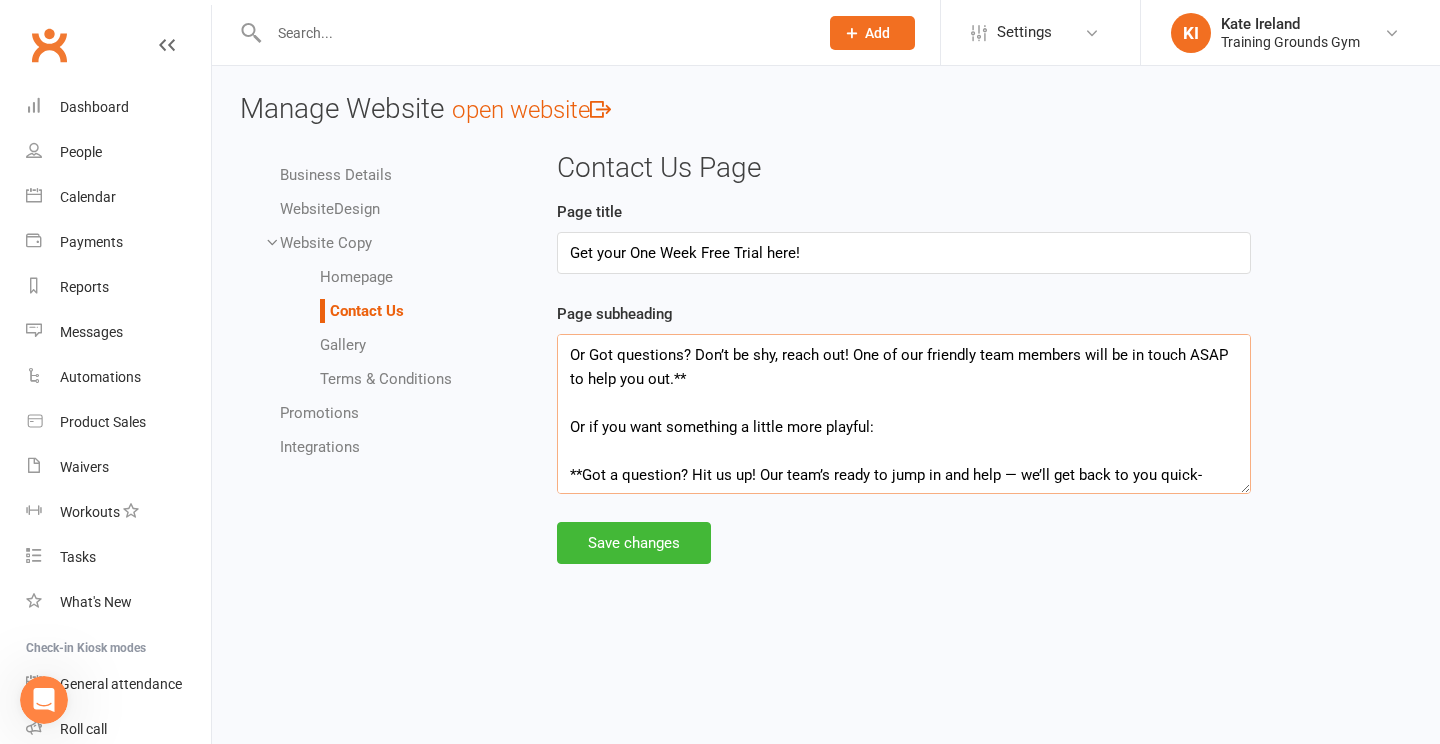 click on "Or Got questions? Don’t be shy, reach out! One of our friendly team members will be in touch ASAP to help you out.**
Or if you want something a little more playful:
**Got a question? Hit us up! Our team’s ready to jump in and help — we’ll get back to you quick-smart.**
Want a few tone variations?" at bounding box center (904, 414) 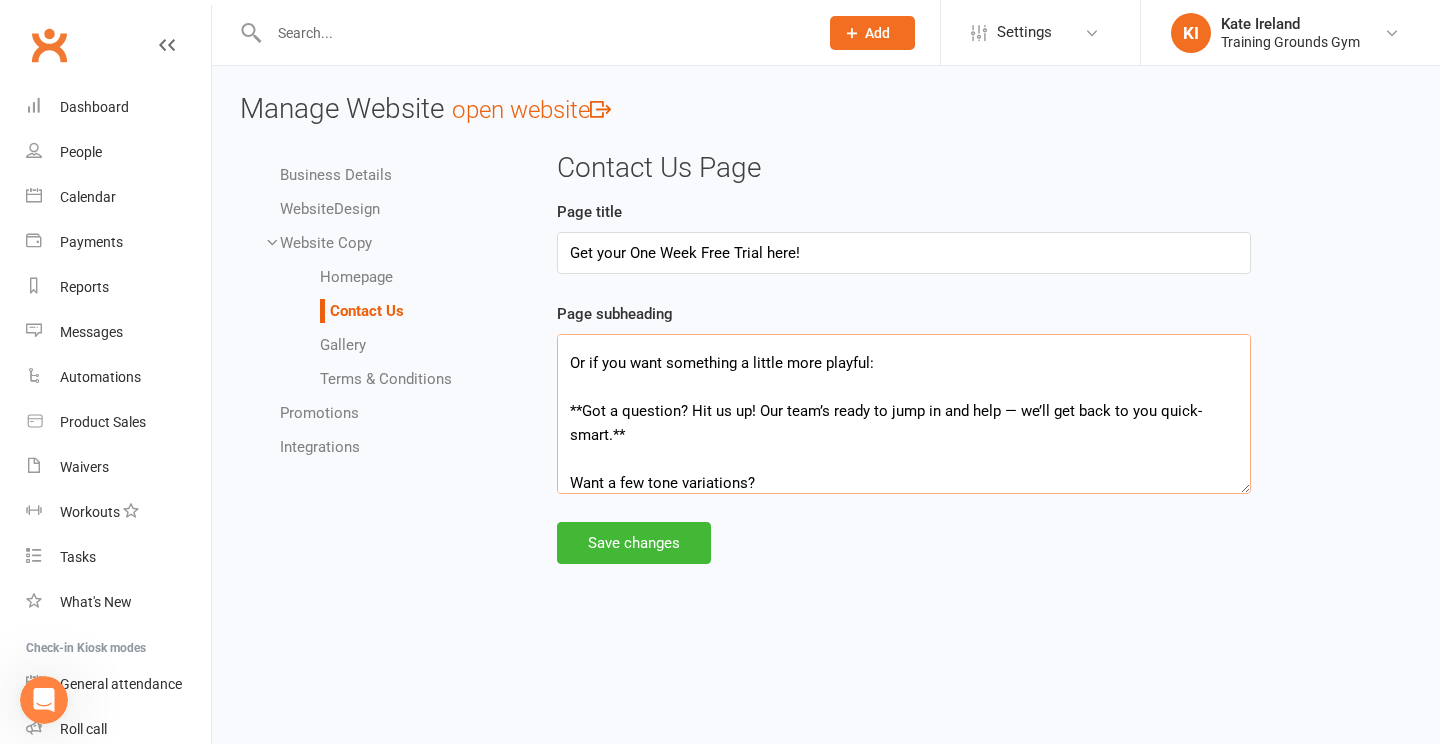scroll, scrollTop: 0, scrollLeft: 0, axis: both 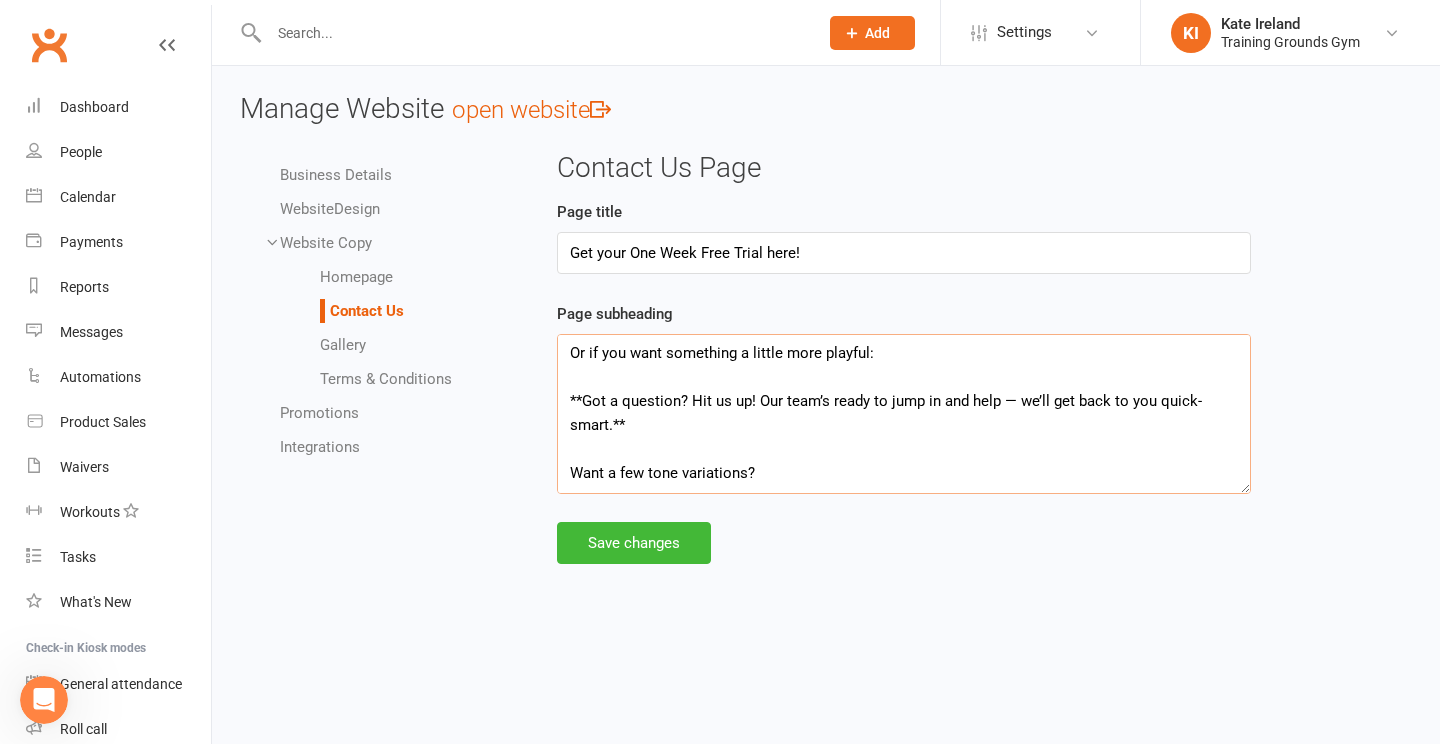 drag, startPoint x: 799, startPoint y: 399, endPoint x: 830, endPoint y: 520, distance: 124.90797 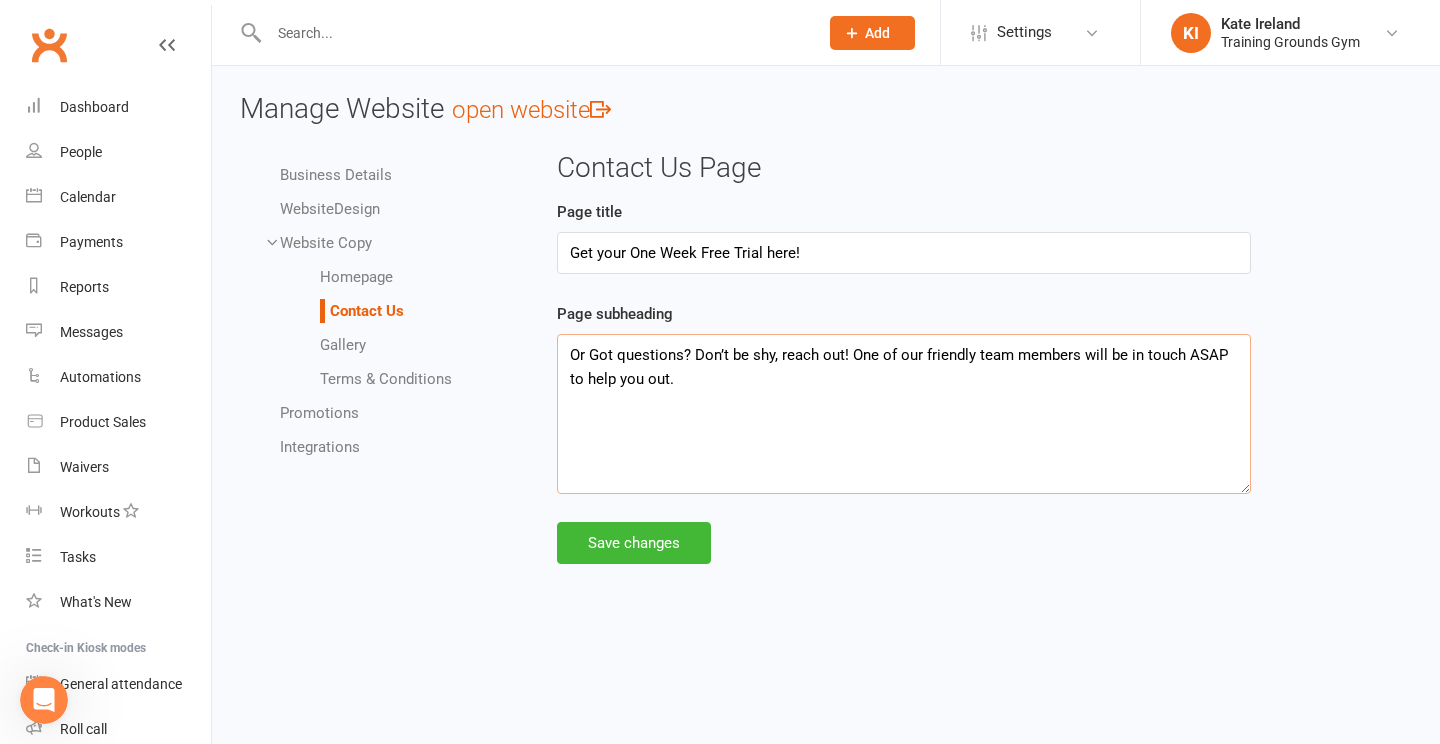 scroll, scrollTop: 0, scrollLeft: 0, axis: both 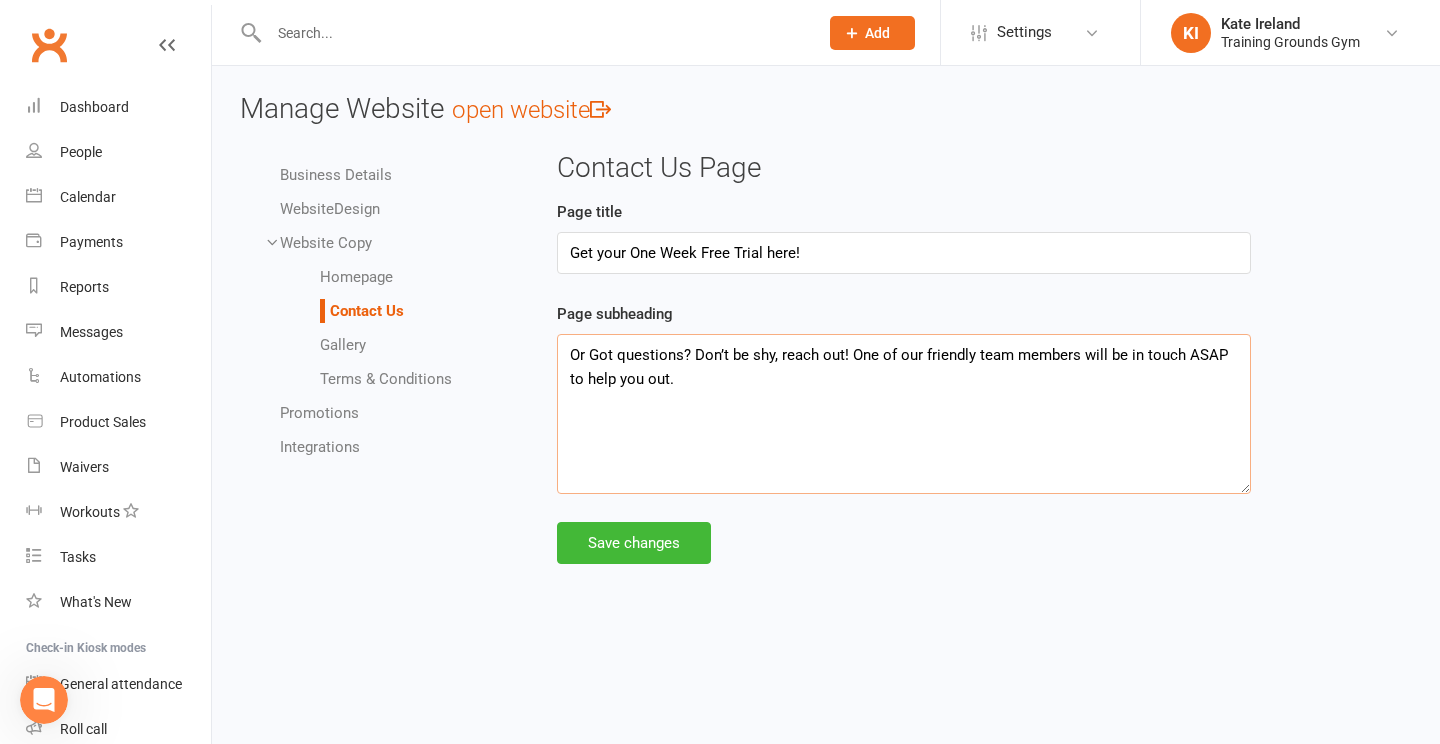 click on "Or Got questions? Don’t be shy, reach out! One of our friendly team members will be in touch ASAP to help you out." at bounding box center (904, 414) 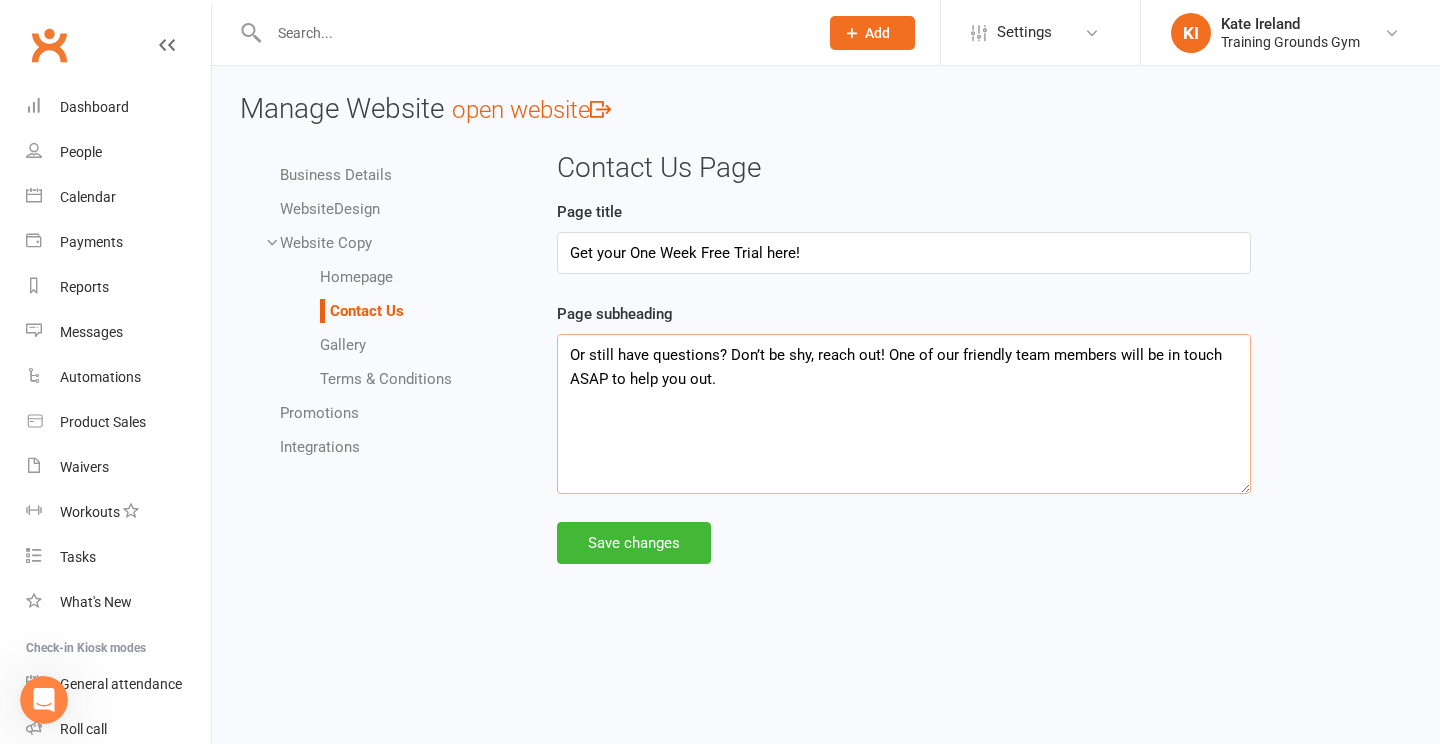 click on "Or still have questions? Don’t be shy, reach out! One of our friendly team members will be in touch ASAP to help you out." at bounding box center (904, 414) 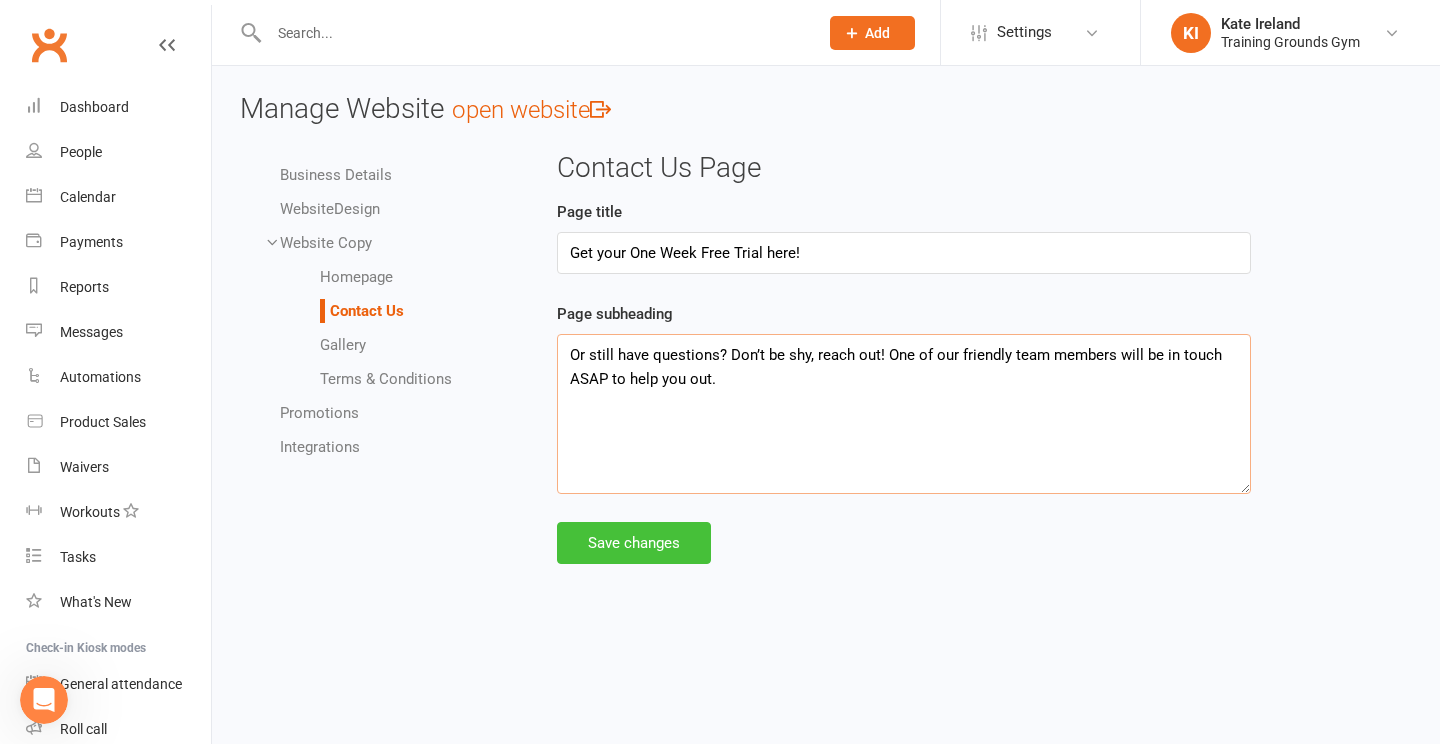 type on "Or still have questions? Don’t be shy, reach out! One of our friendly team members will be in touch ASAP to help you out." 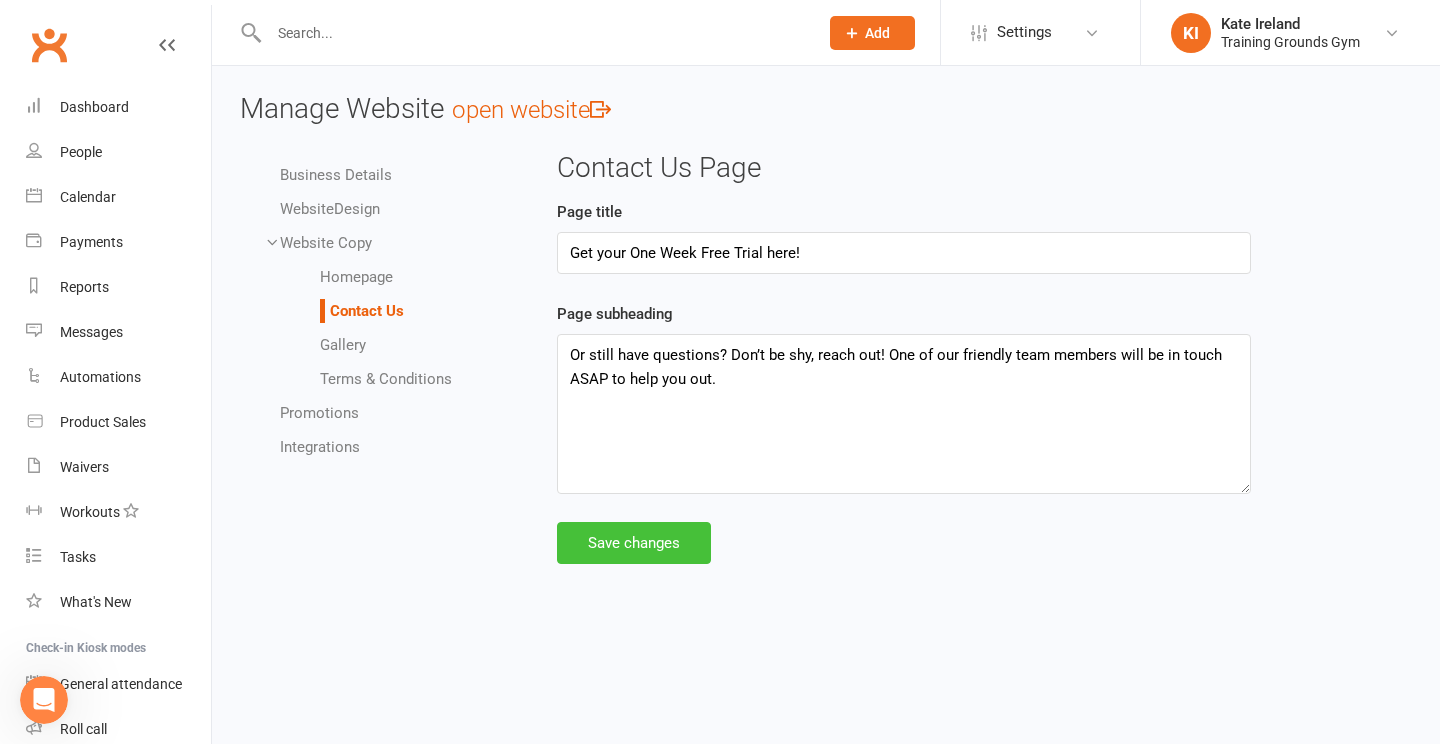 click on "Save changes" at bounding box center (634, 543) 